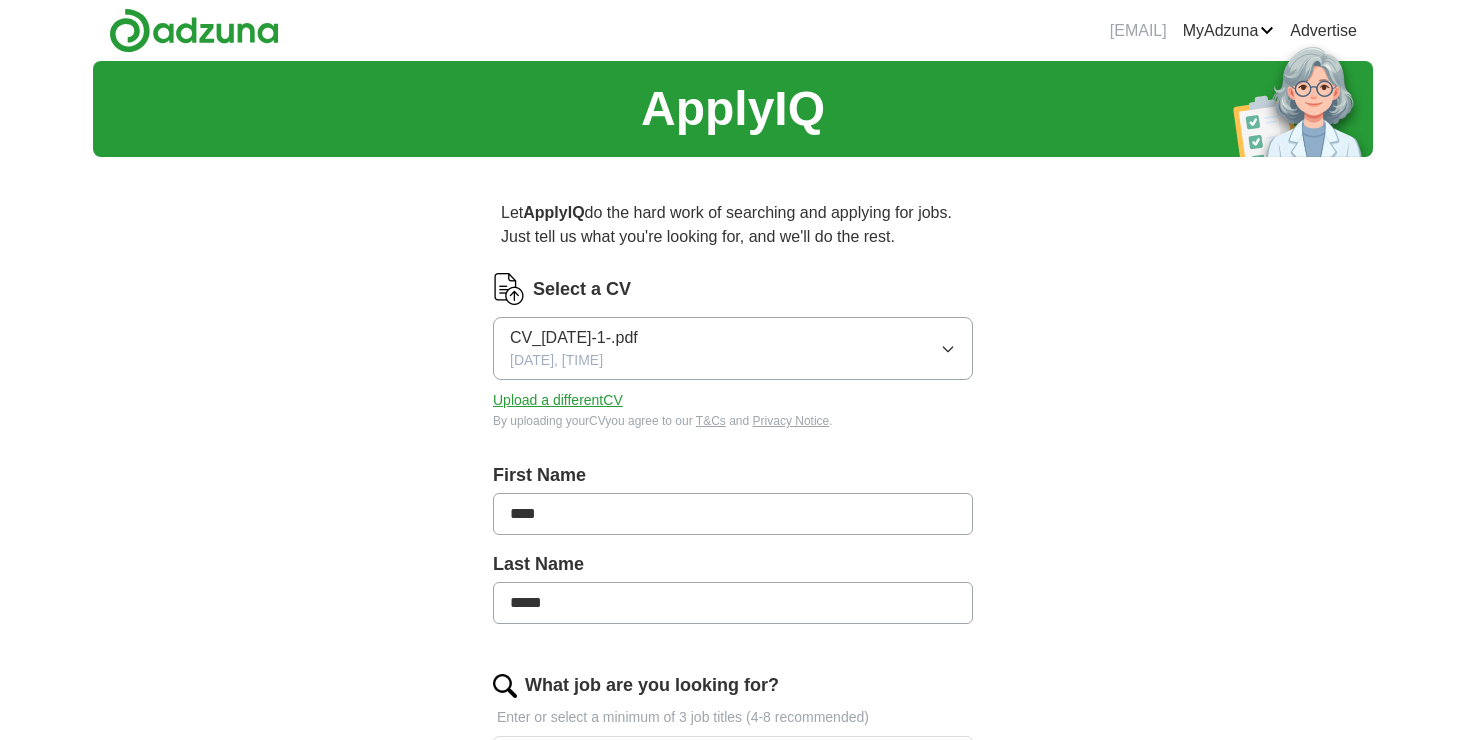 scroll, scrollTop: 0, scrollLeft: 0, axis: both 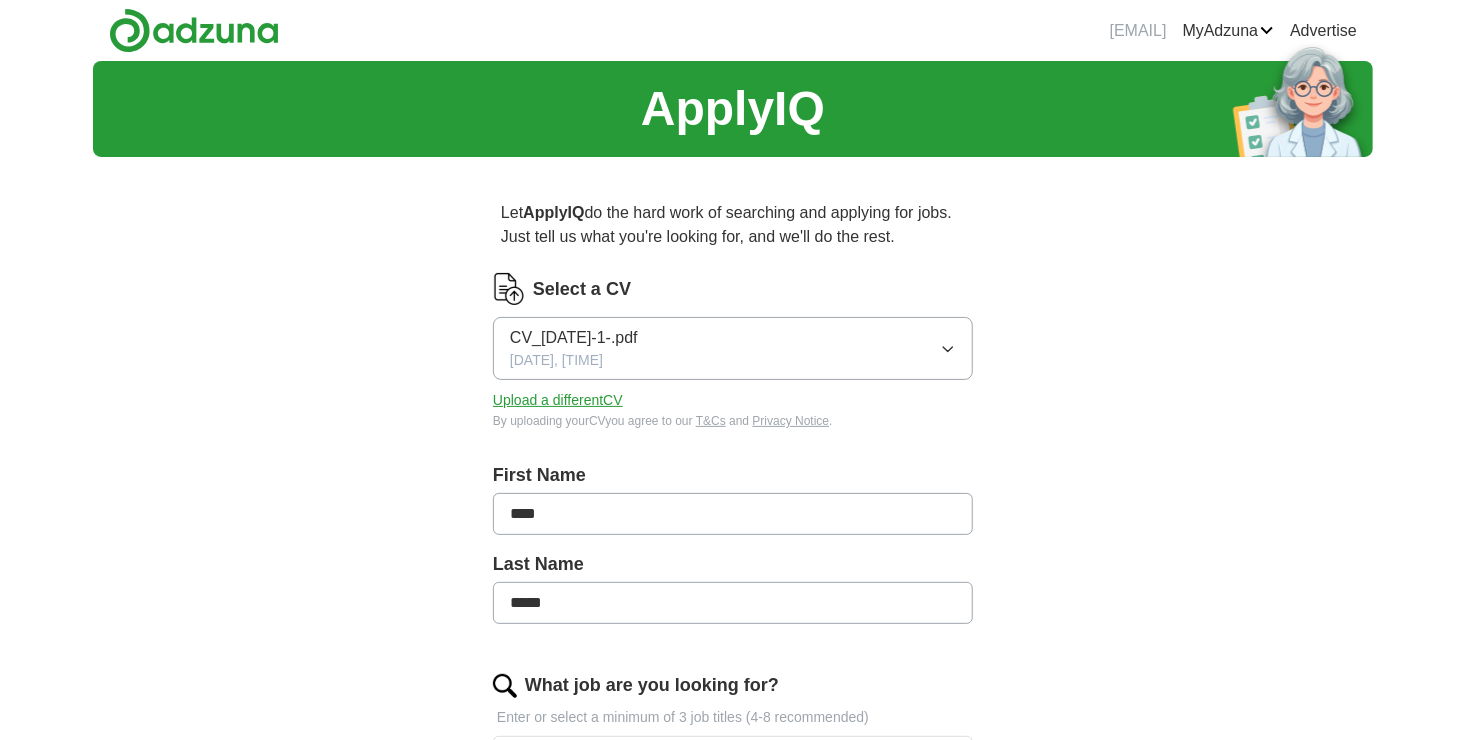 click on "CV_[DATE]-1-.pdf [DATE], [TIME]" at bounding box center [733, 348] 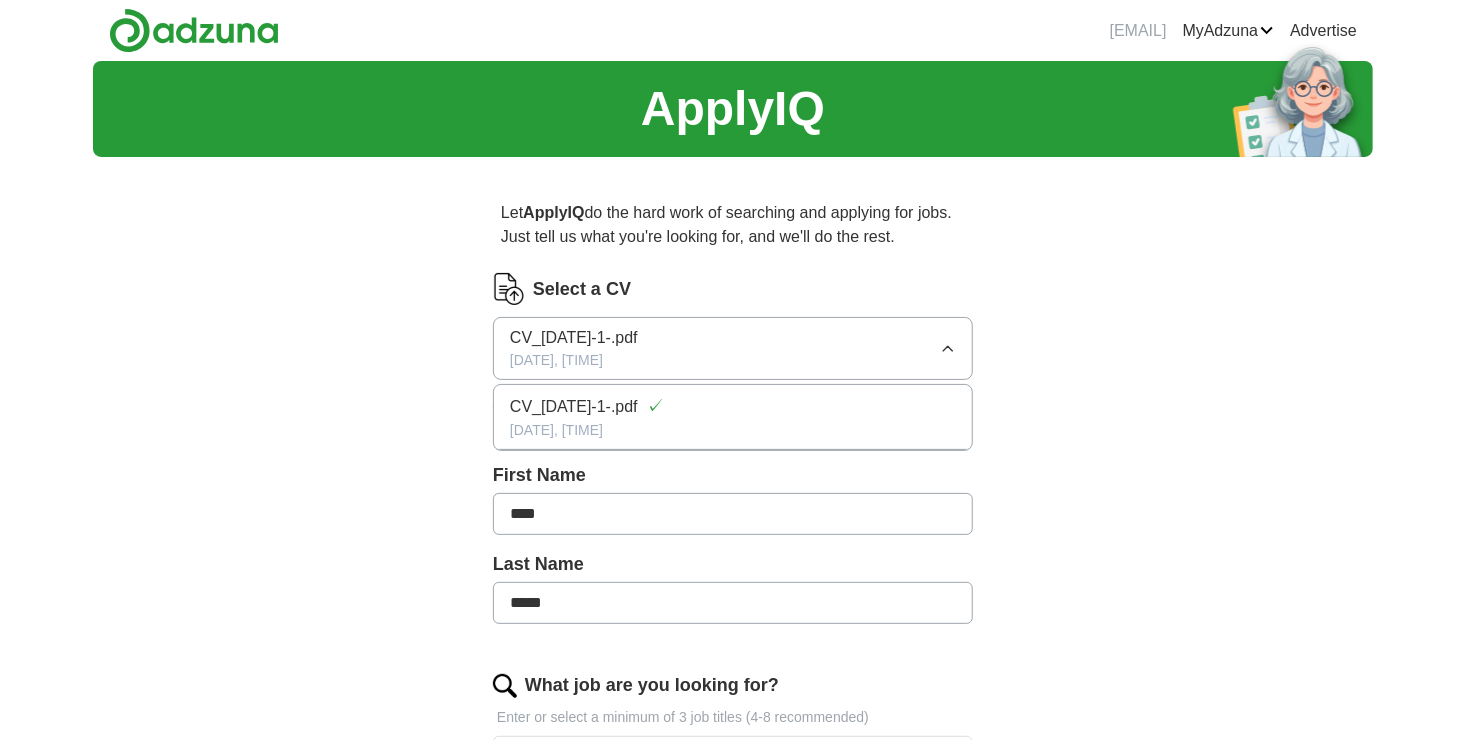 click on "CV_[DATE]-1-.pdf [DATE], [TIME]" at bounding box center (733, 348) 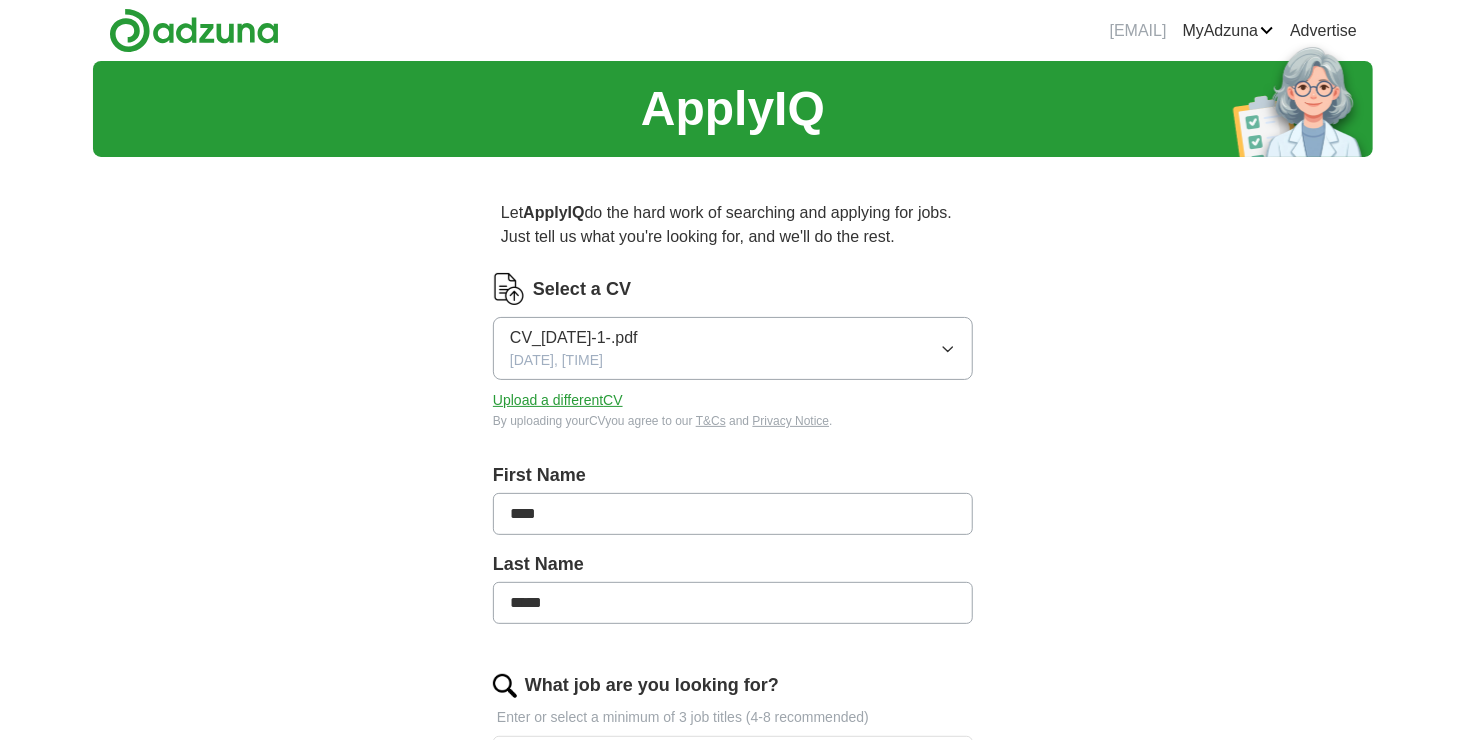 click on "Upload a different  CV" at bounding box center [558, 400] 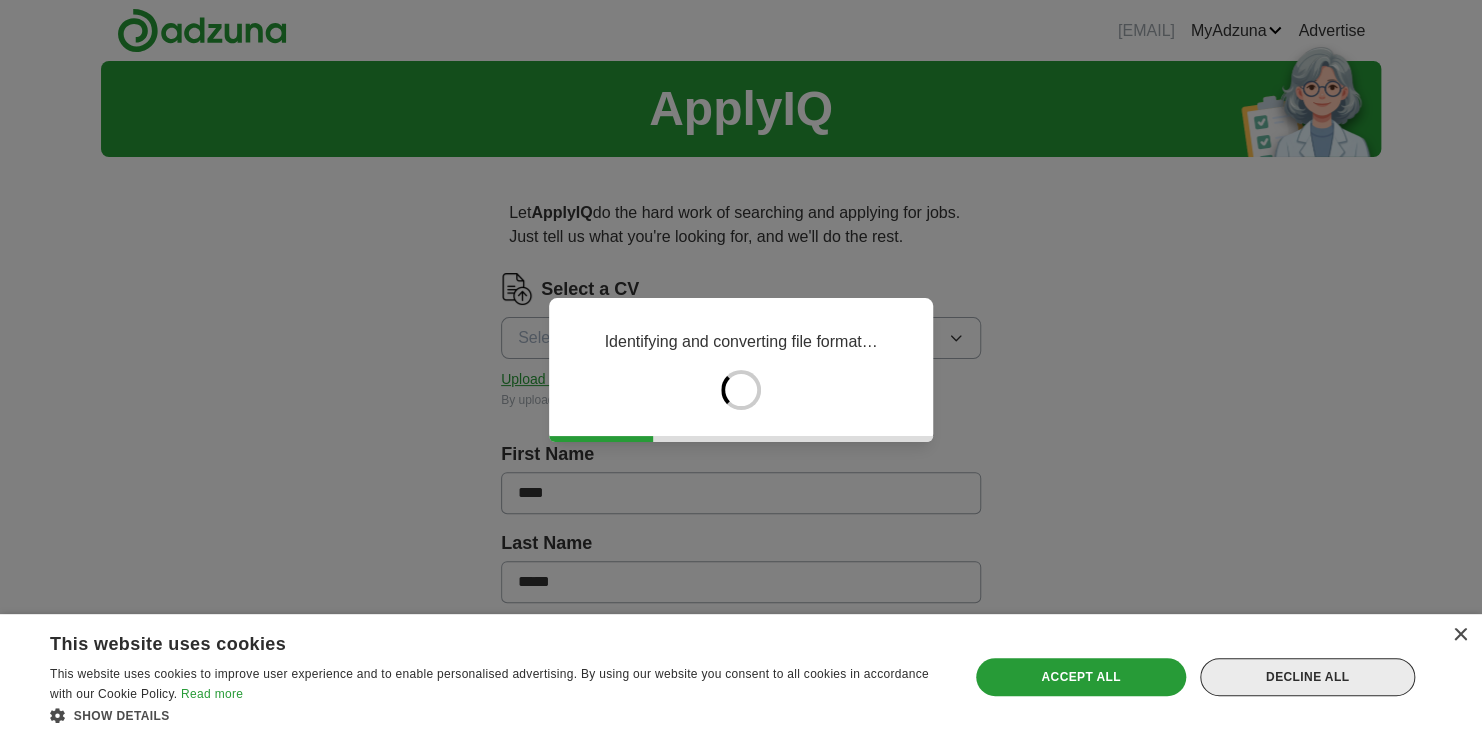 click on "Decline all" at bounding box center (1307, 677) 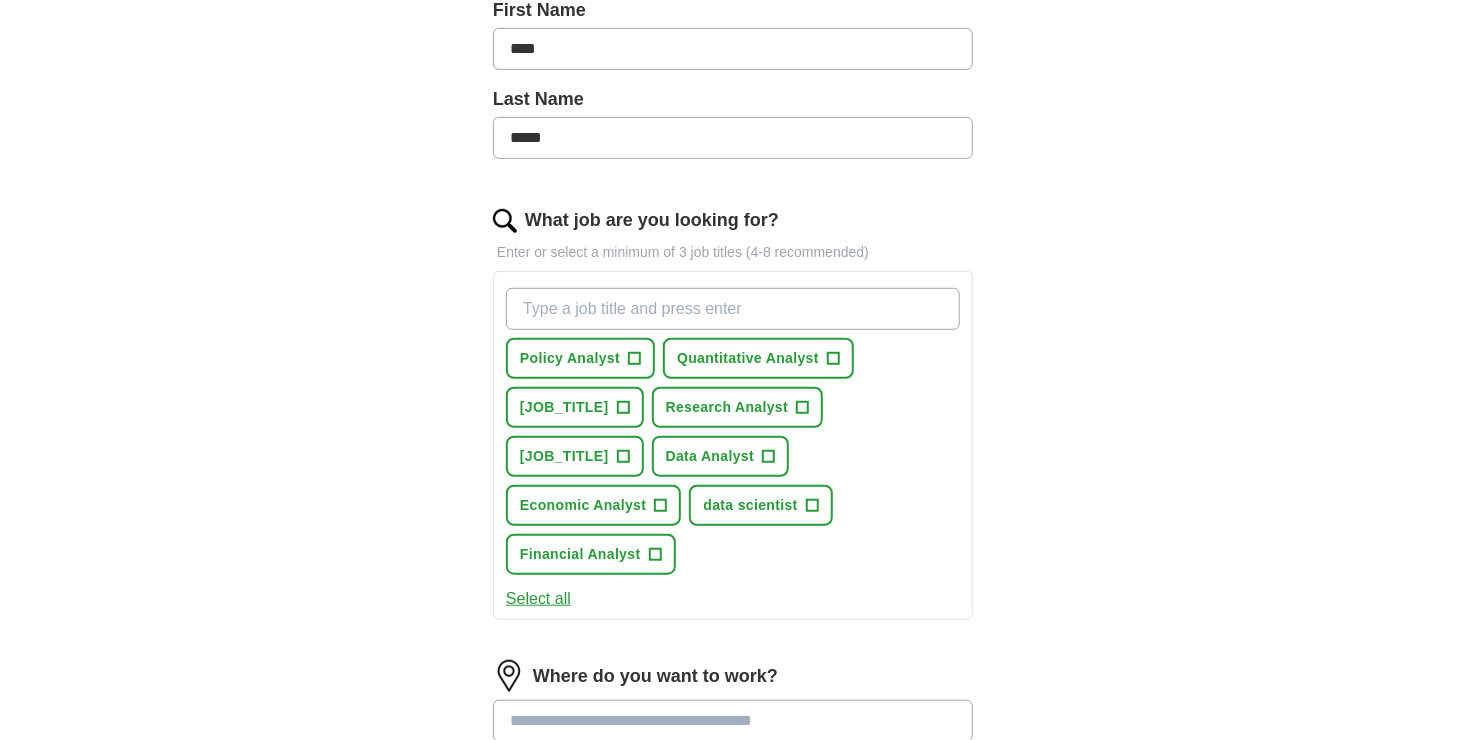 scroll, scrollTop: 500, scrollLeft: 0, axis: vertical 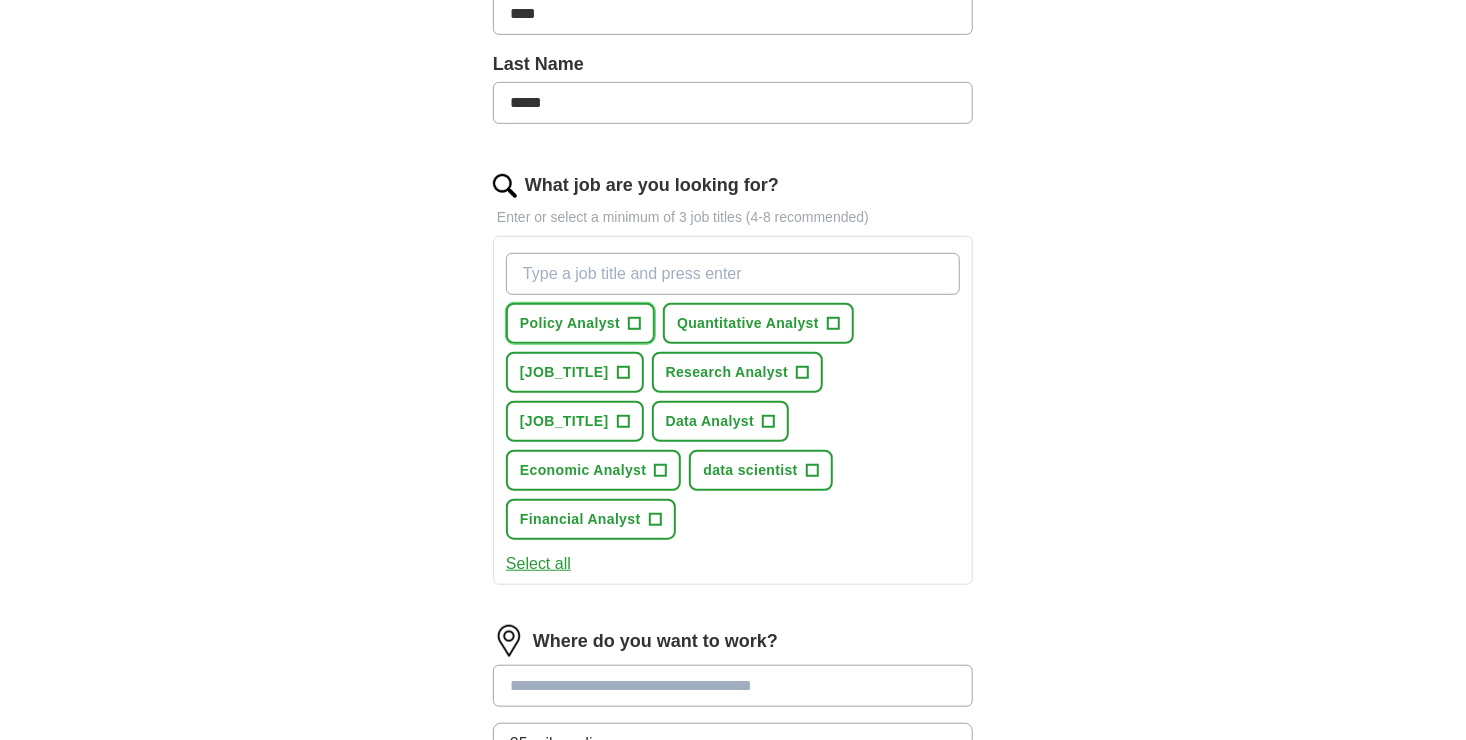 click on "+" at bounding box center [635, 324] 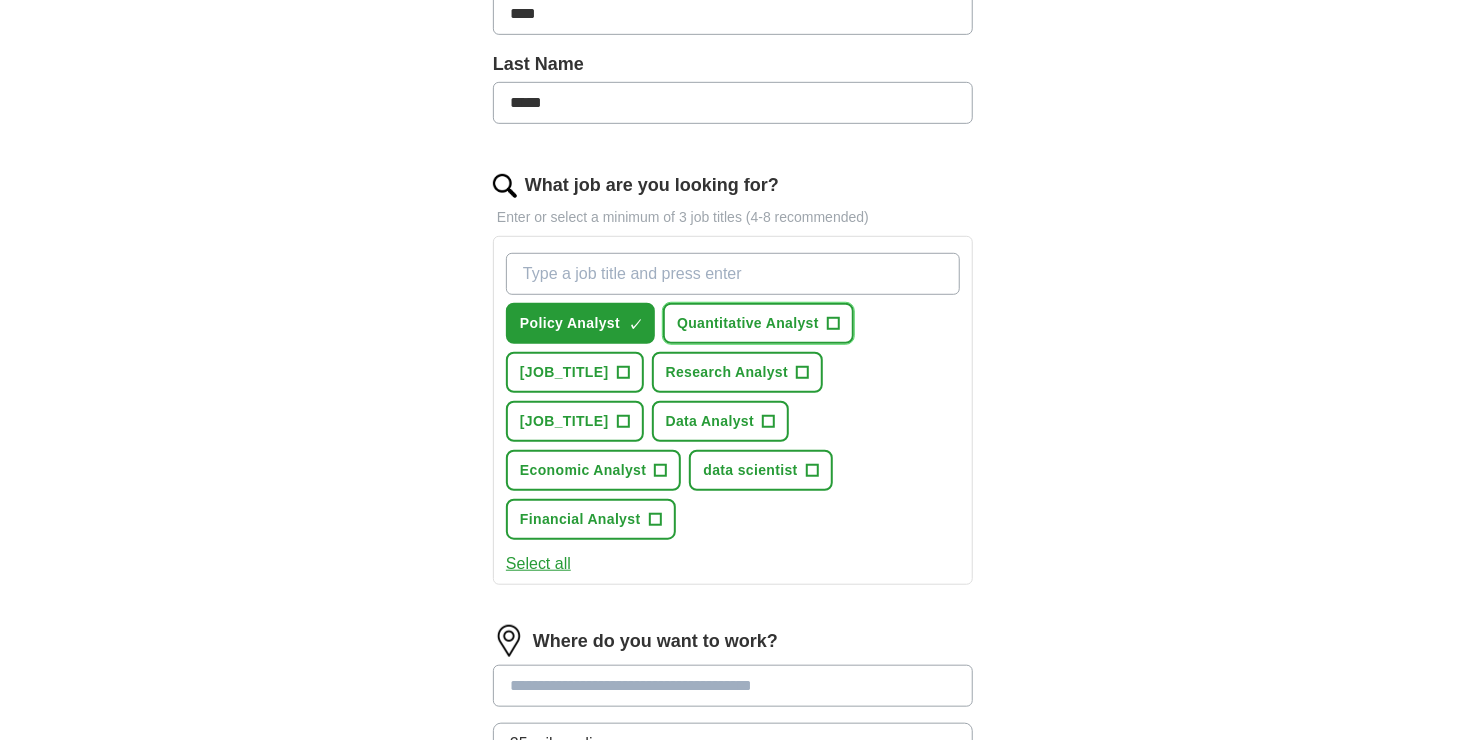 click on "+" at bounding box center [833, 324] 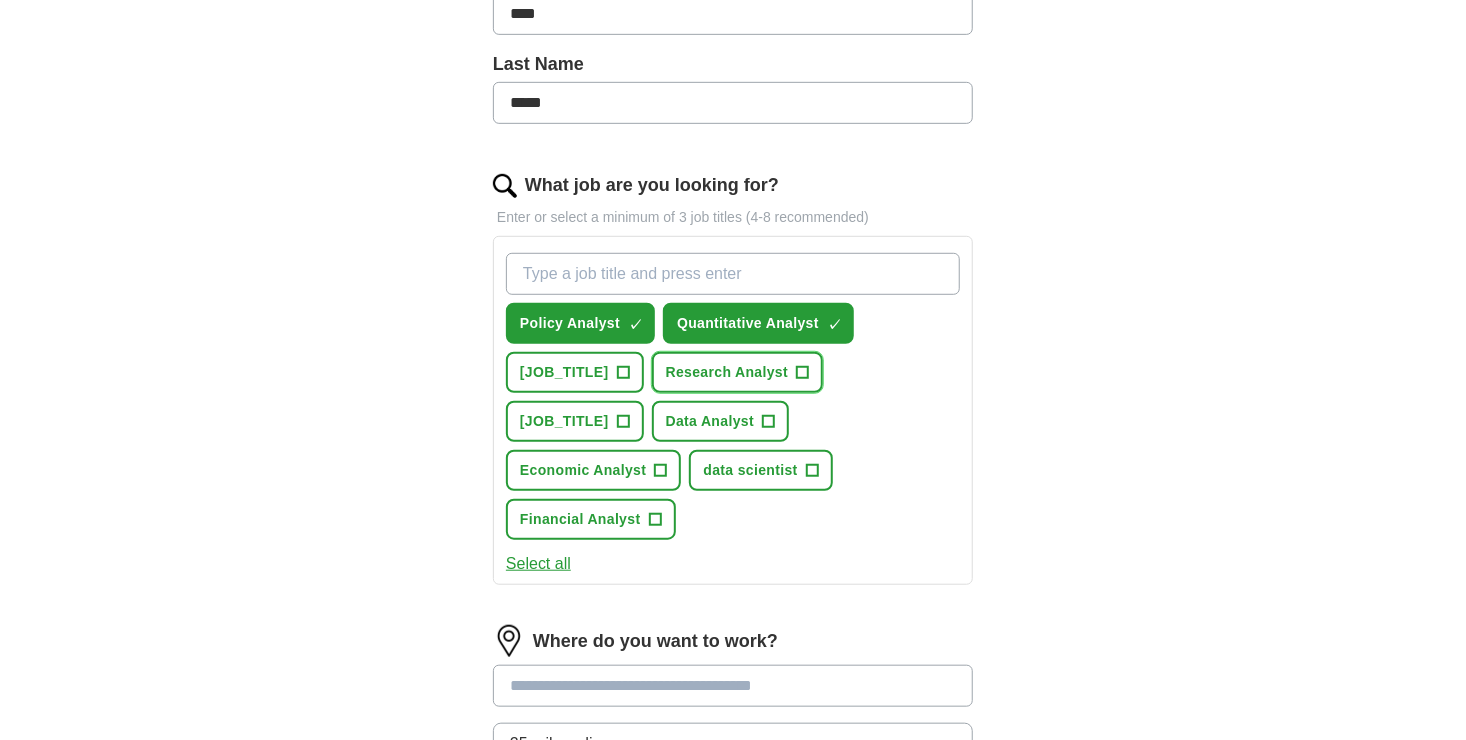 click on "+" at bounding box center (803, 373) 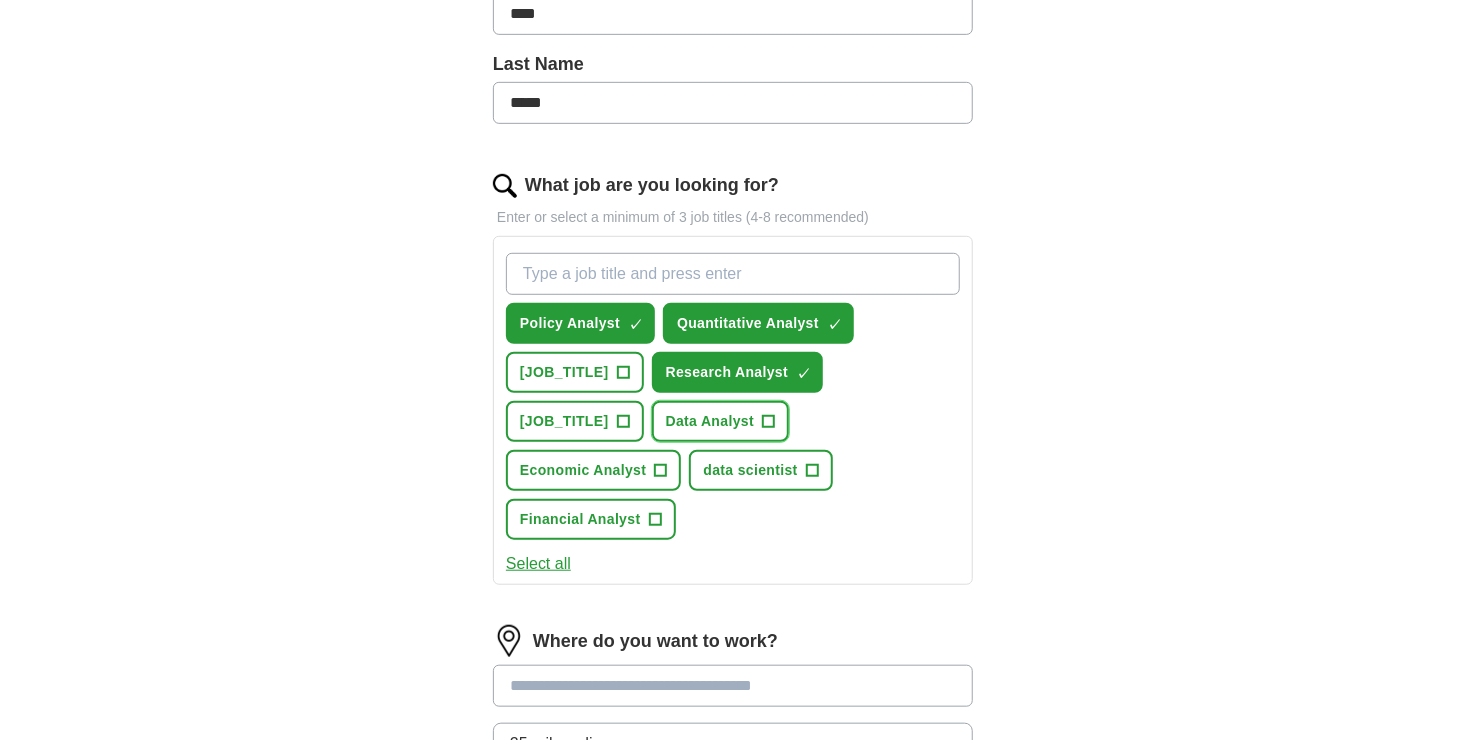 click on "+" at bounding box center (769, 422) 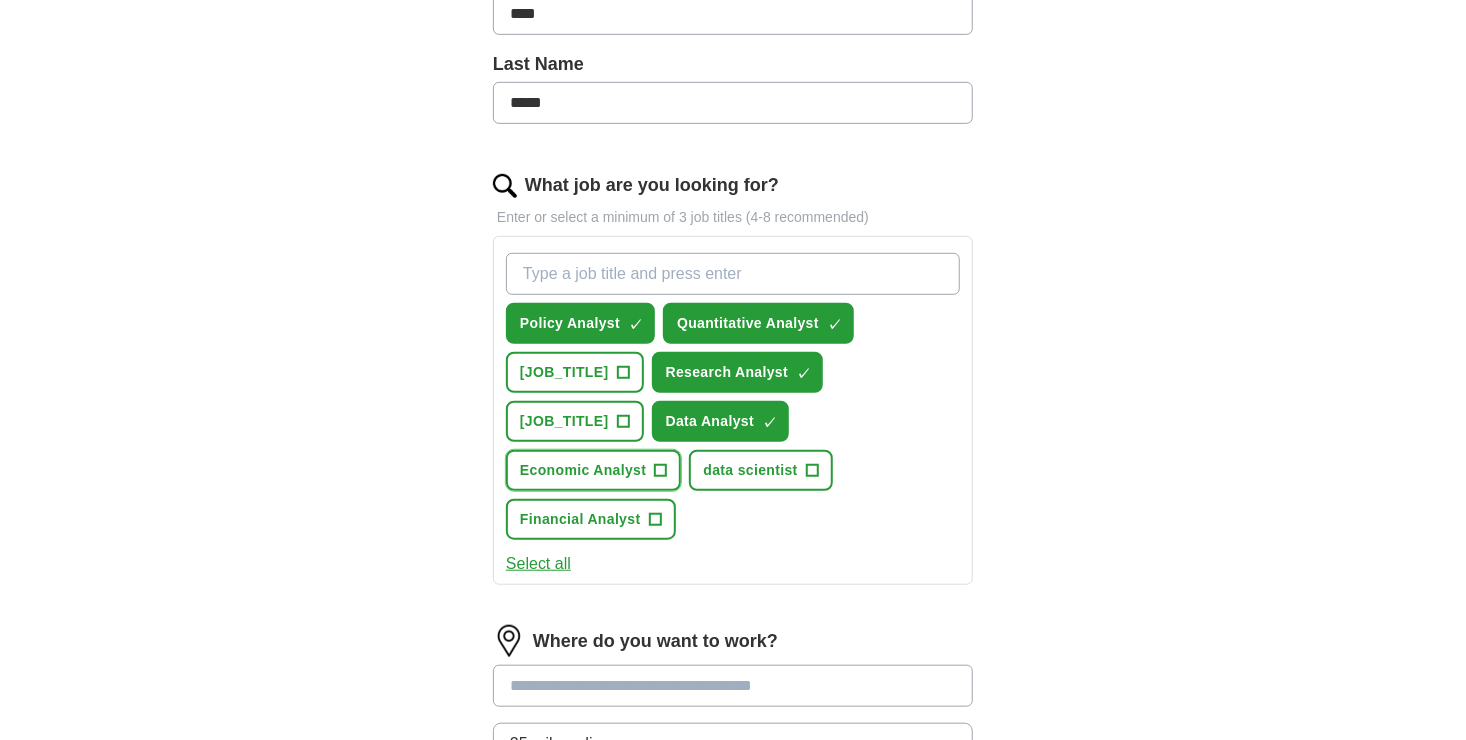 click on "+" at bounding box center (661, 471) 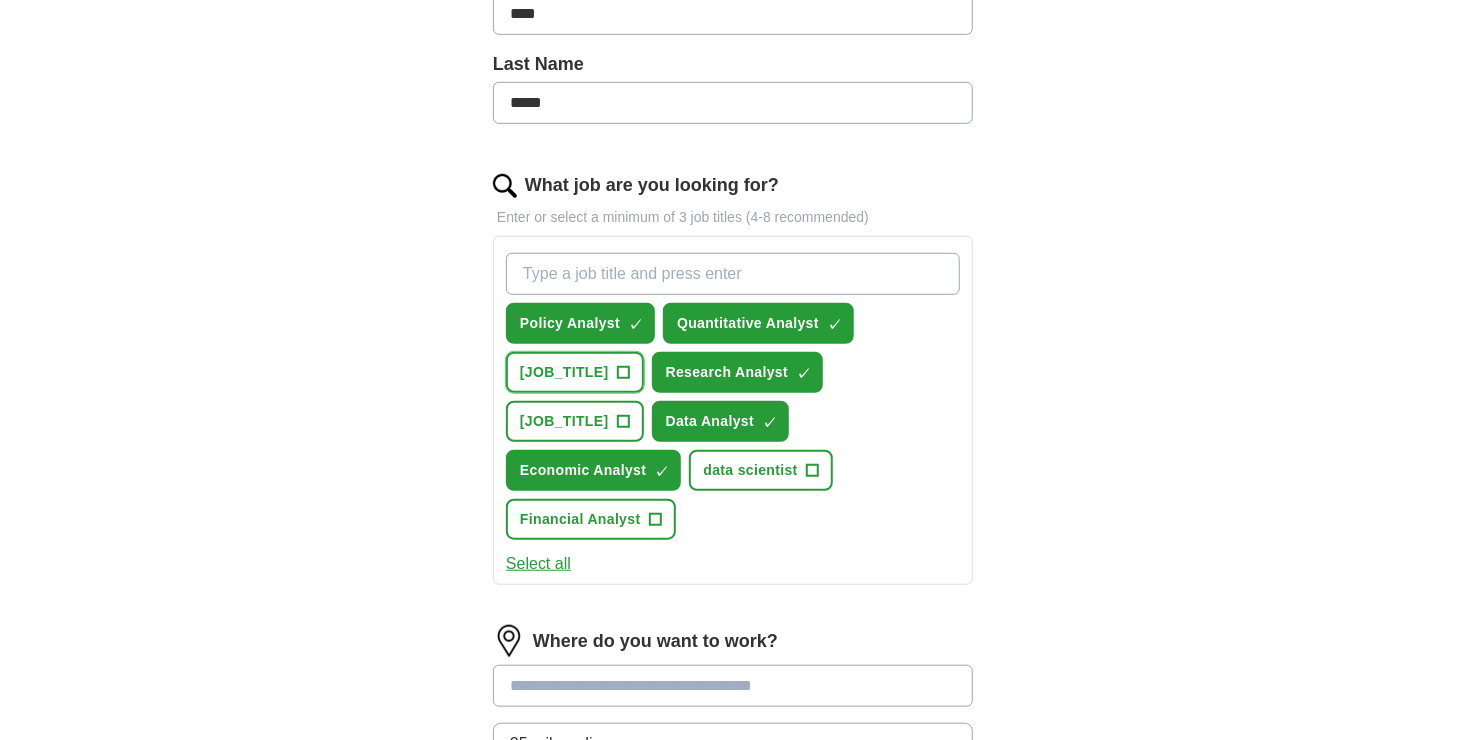 click on "+" at bounding box center [623, 373] 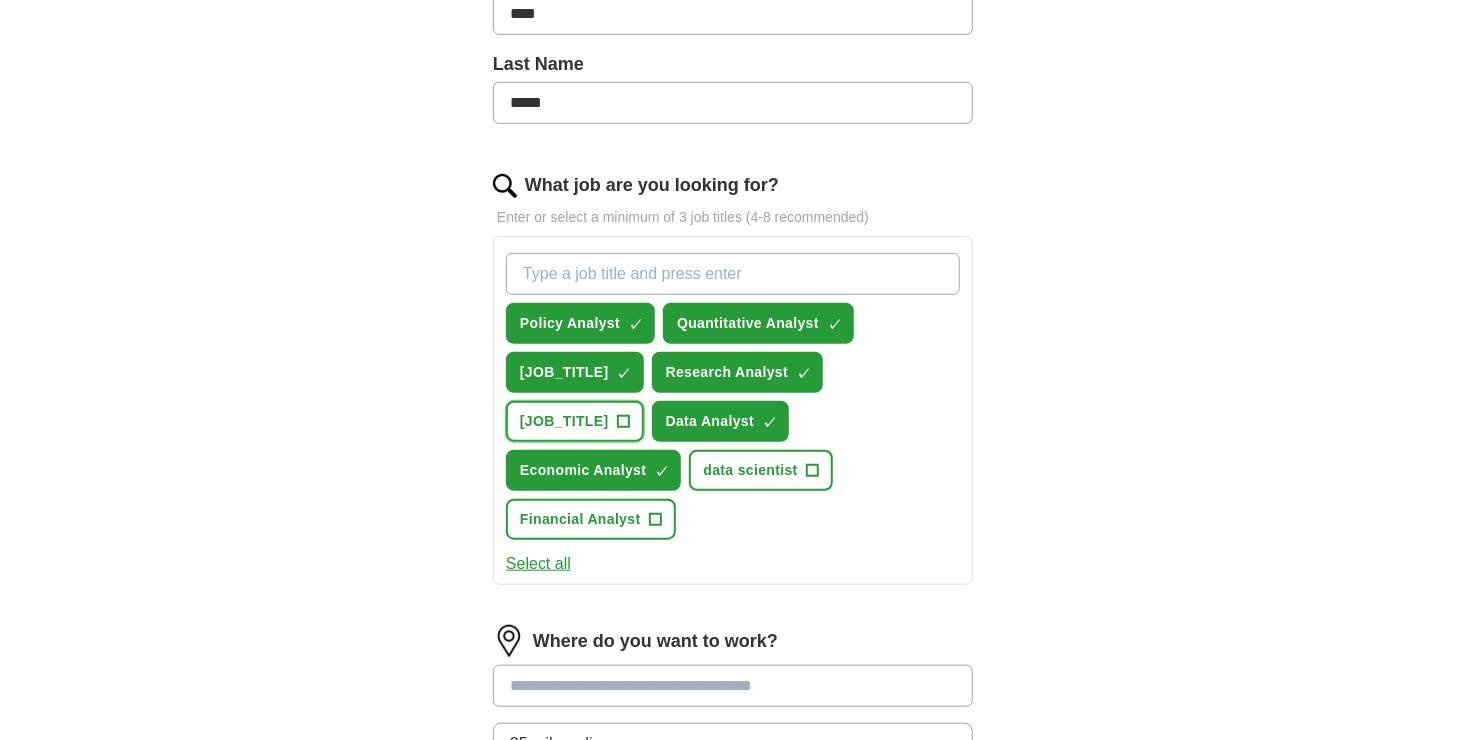 click on "Business Analyst +" at bounding box center [575, 421] 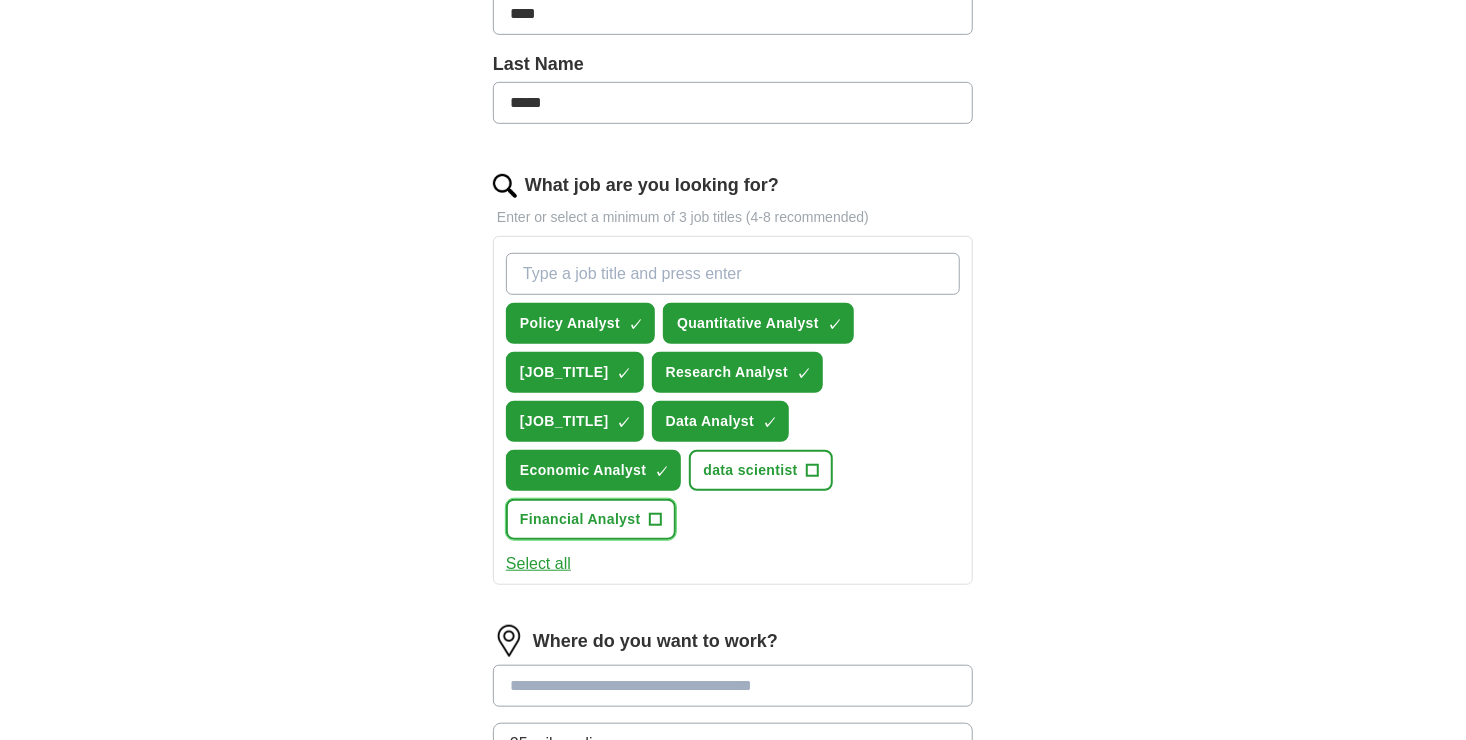 click on "+" at bounding box center [655, 520] 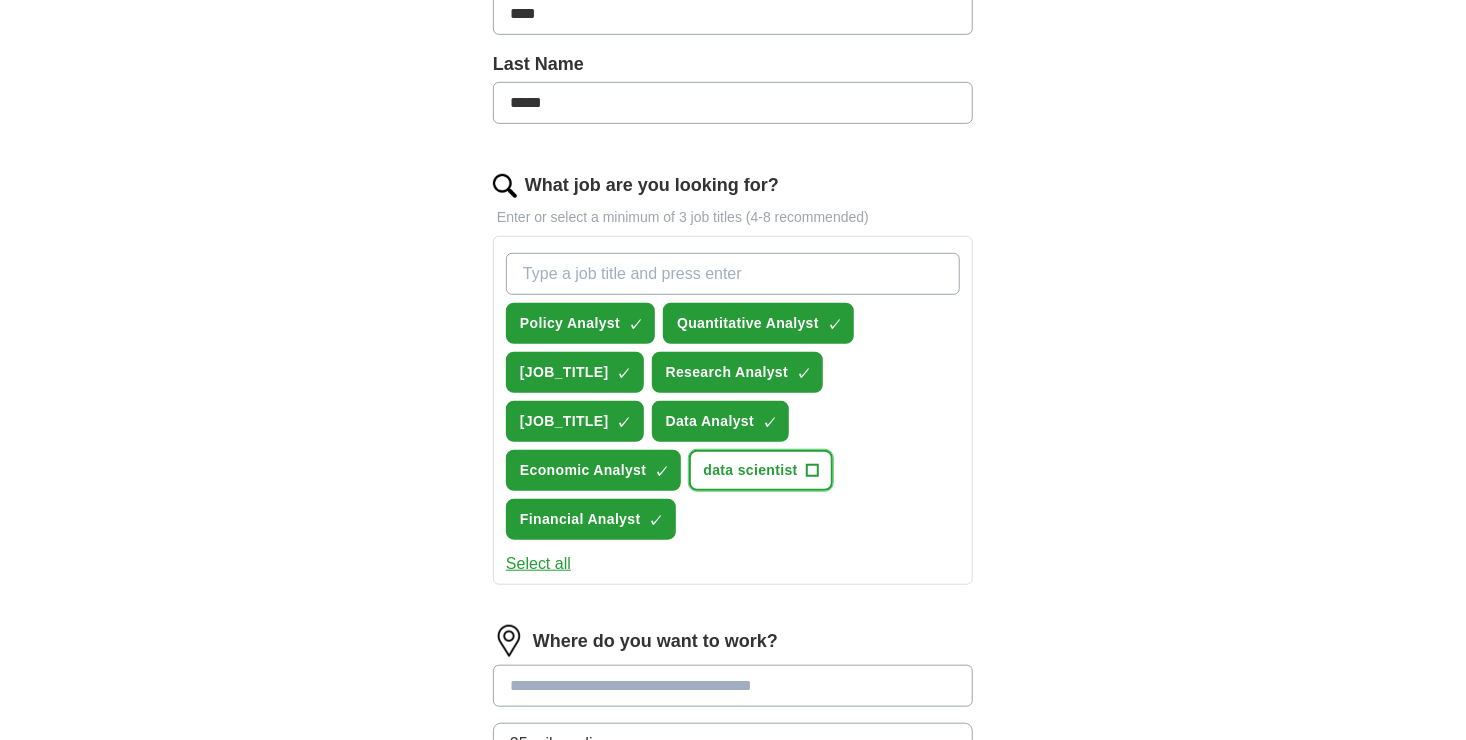 click on "data scientist" at bounding box center [750, 470] 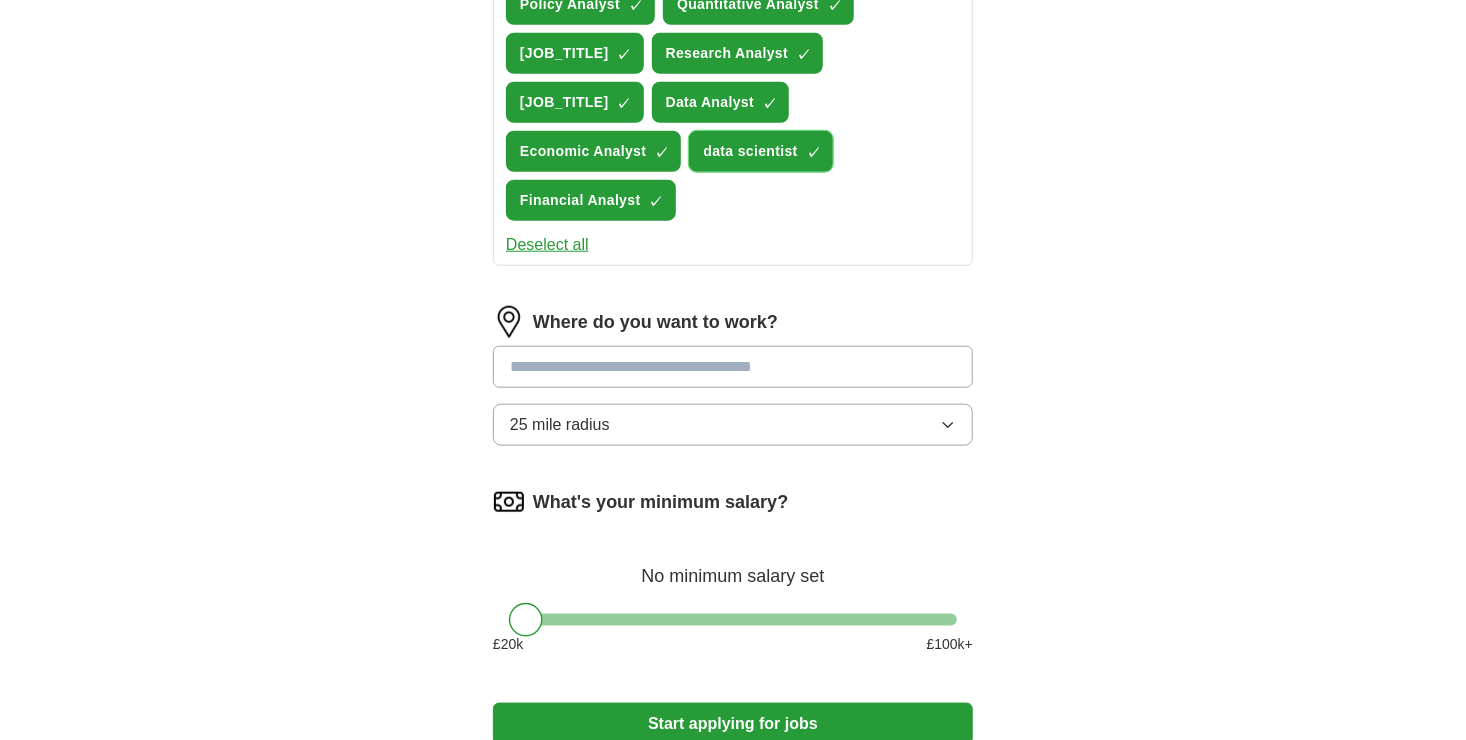 scroll, scrollTop: 900, scrollLeft: 0, axis: vertical 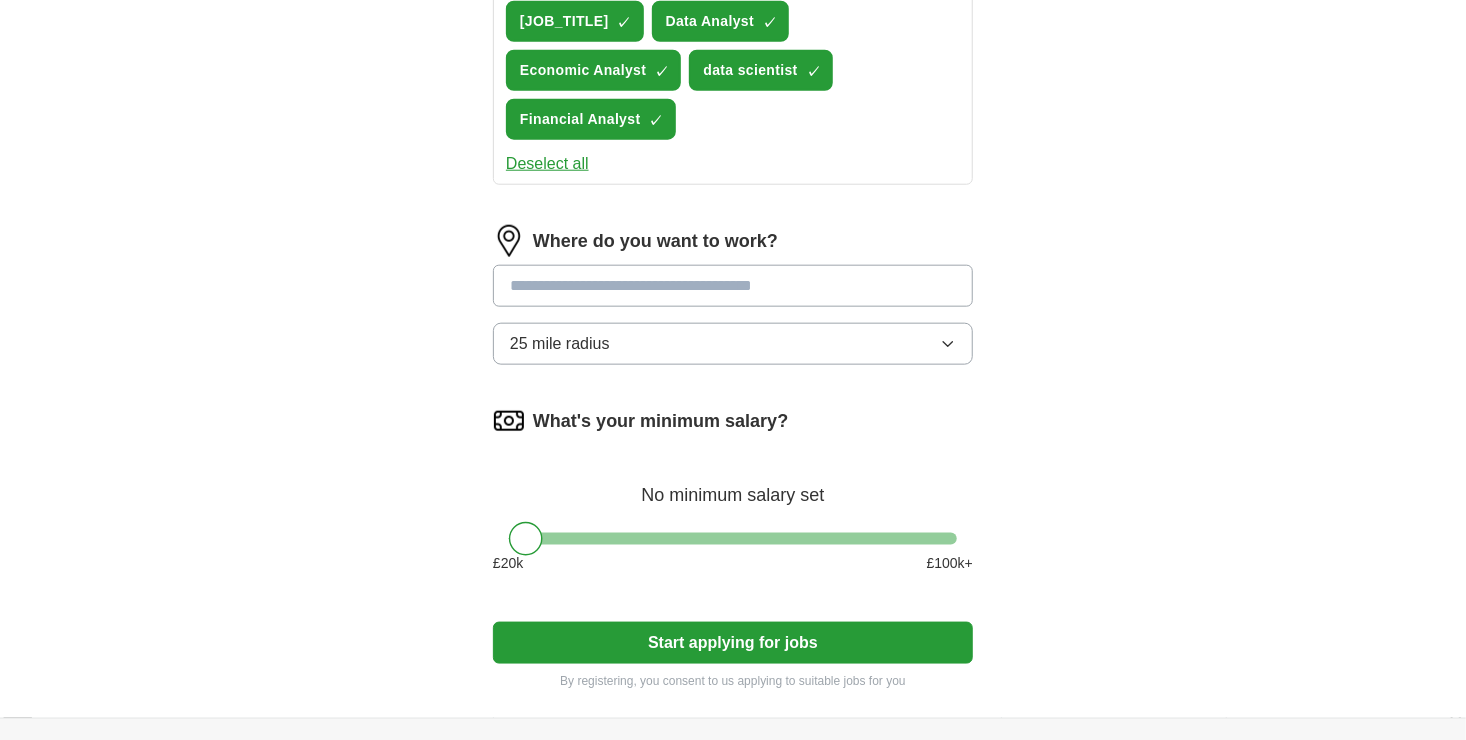click at bounding box center [733, 286] 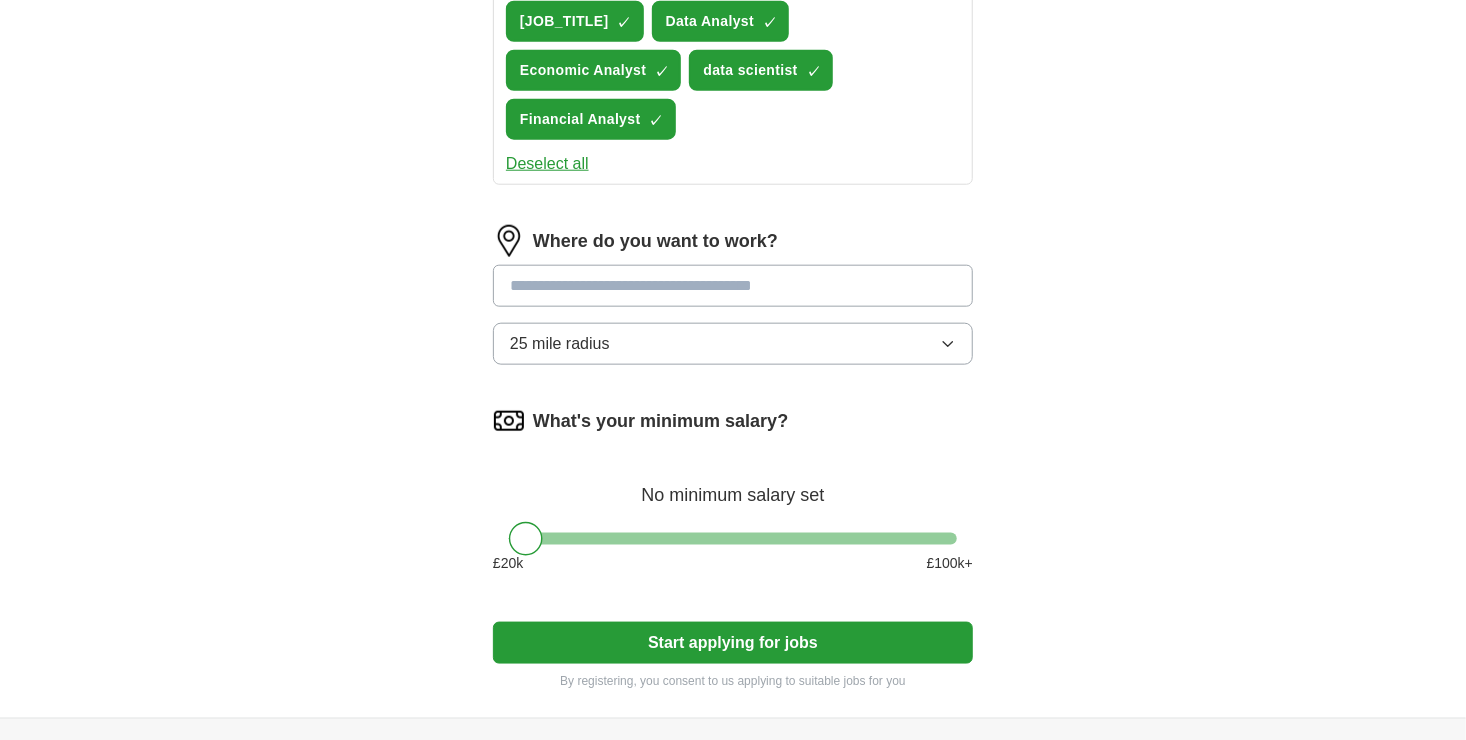 click on "25 mile radius" at bounding box center [733, 344] 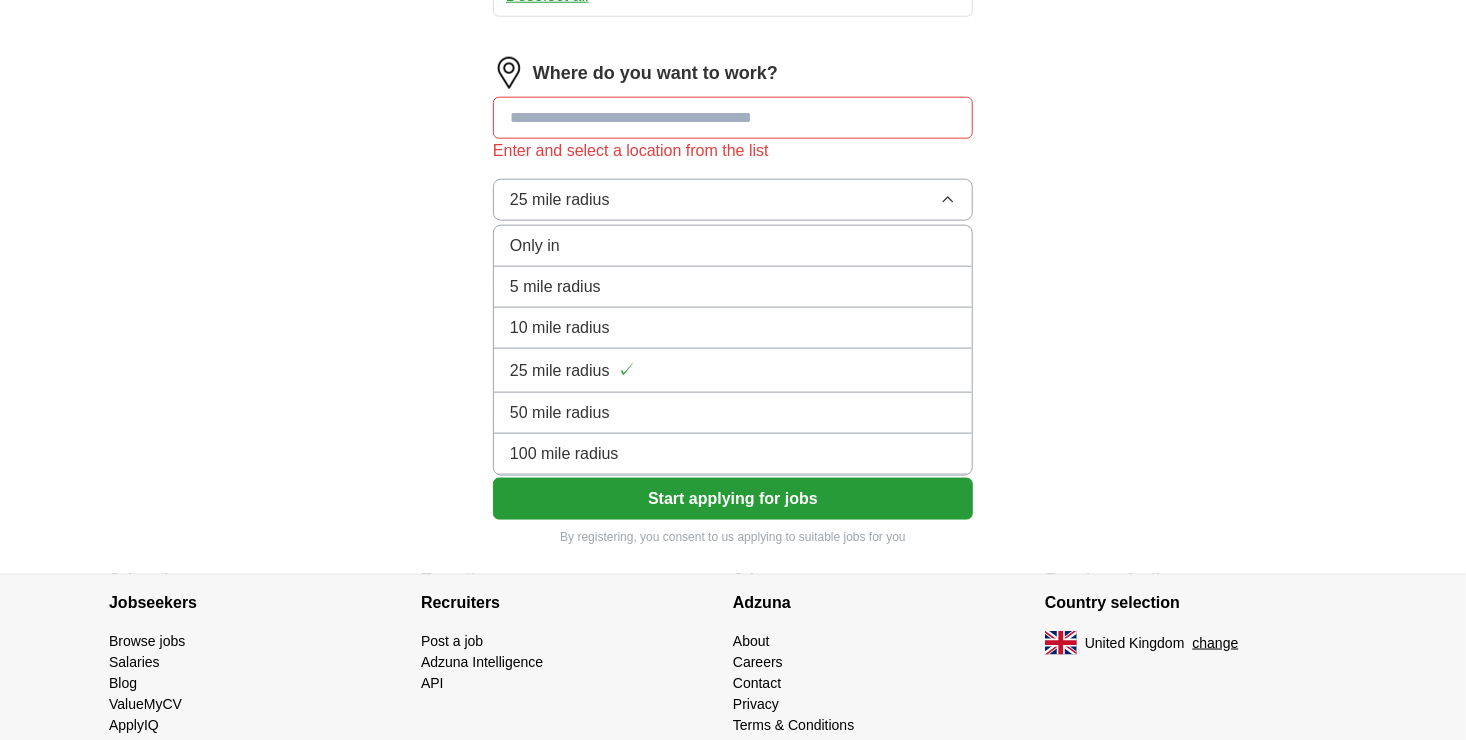 scroll, scrollTop: 1100, scrollLeft: 0, axis: vertical 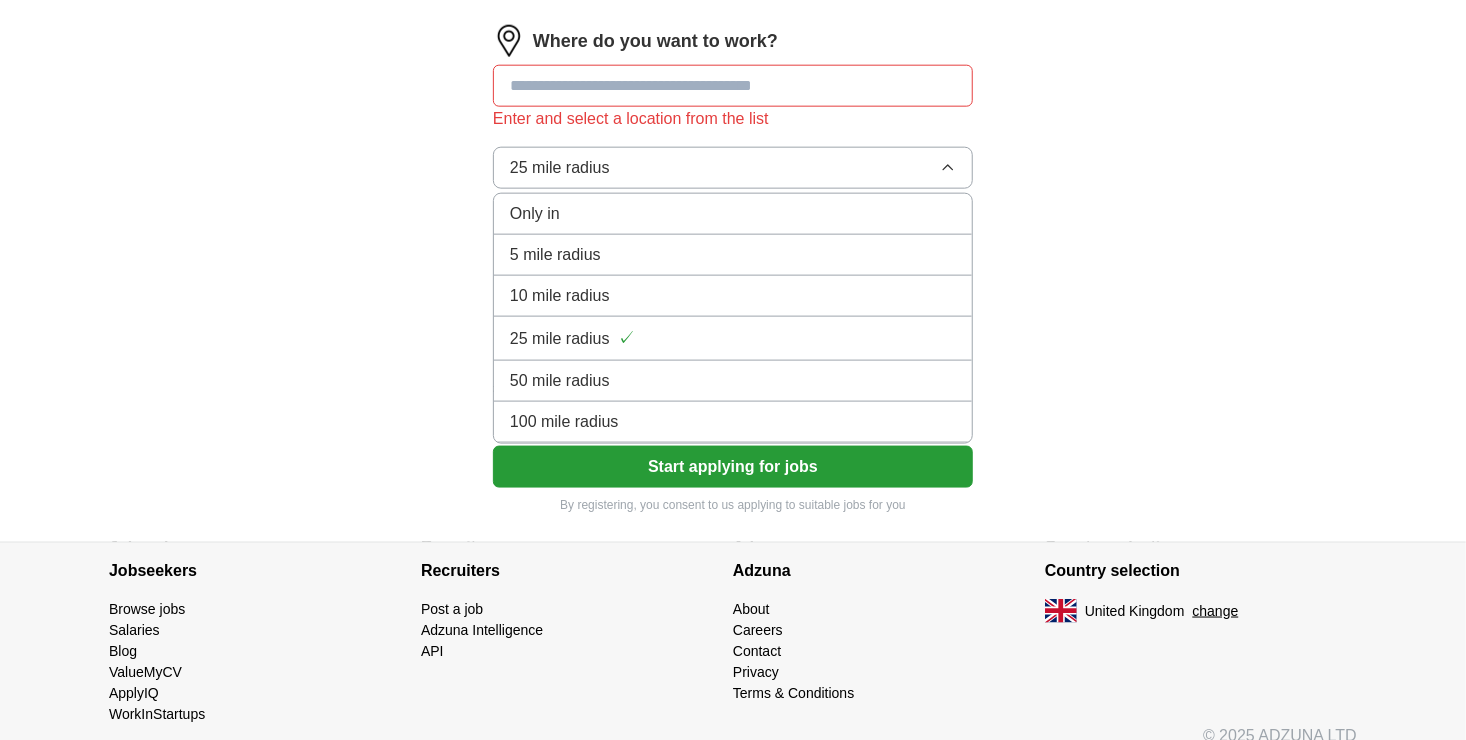 click on "100 mile radius" at bounding box center (564, 422) 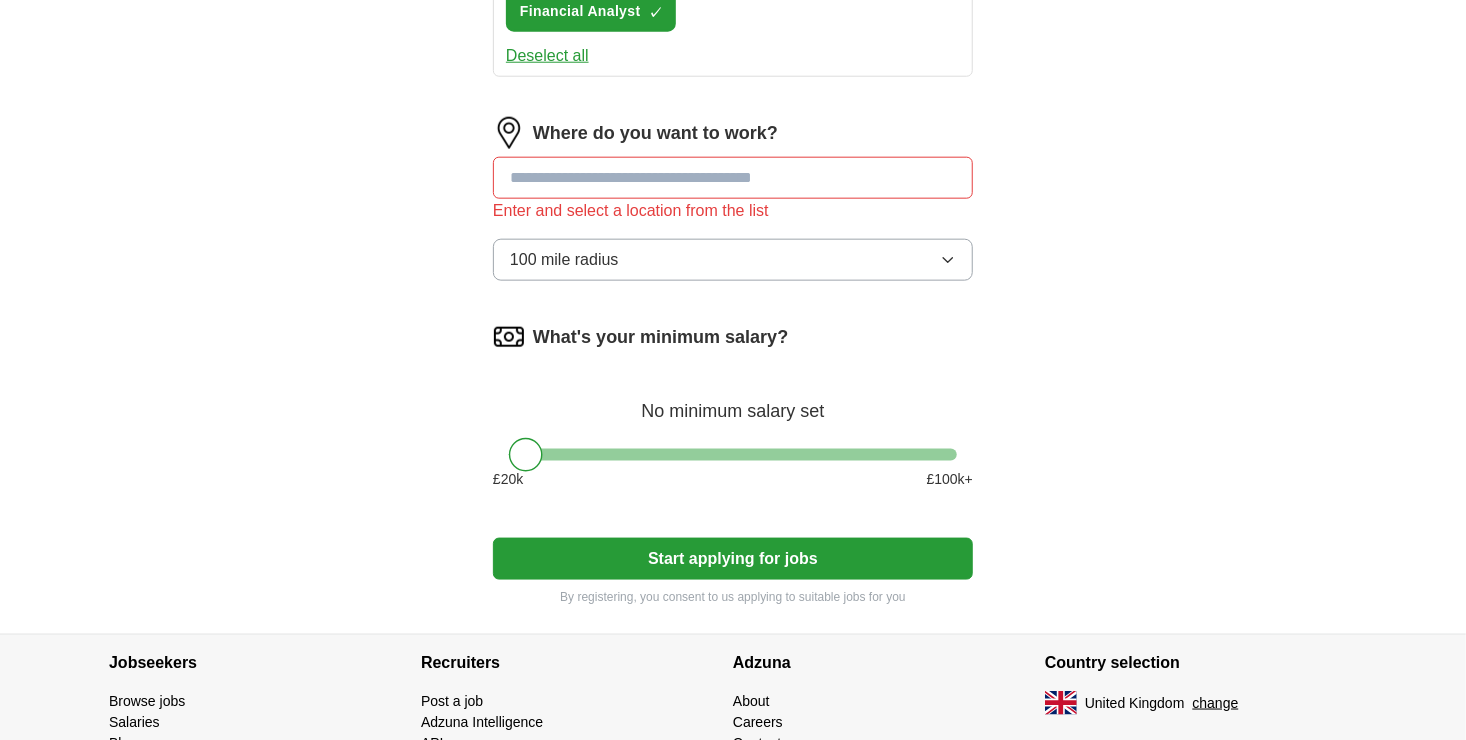 scroll, scrollTop: 1000, scrollLeft: 0, axis: vertical 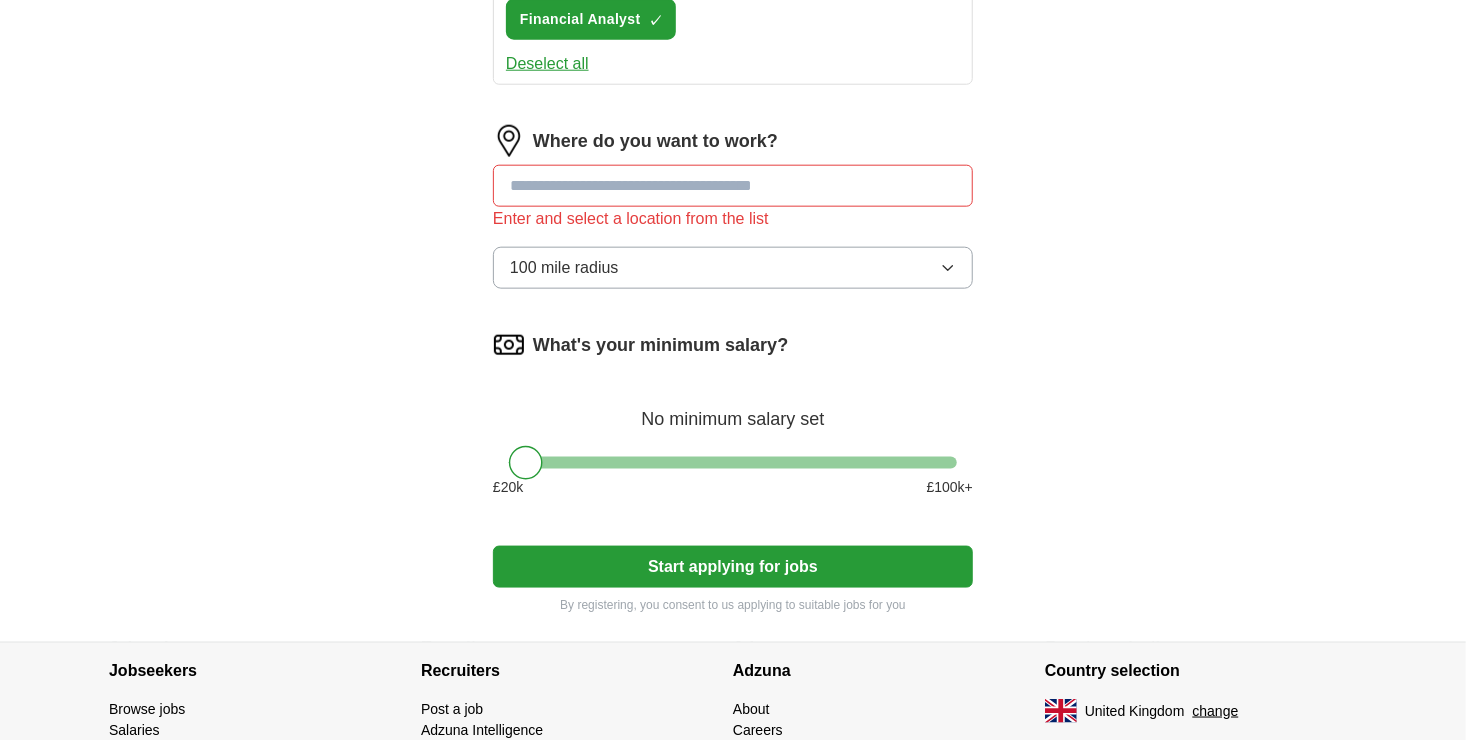 click at bounding box center [733, 186] 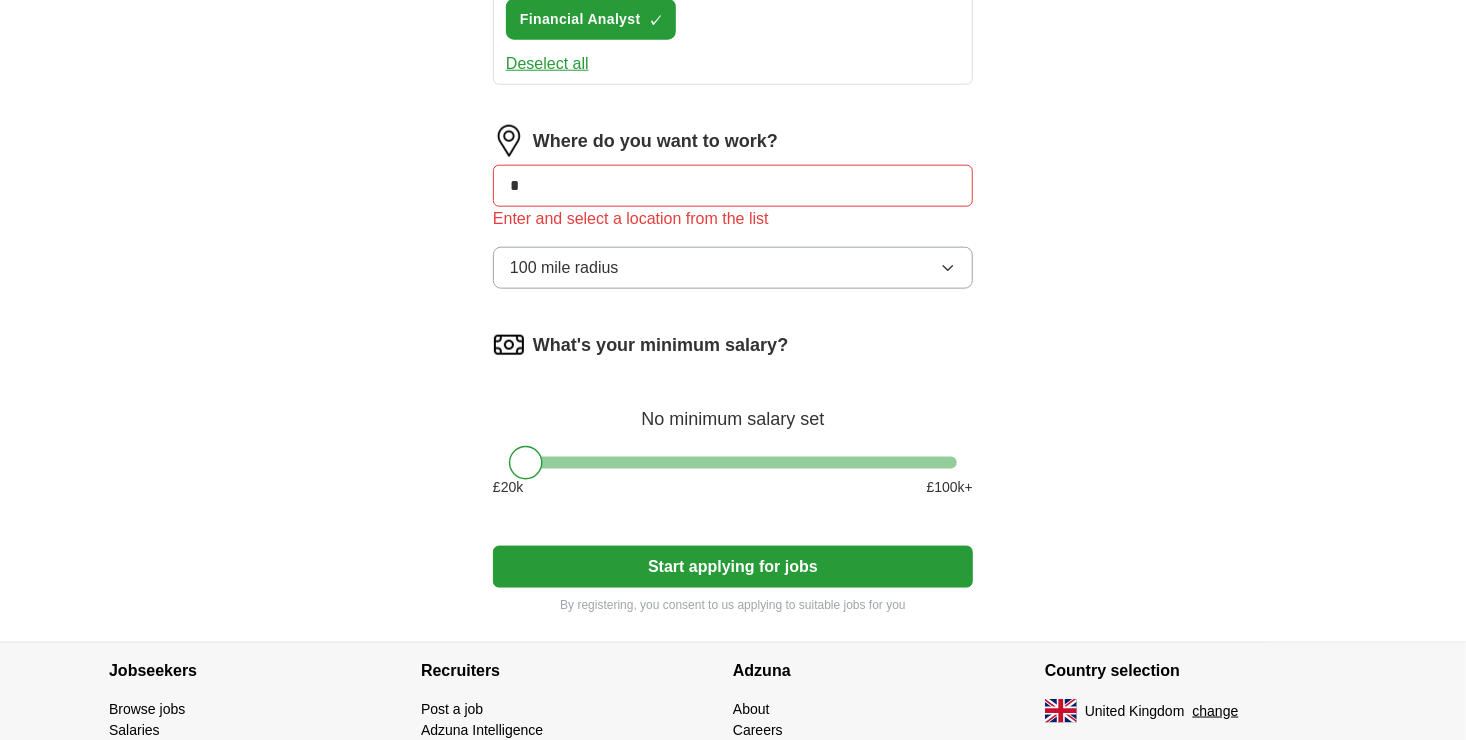 type on "*" 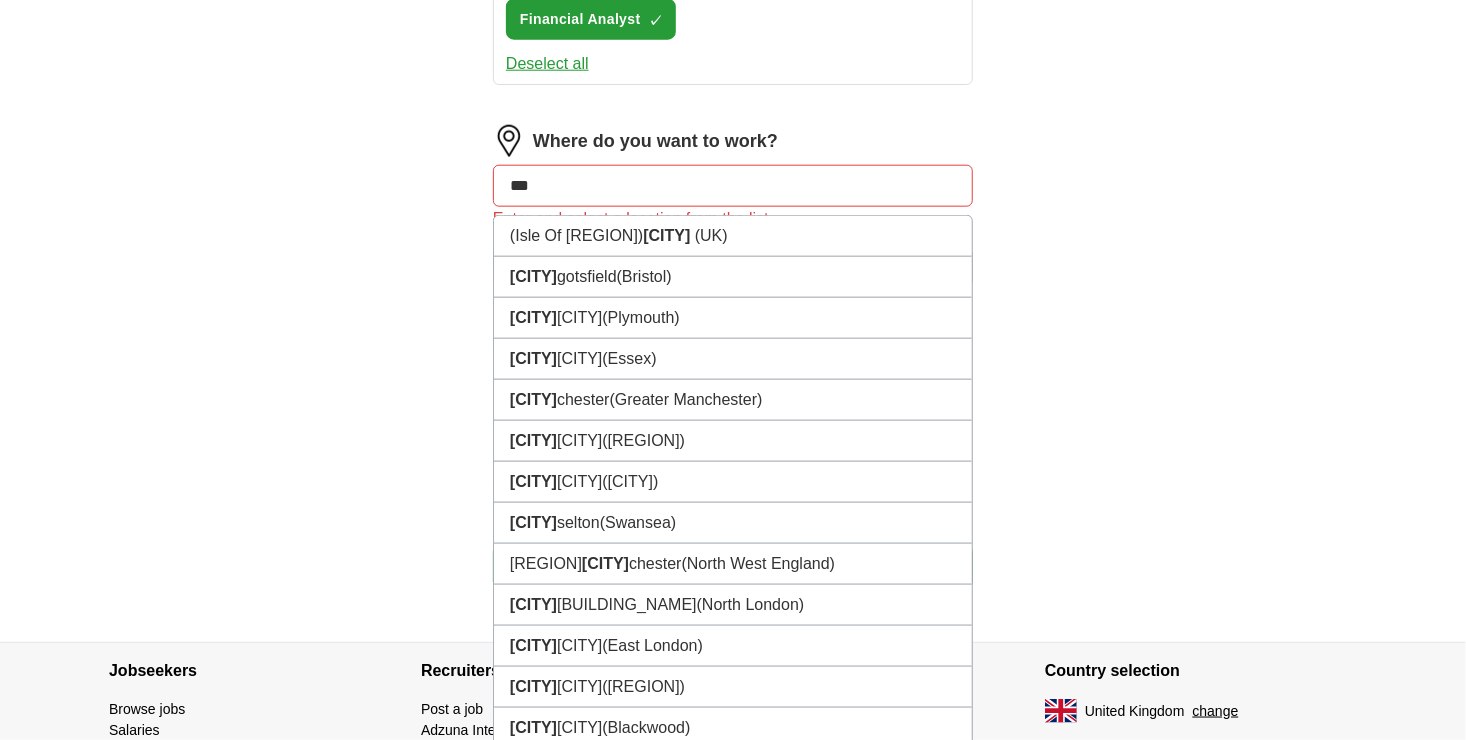 type on "****" 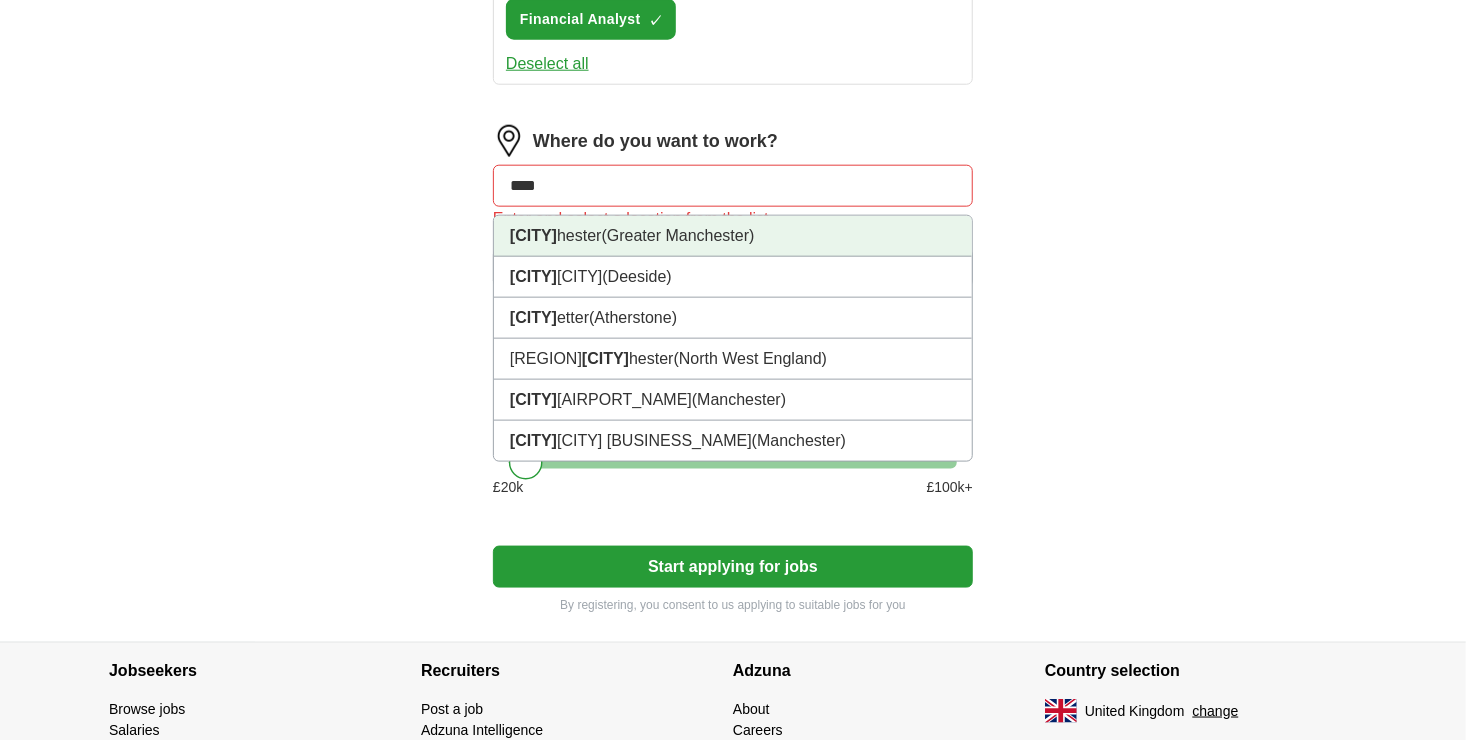 click on "(Greater Manchester)" at bounding box center [678, 235] 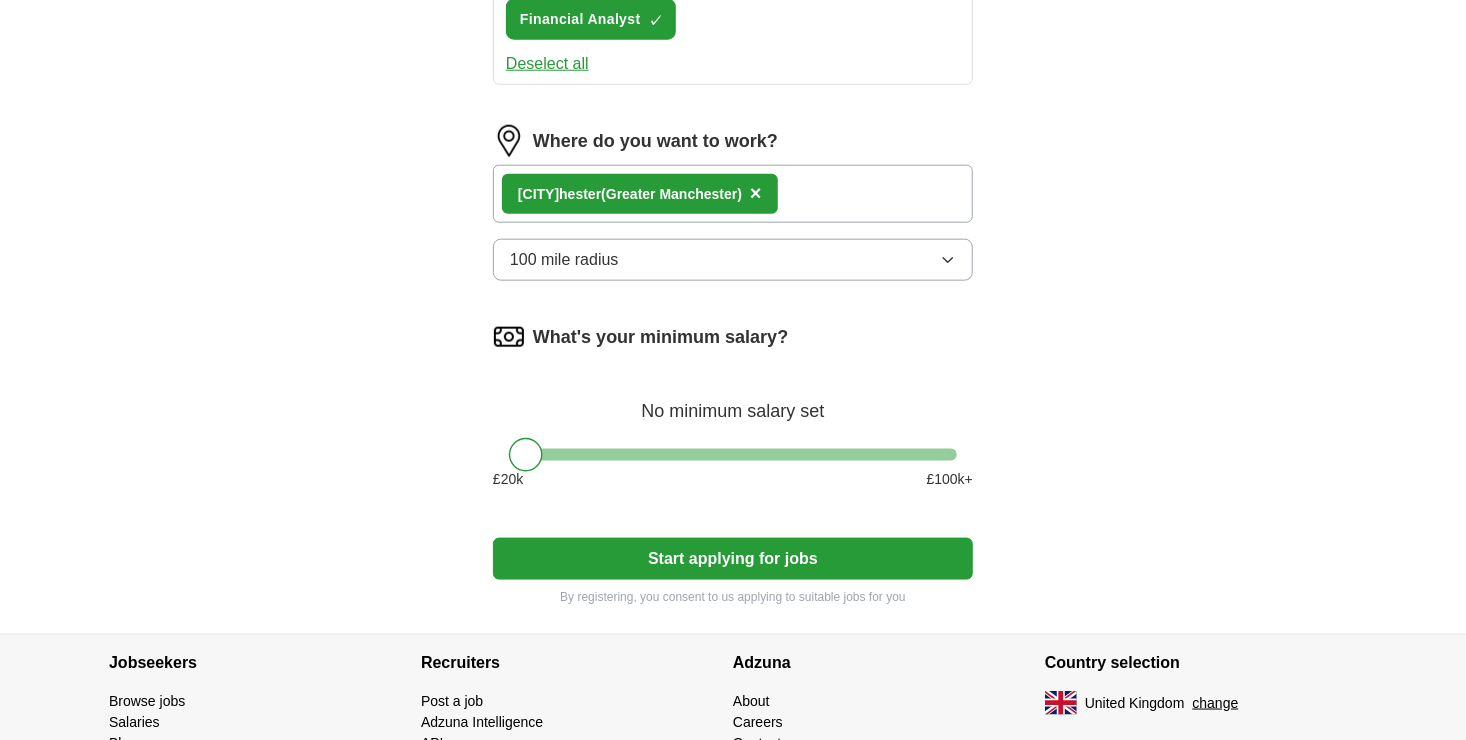 click on "[CITY] ([REGION]) ×" at bounding box center [733, 194] 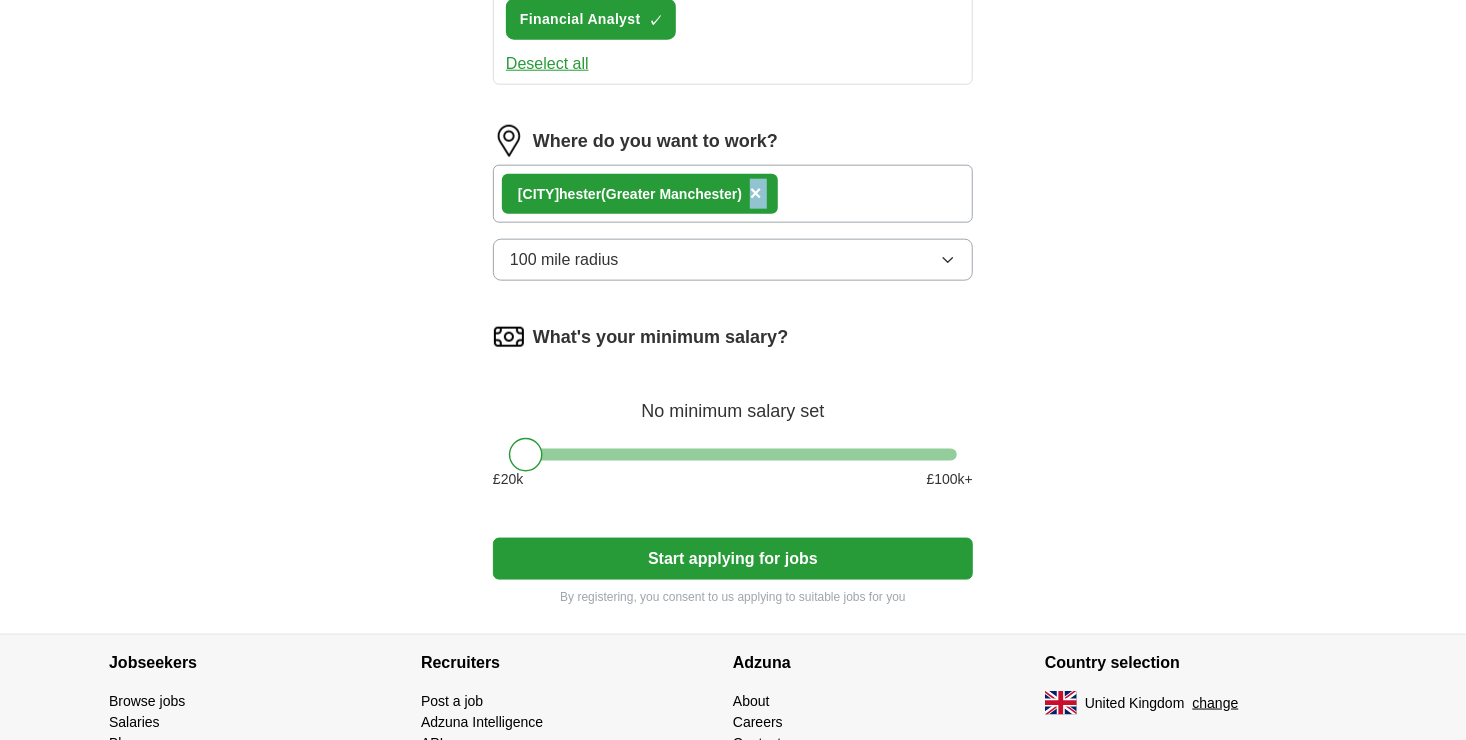 click on "[CITY] ([REGION]) ×" at bounding box center (733, 194) 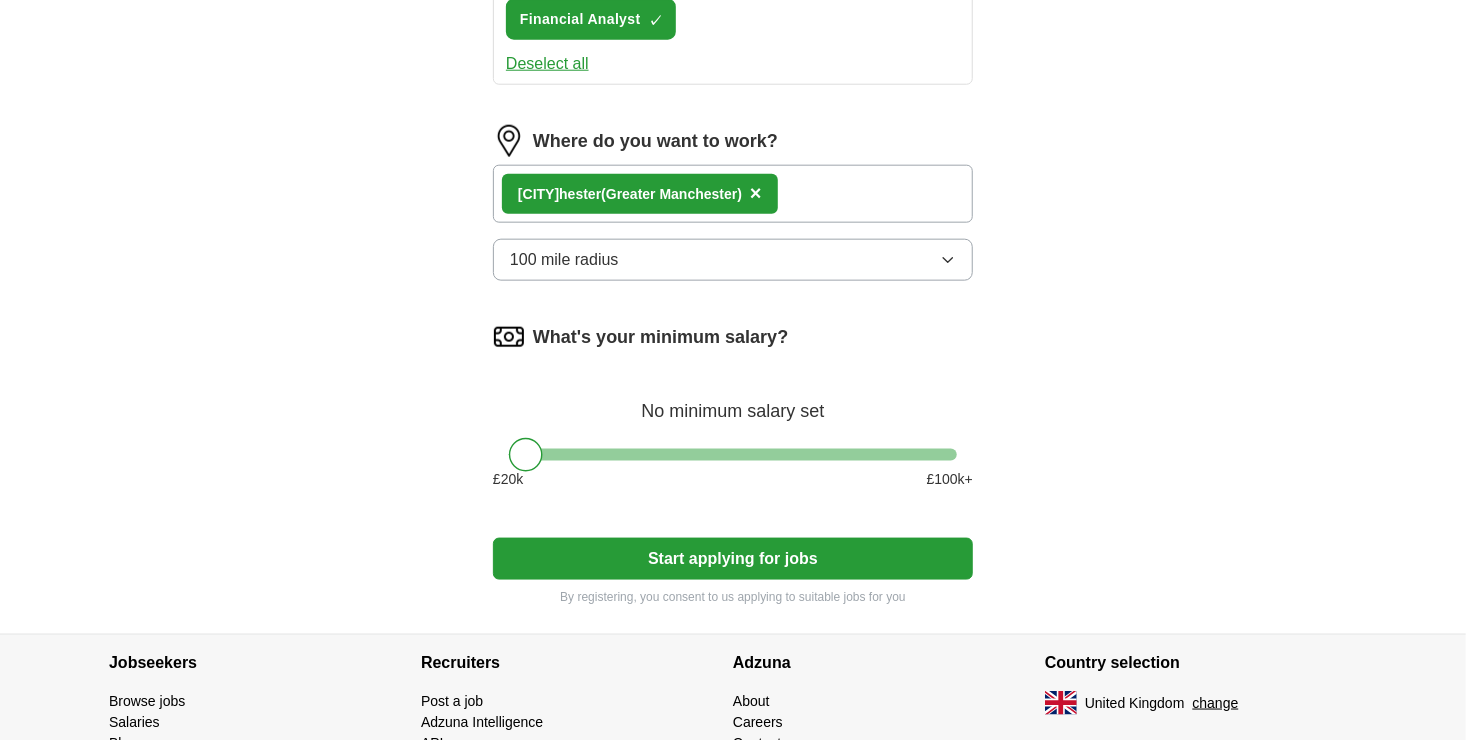 drag, startPoint x: 830, startPoint y: 198, endPoint x: 1031, endPoint y: 266, distance: 212.19095 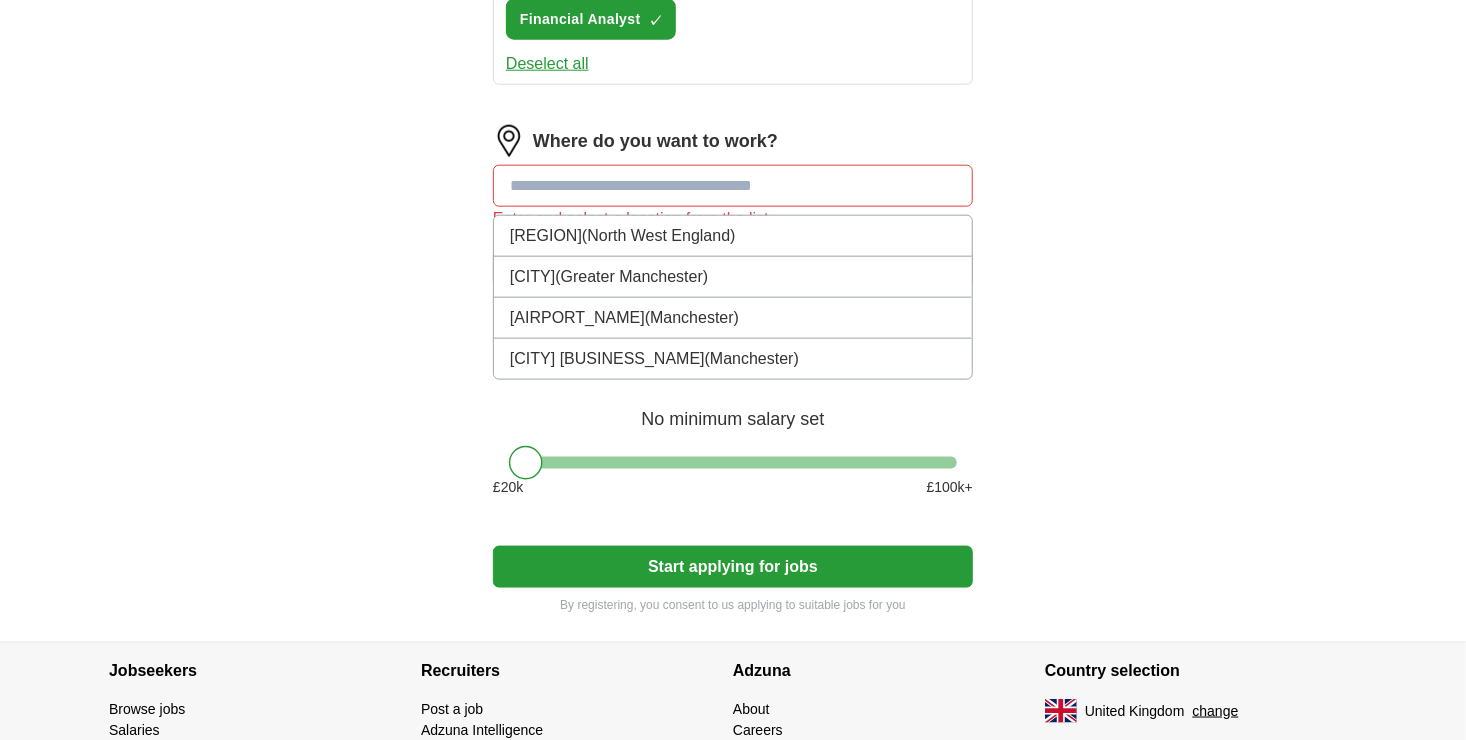 click at bounding box center (733, 186) 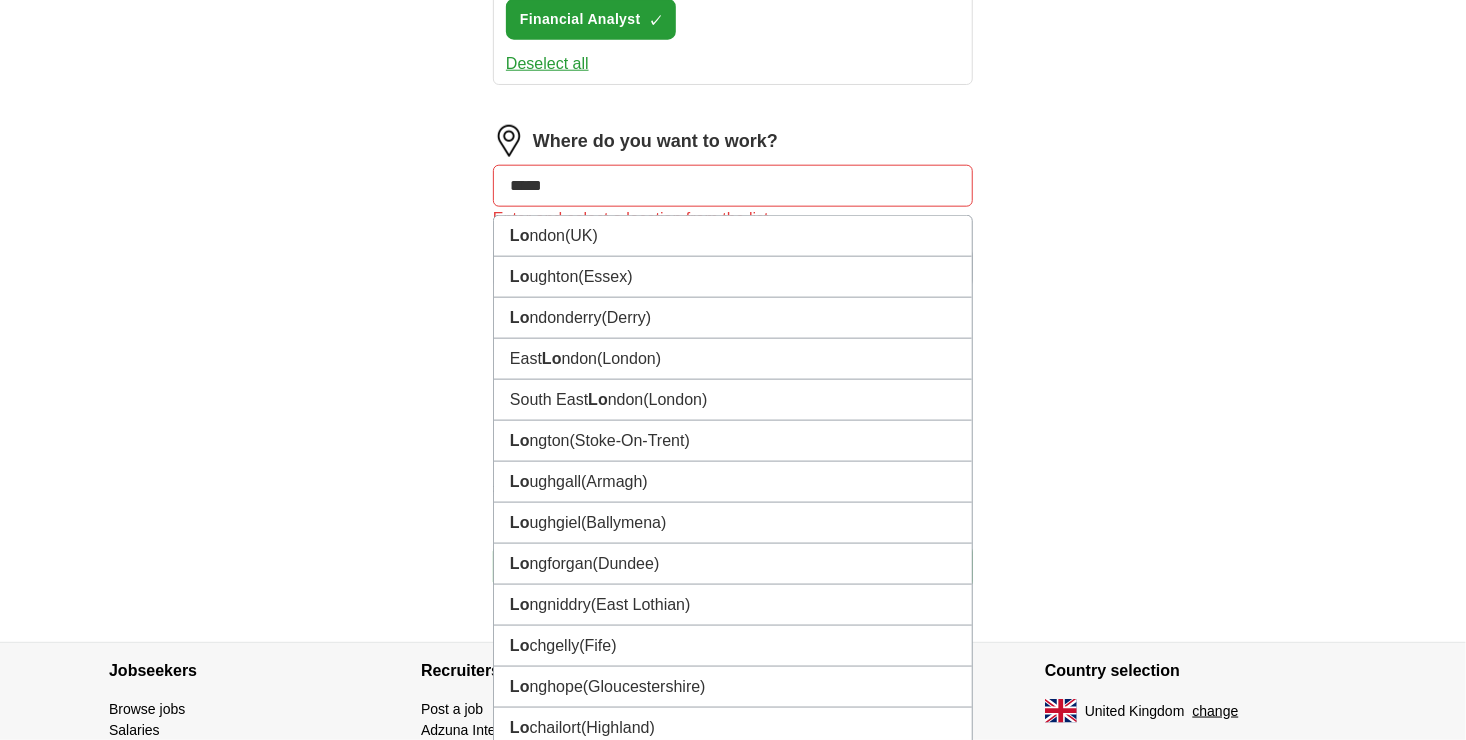 type on "******" 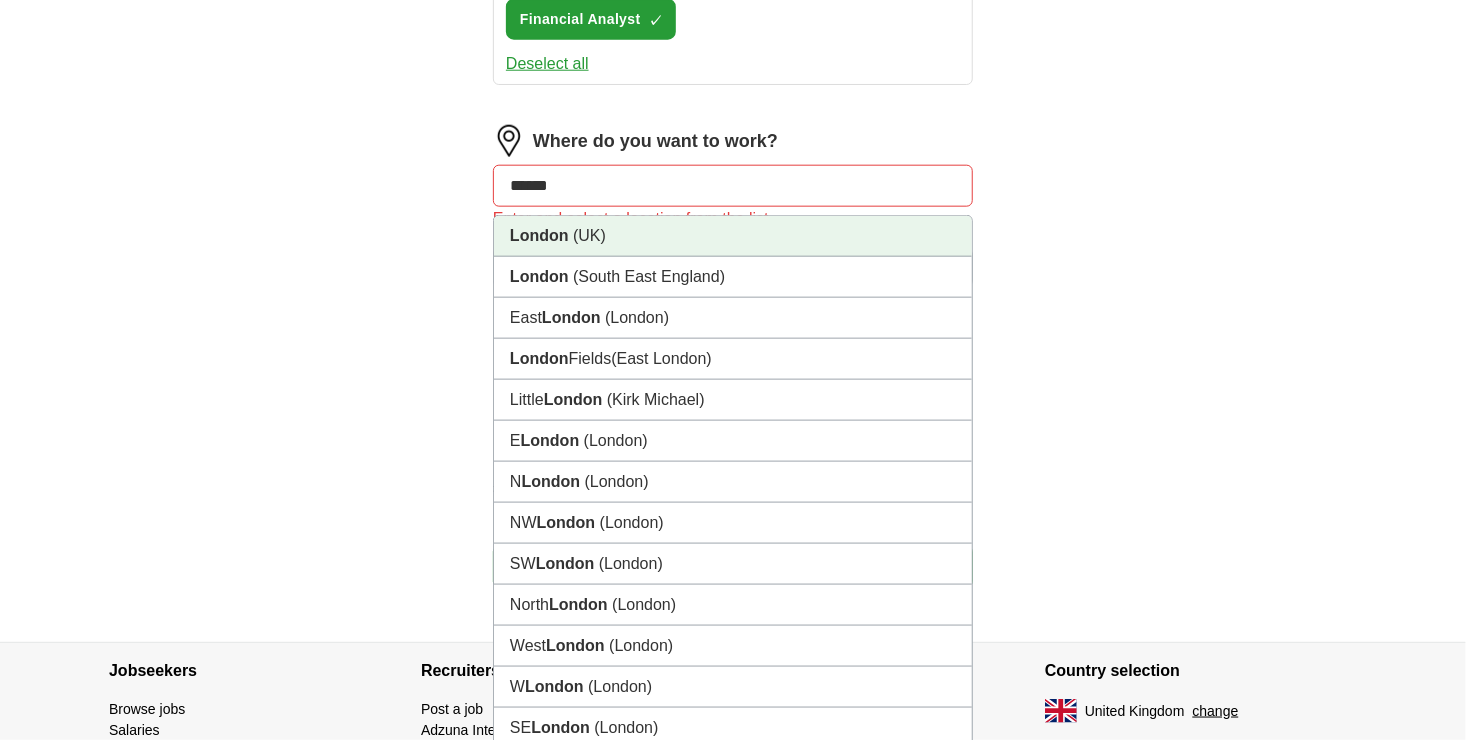 click on "(UK)" at bounding box center (589, 235) 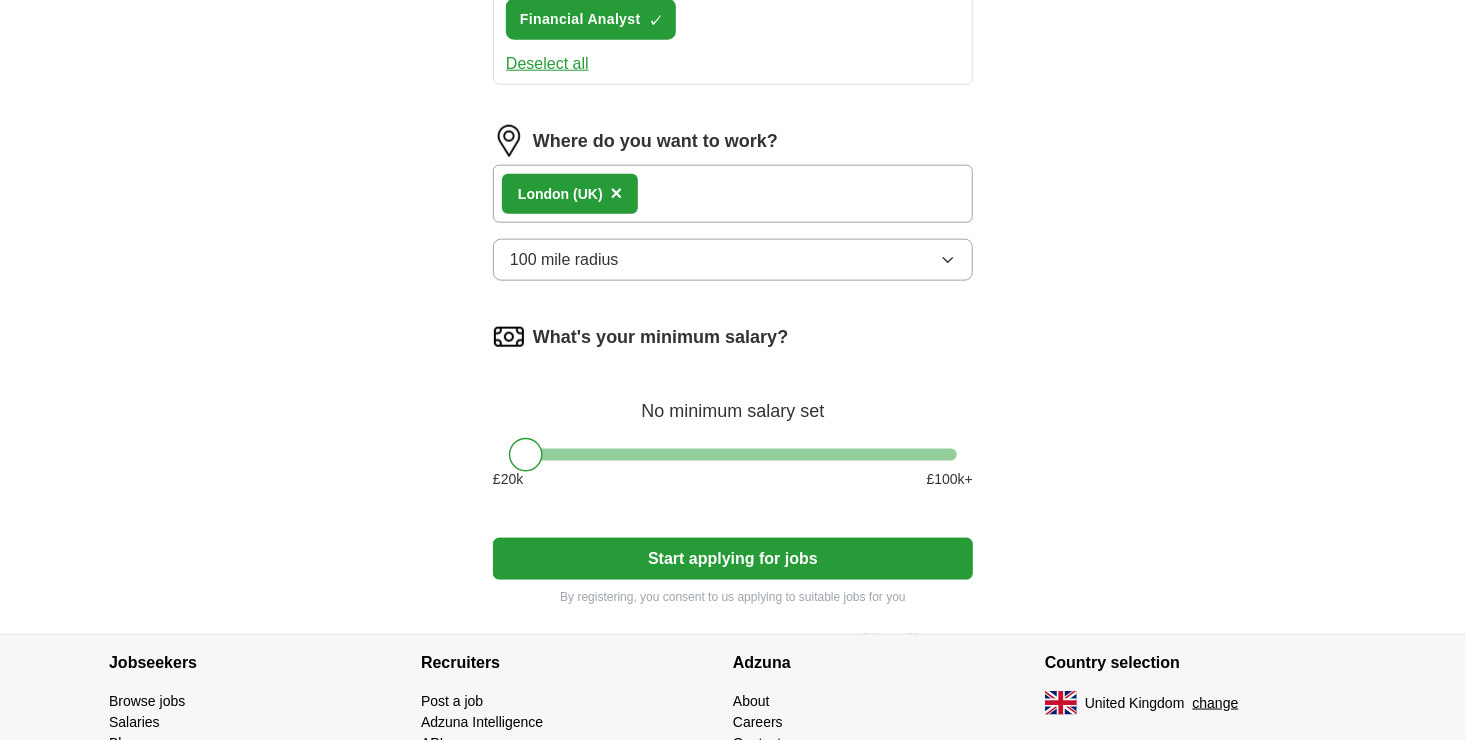 click on "100 mile radius" at bounding box center (733, 260) 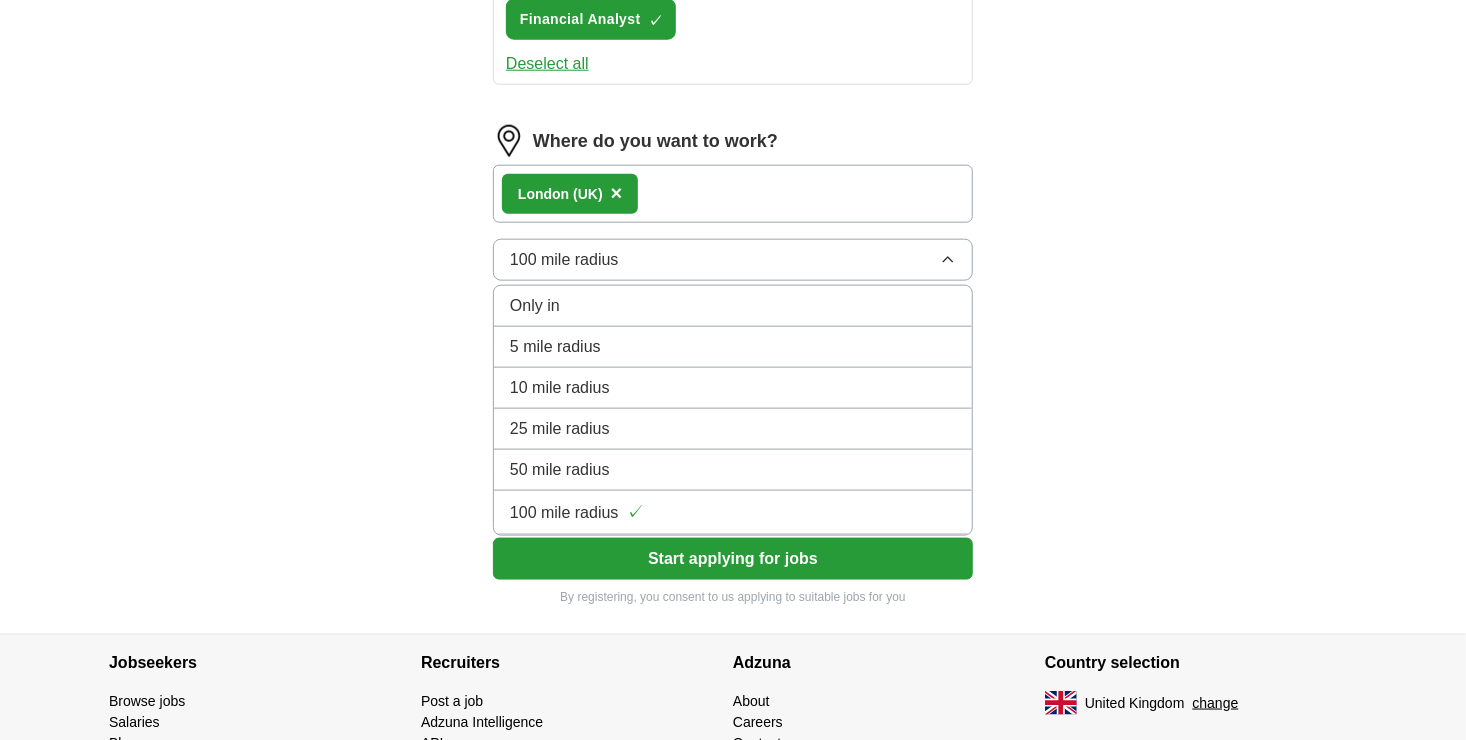 click on "100 mile radius ✓" at bounding box center [733, 512] 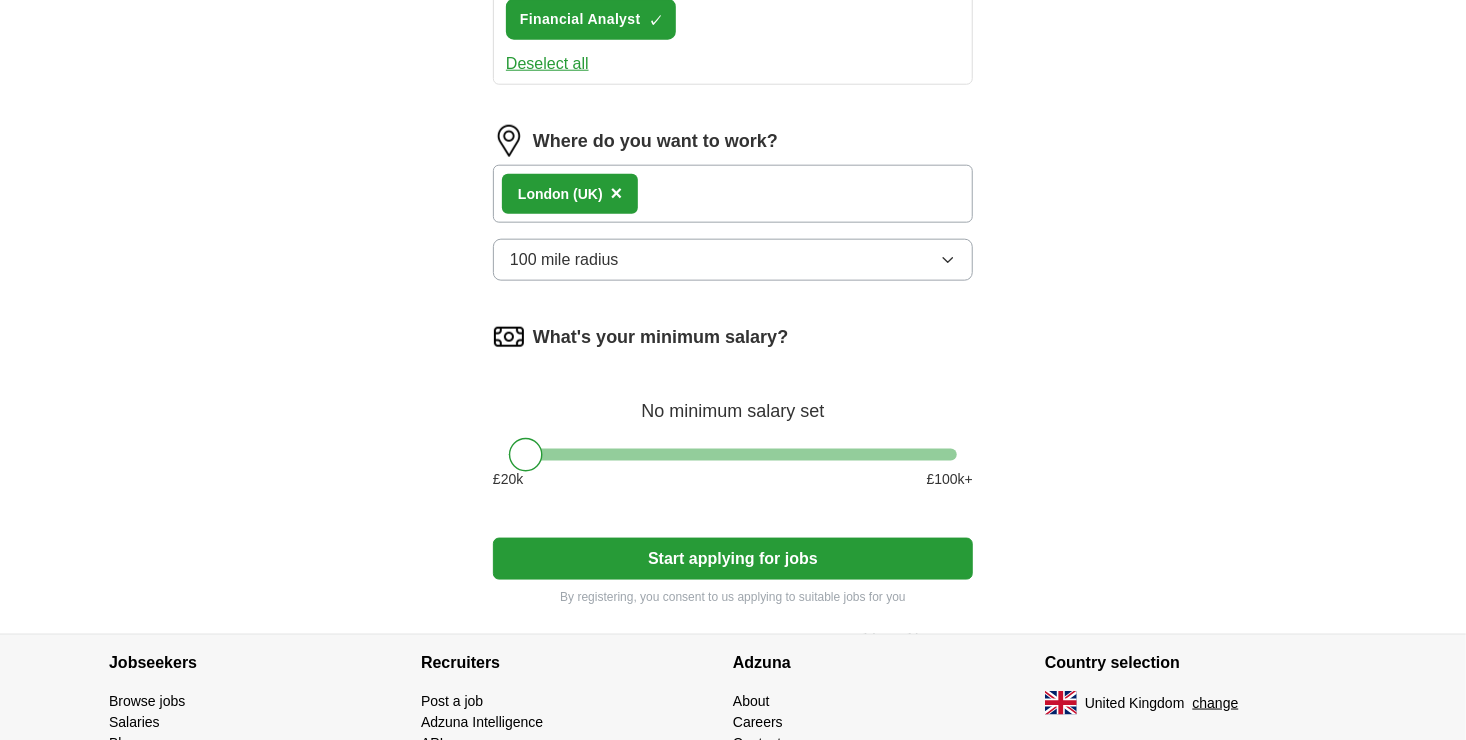 click on "Start applying for jobs" at bounding box center [733, 559] 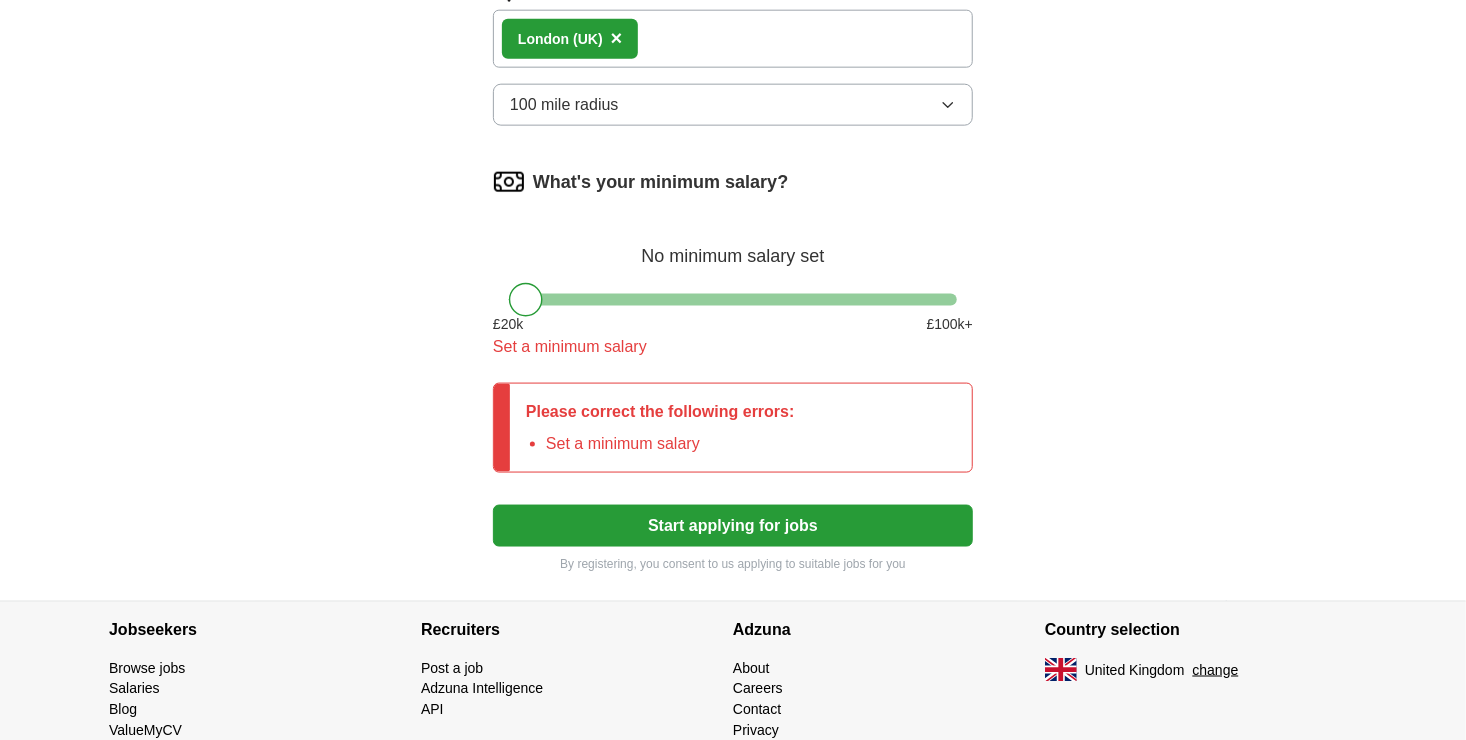 scroll, scrollTop: 1200, scrollLeft: 0, axis: vertical 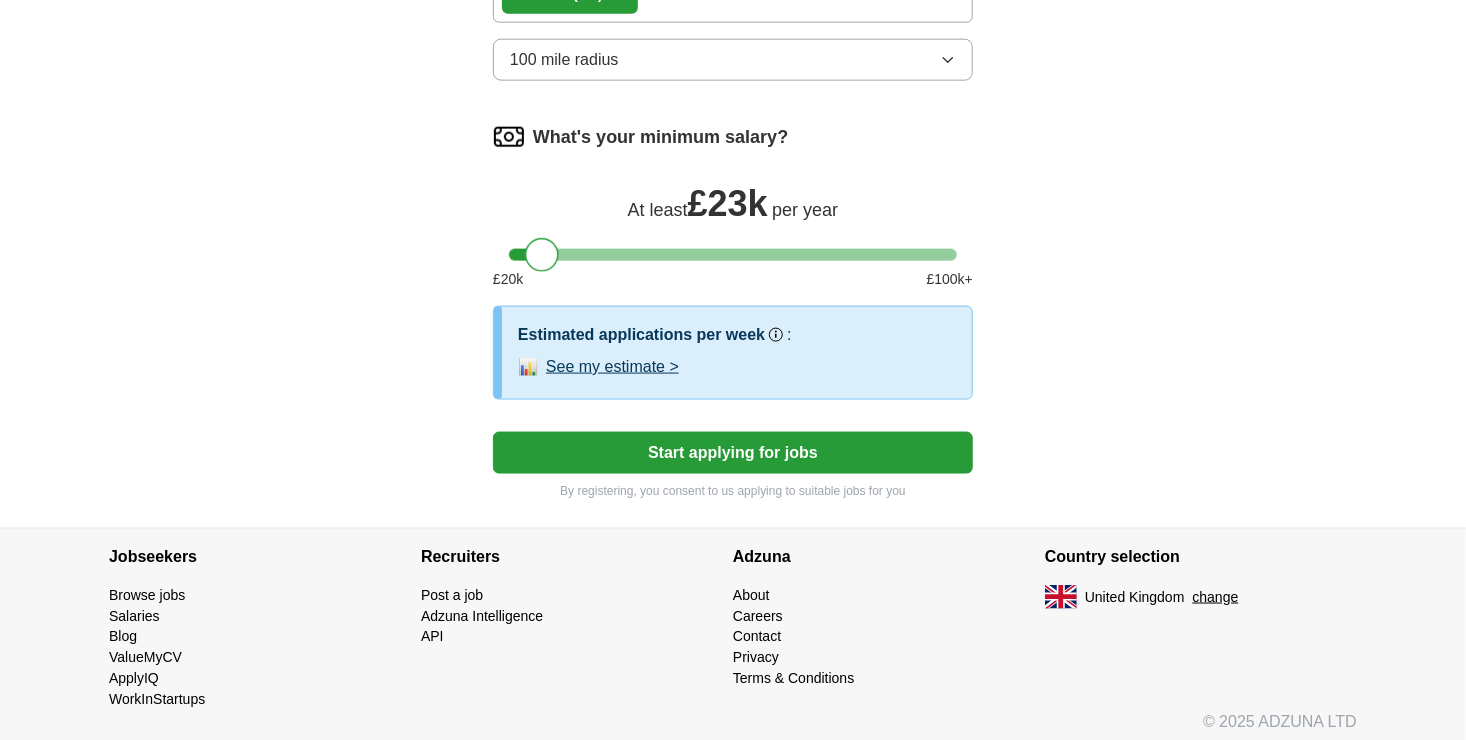 drag, startPoint x: 534, startPoint y: 248, endPoint x: 551, endPoint y: 248, distance: 17 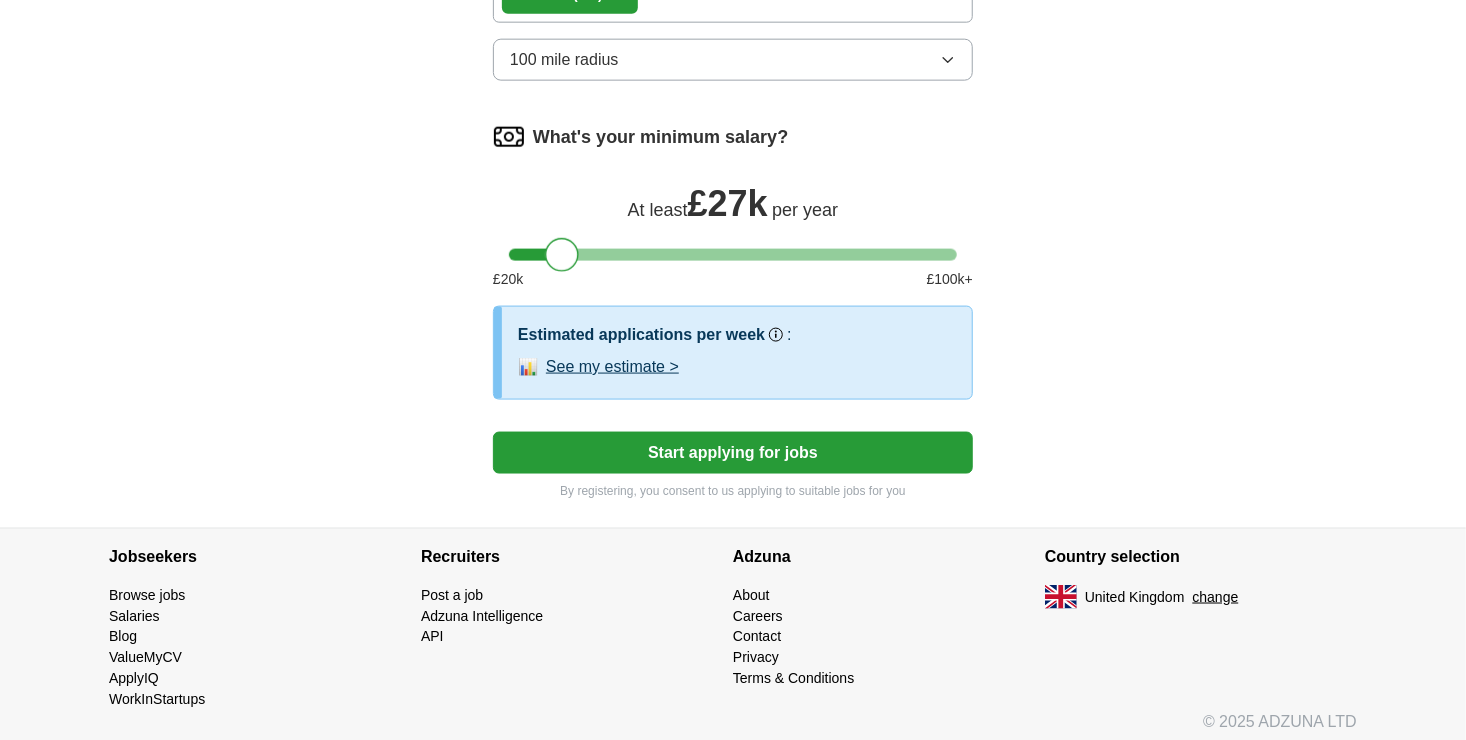 drag, startPoint x: 545, startPoint y: 256, endPoint x: 566, endPoint y: 257, distance: 21.023796 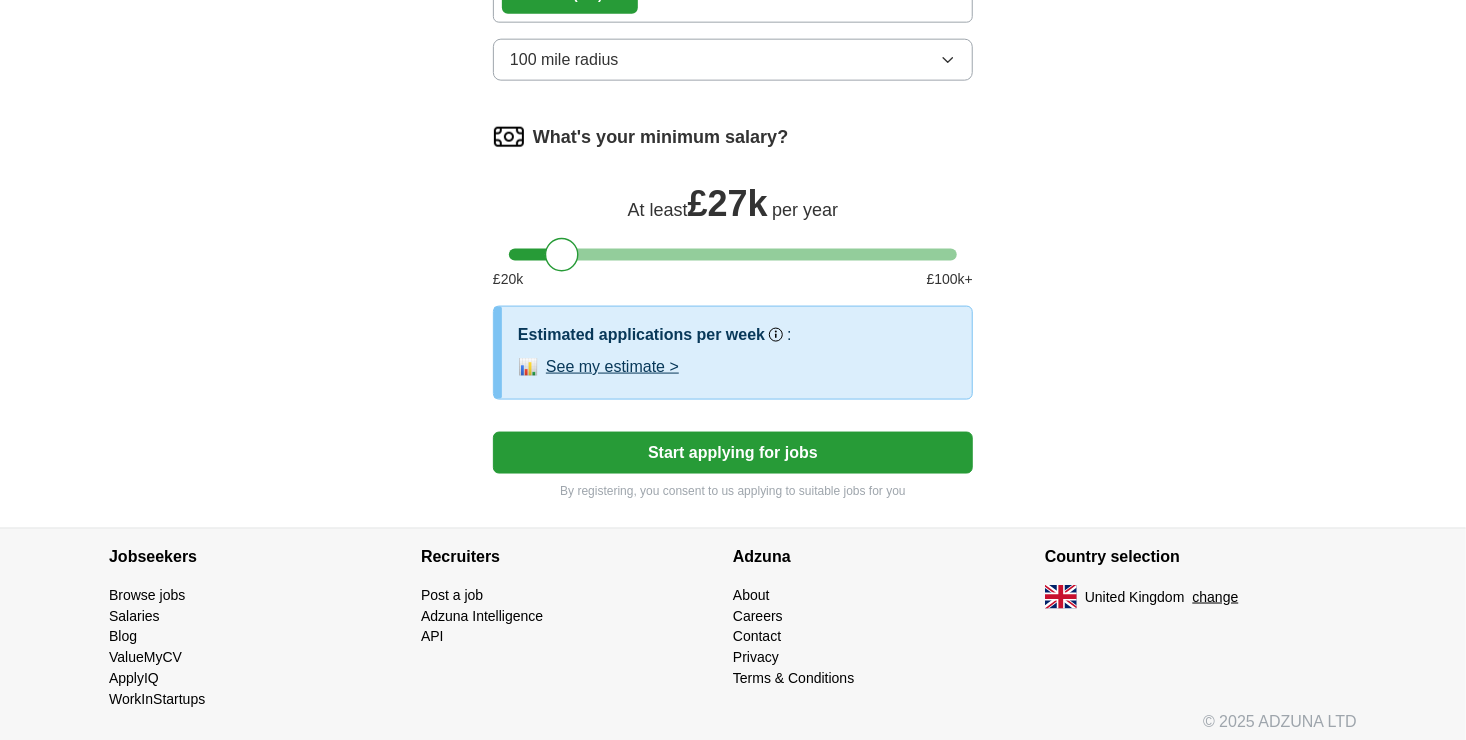 click on "Start applying for jobs" at bounding box center [733, 453] 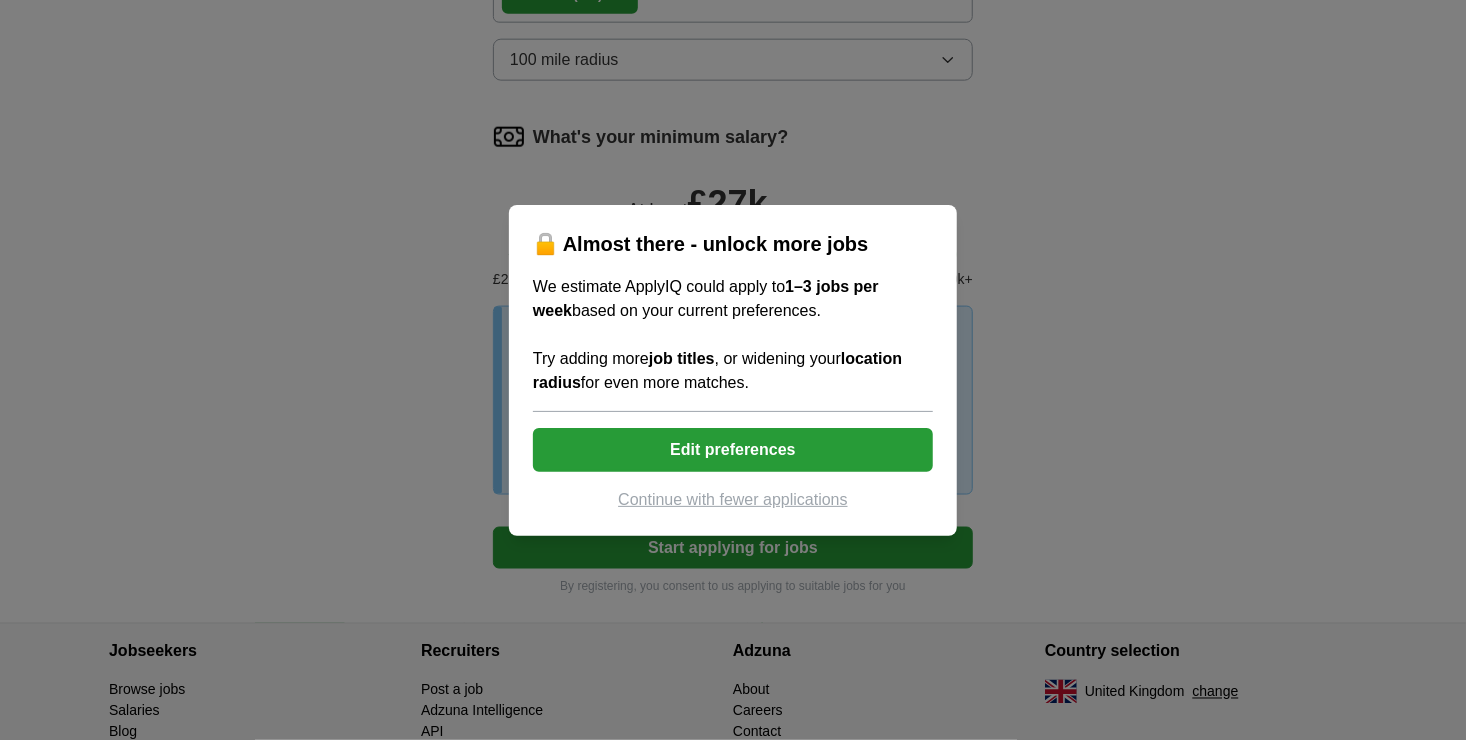 click on "Continue with fewer applications" at bounding box center (733, 500) 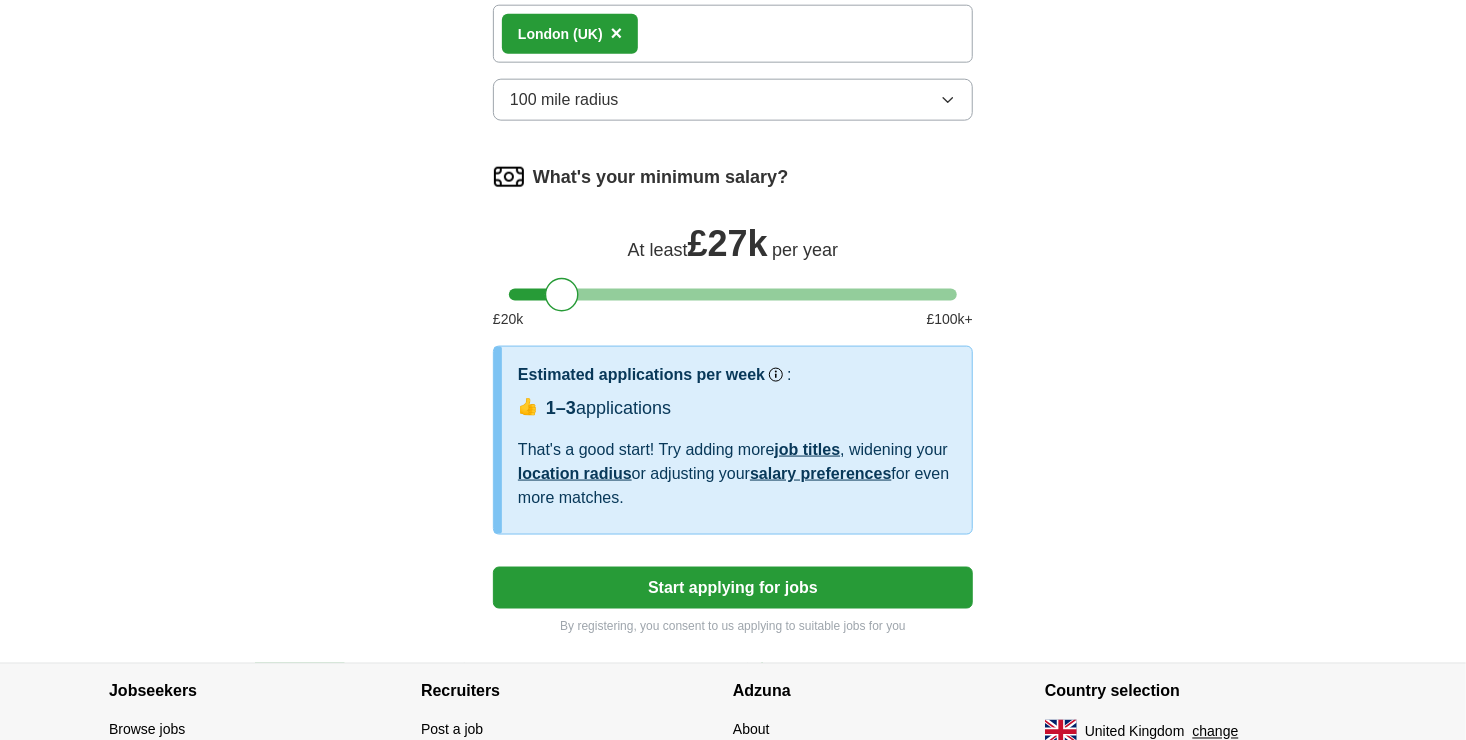 select on "**" 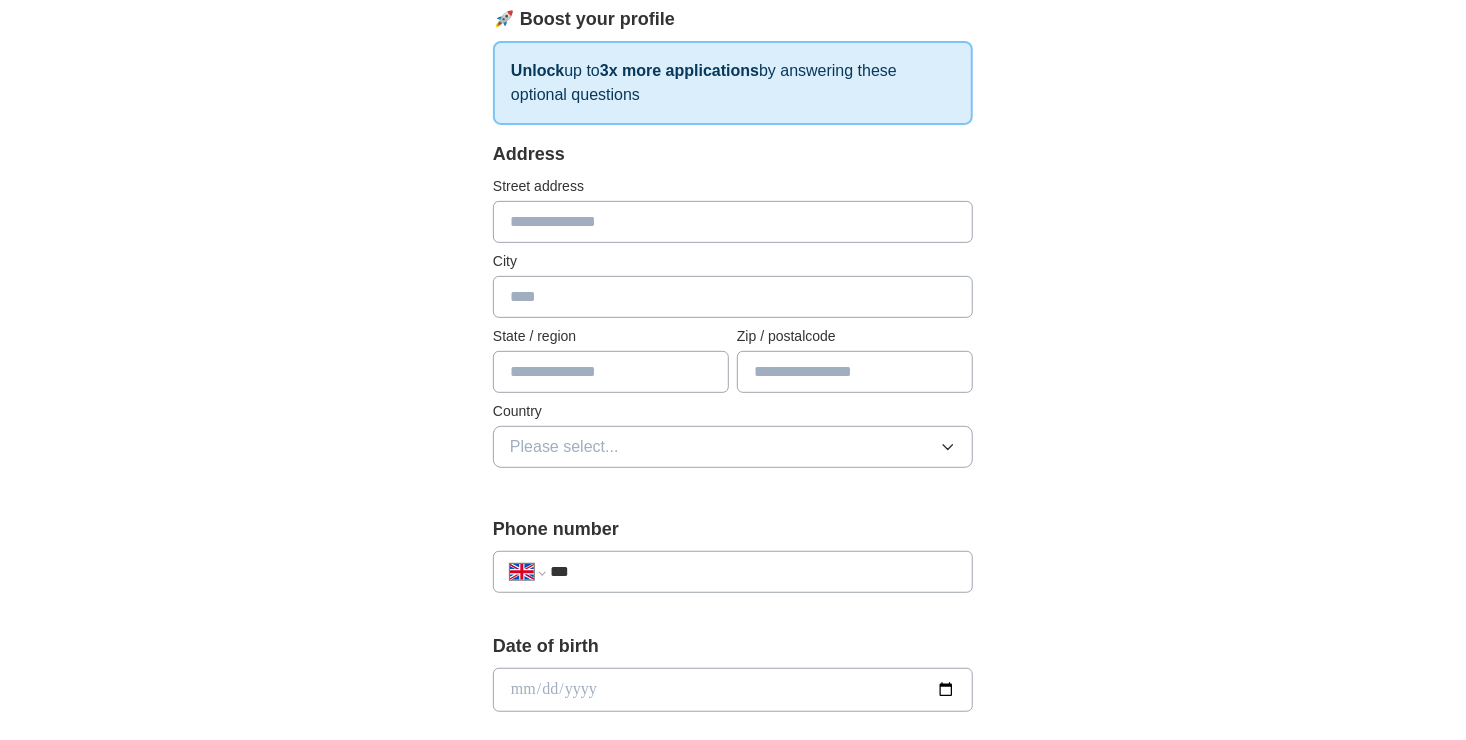 scroll, scrollTop: 300, scrollLeft: 0, axis: vertical 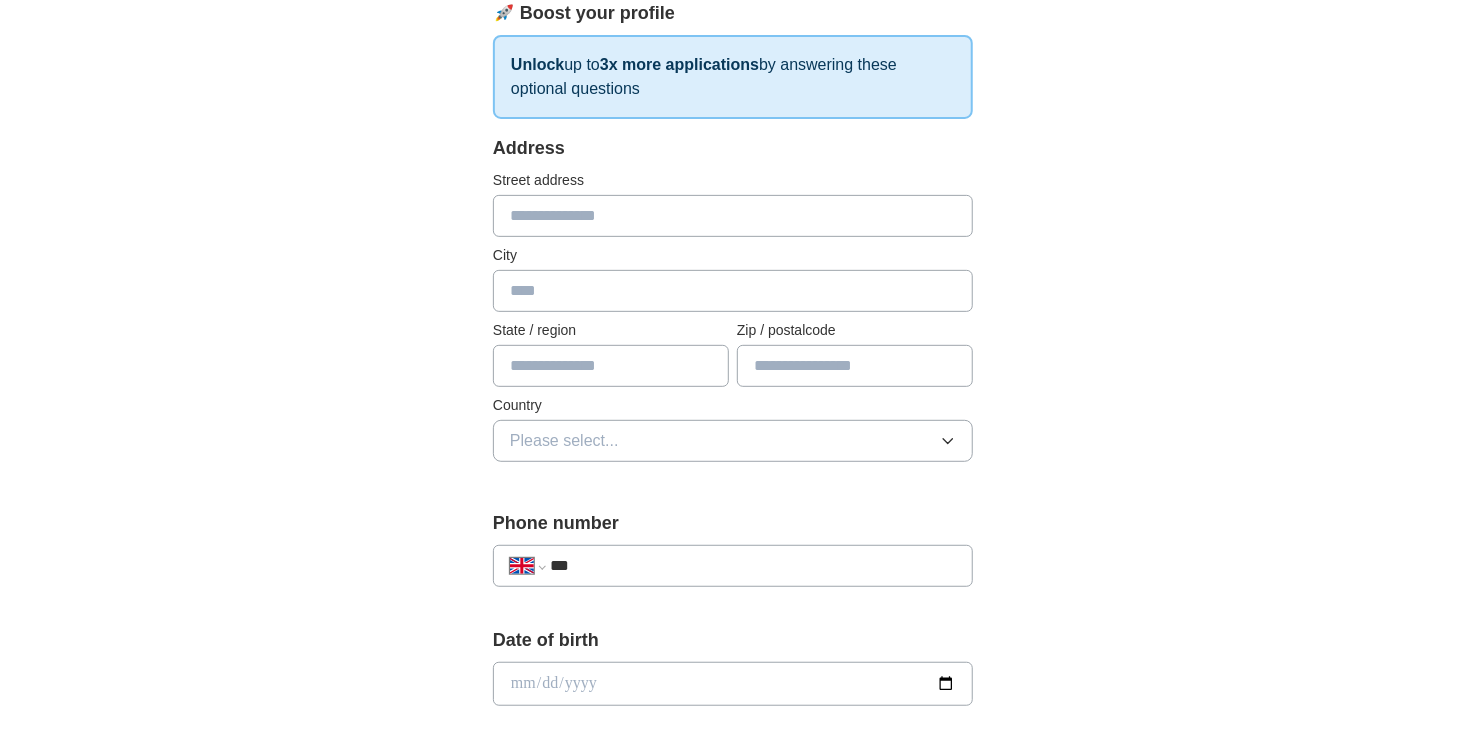 click at bounding box center [733, 216] 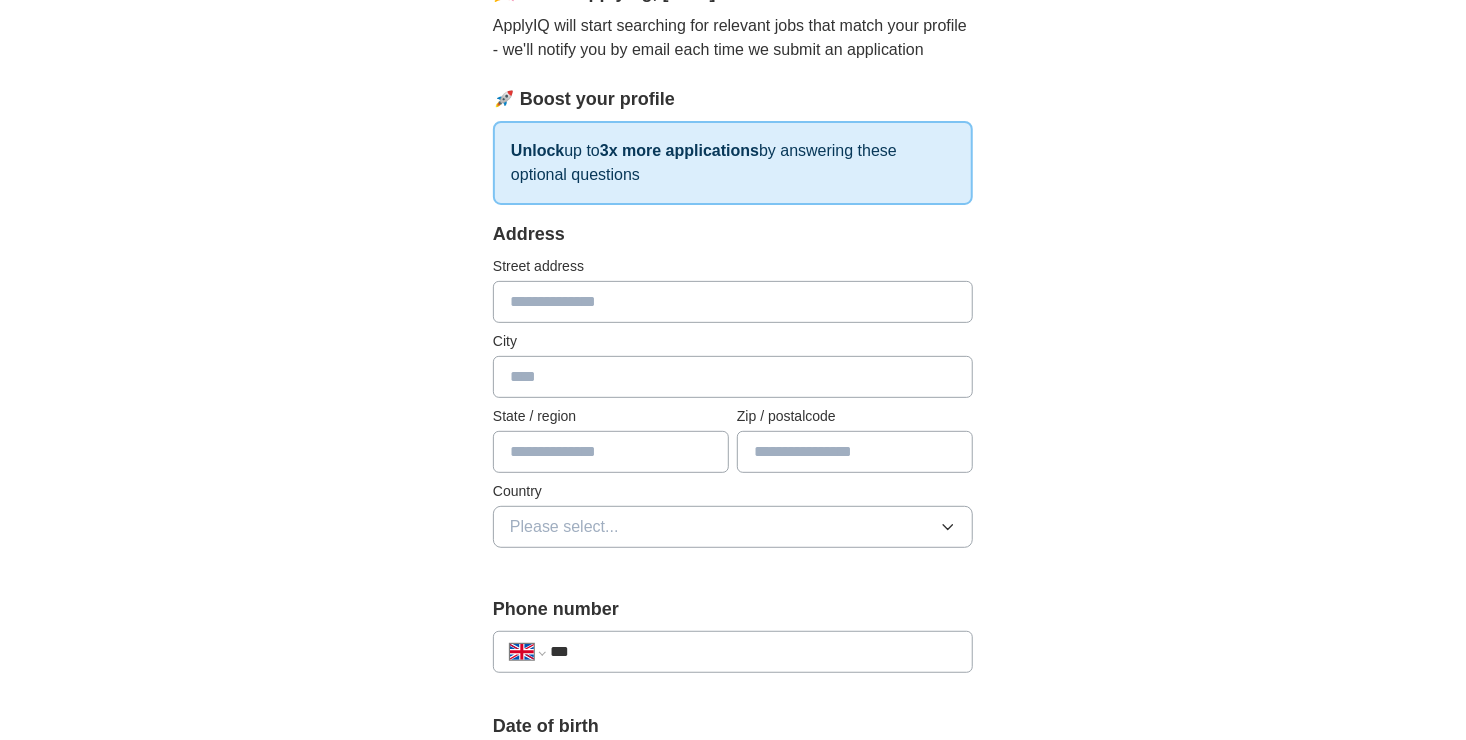 scroll, scrollTop: 200, scrollLeft: 0, axis: vertical 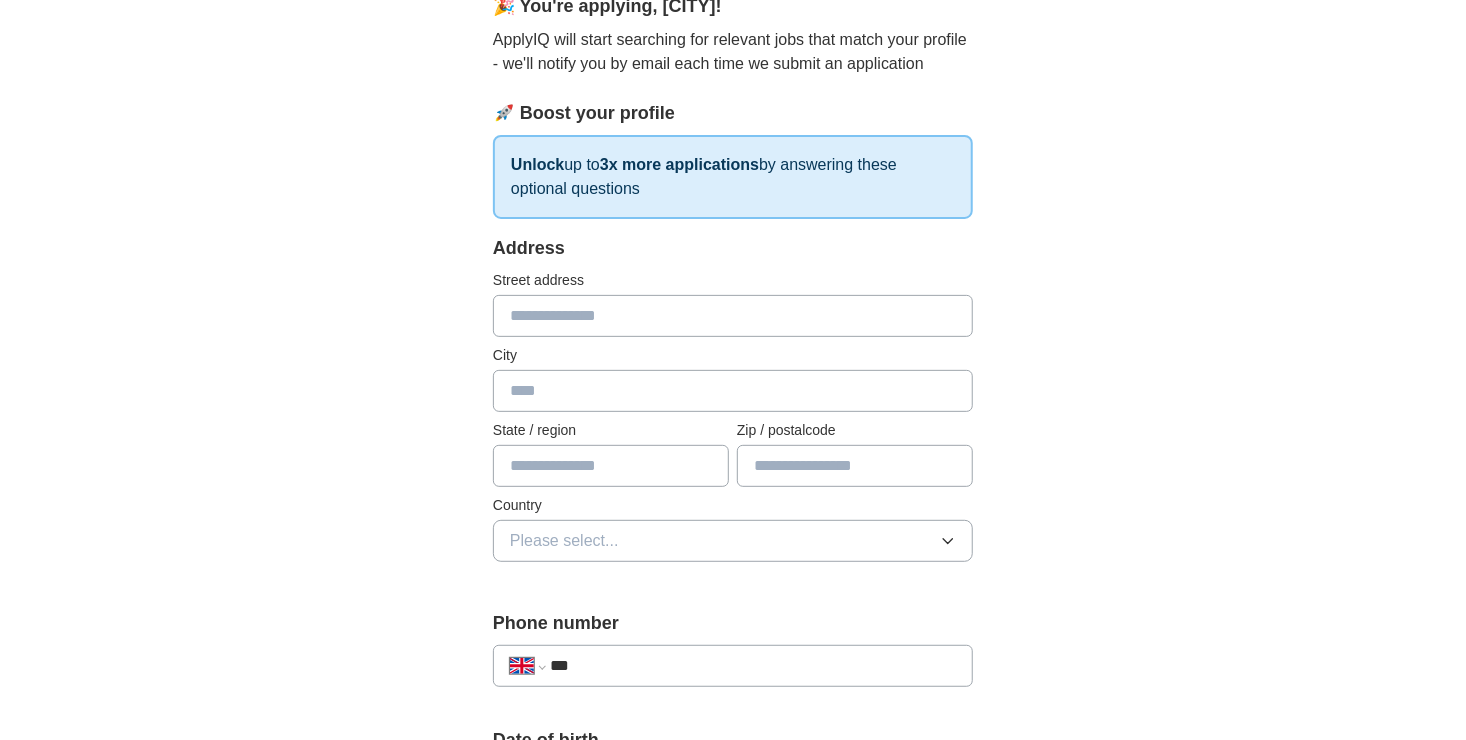 click at bounding box center [733, 316] 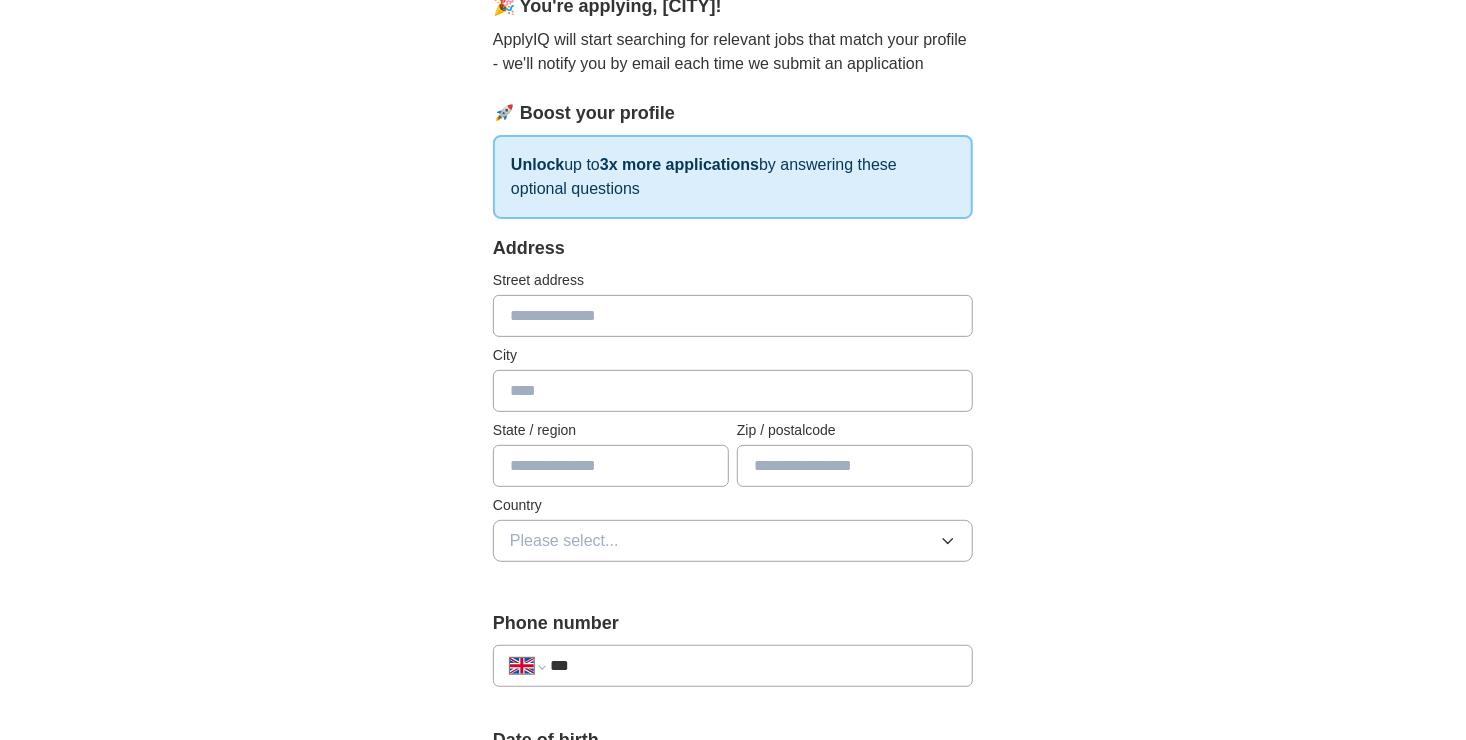 type on "**********" 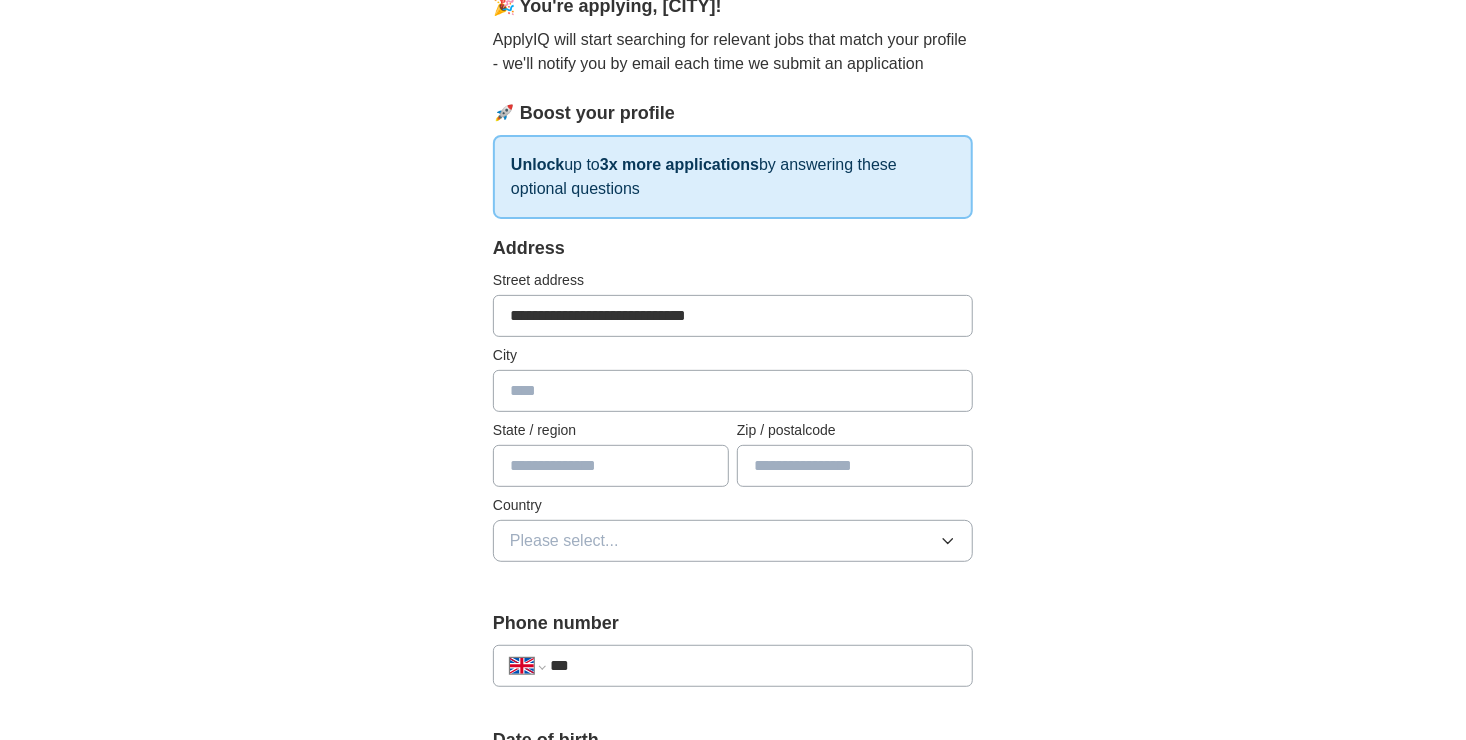 type on "******" 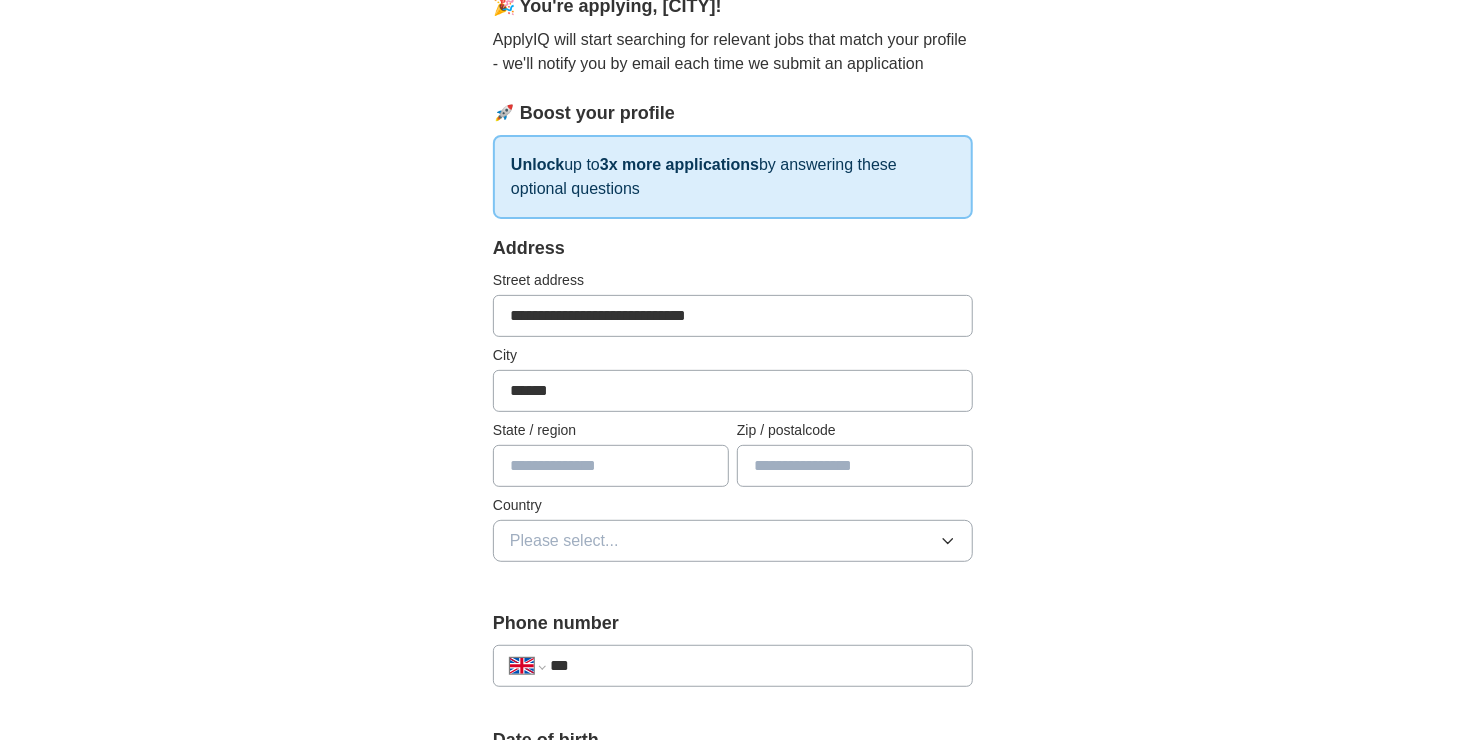 type on "*******" 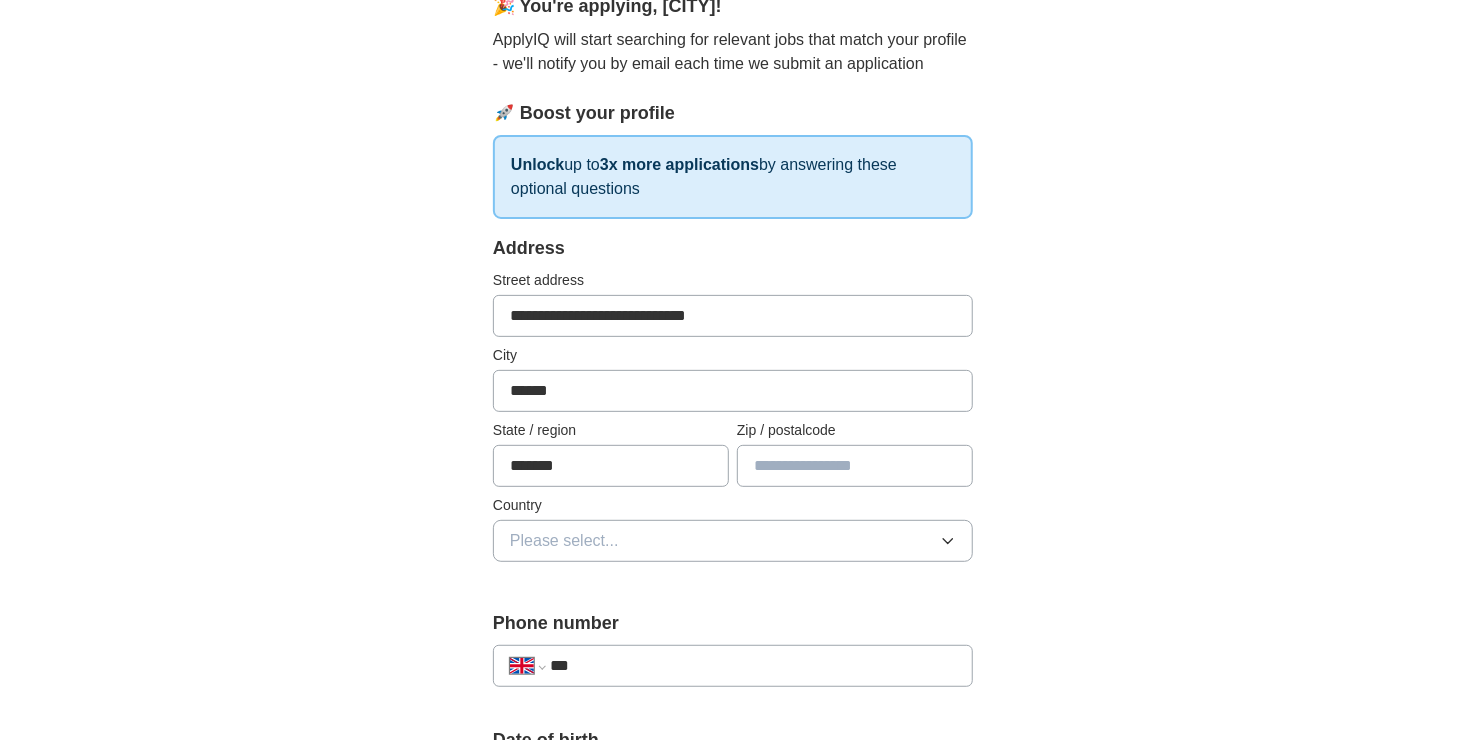 type on "********" 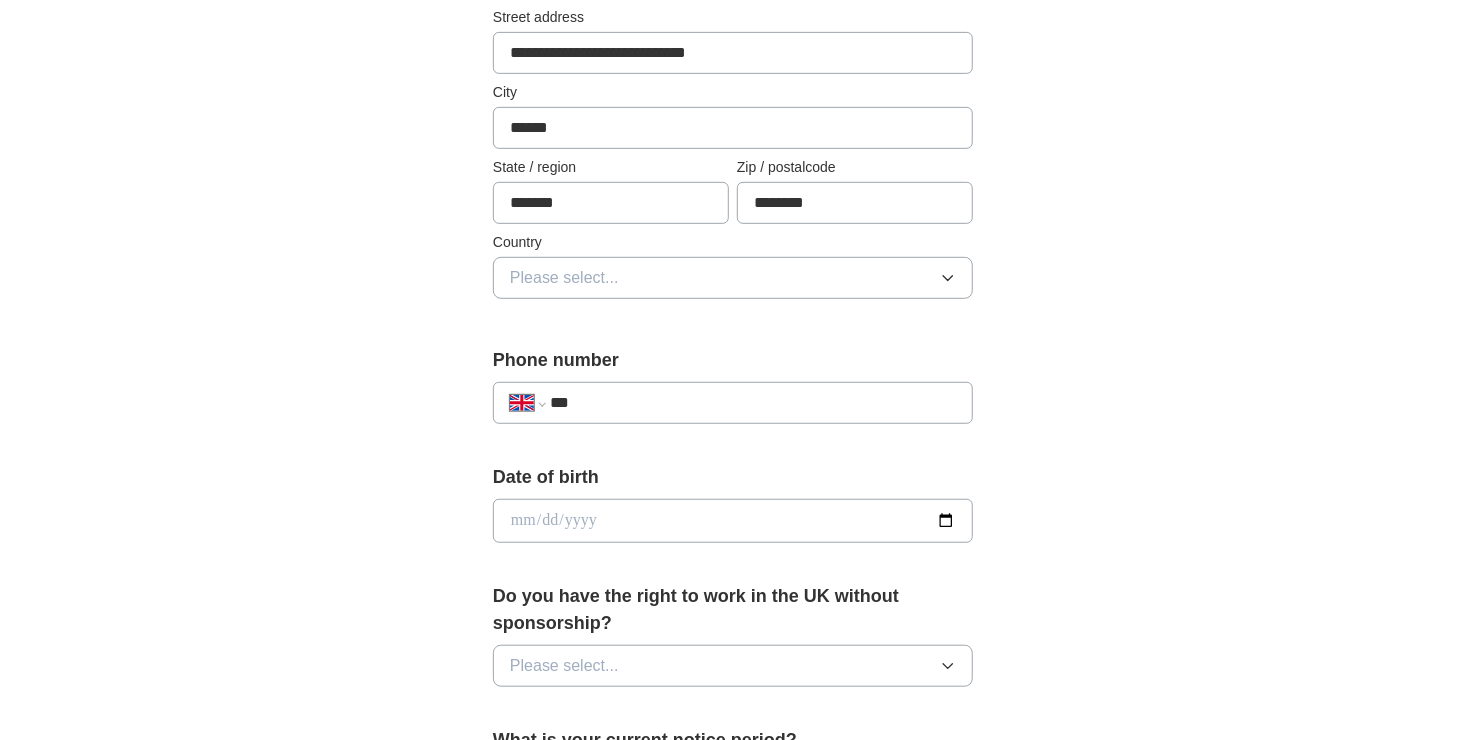 scroll, scrollTop: 500, scrollLeft: 0, axis: vertical 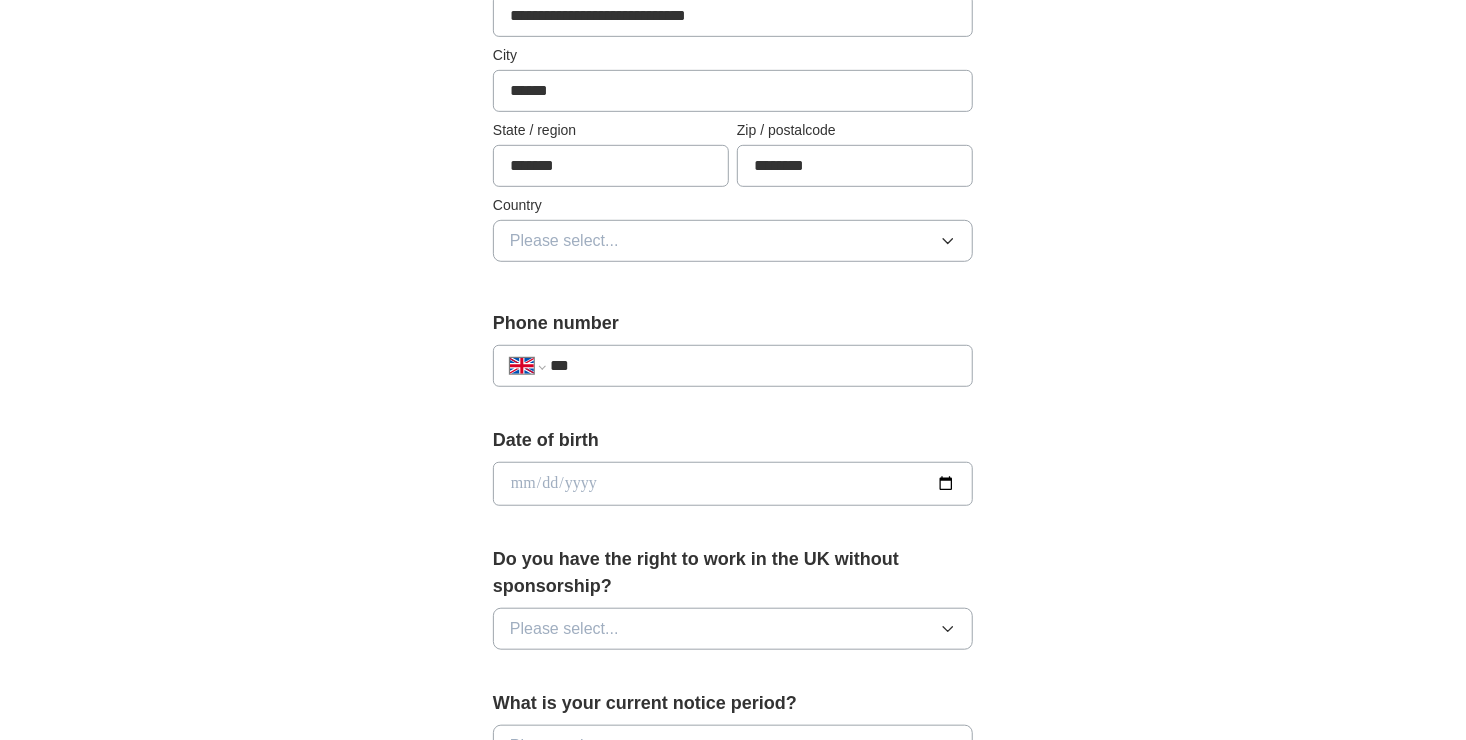 drag, startPoint x: 597, startPoint y: 236, endPoint x: 593, endPoint y: 259, distance: 23.345236 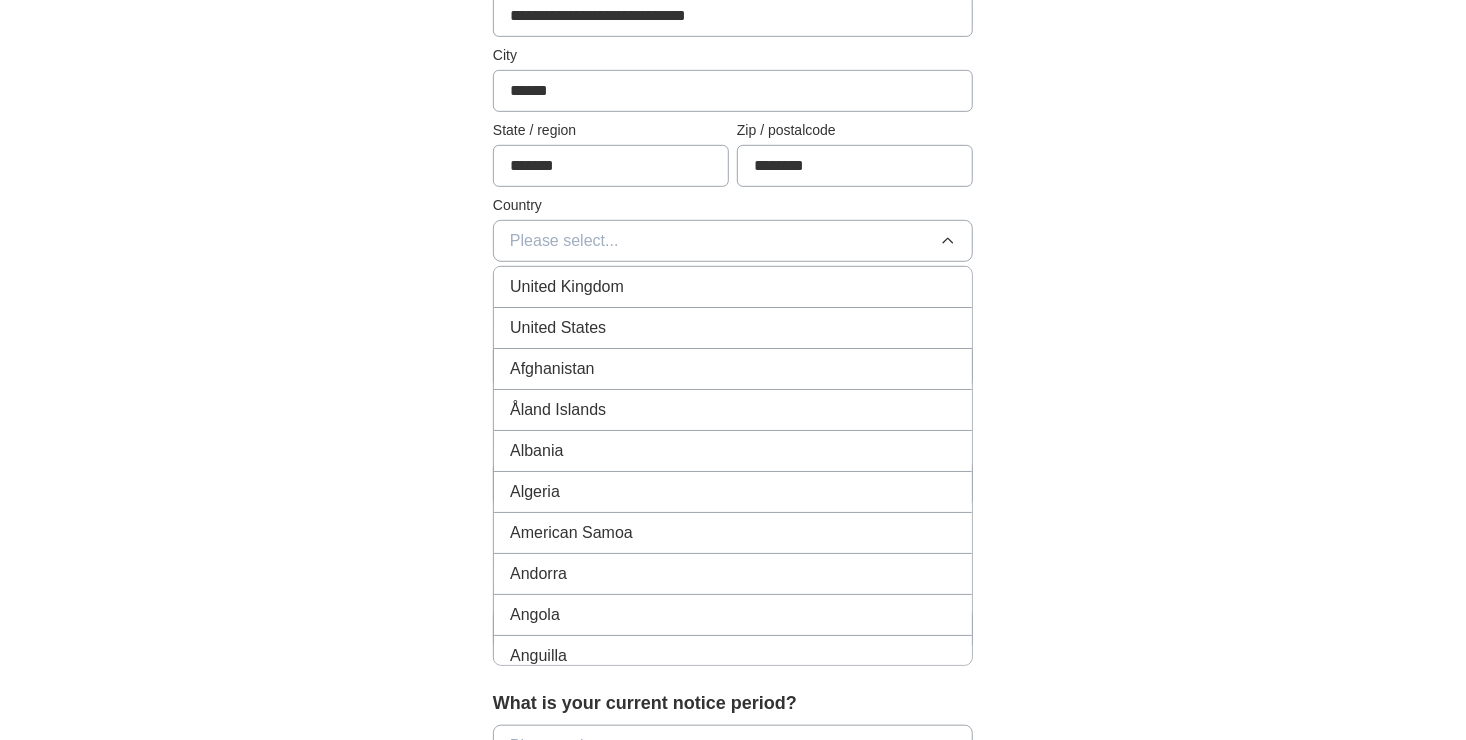 click on "United Kingdom" at bounding box center (567, 287) 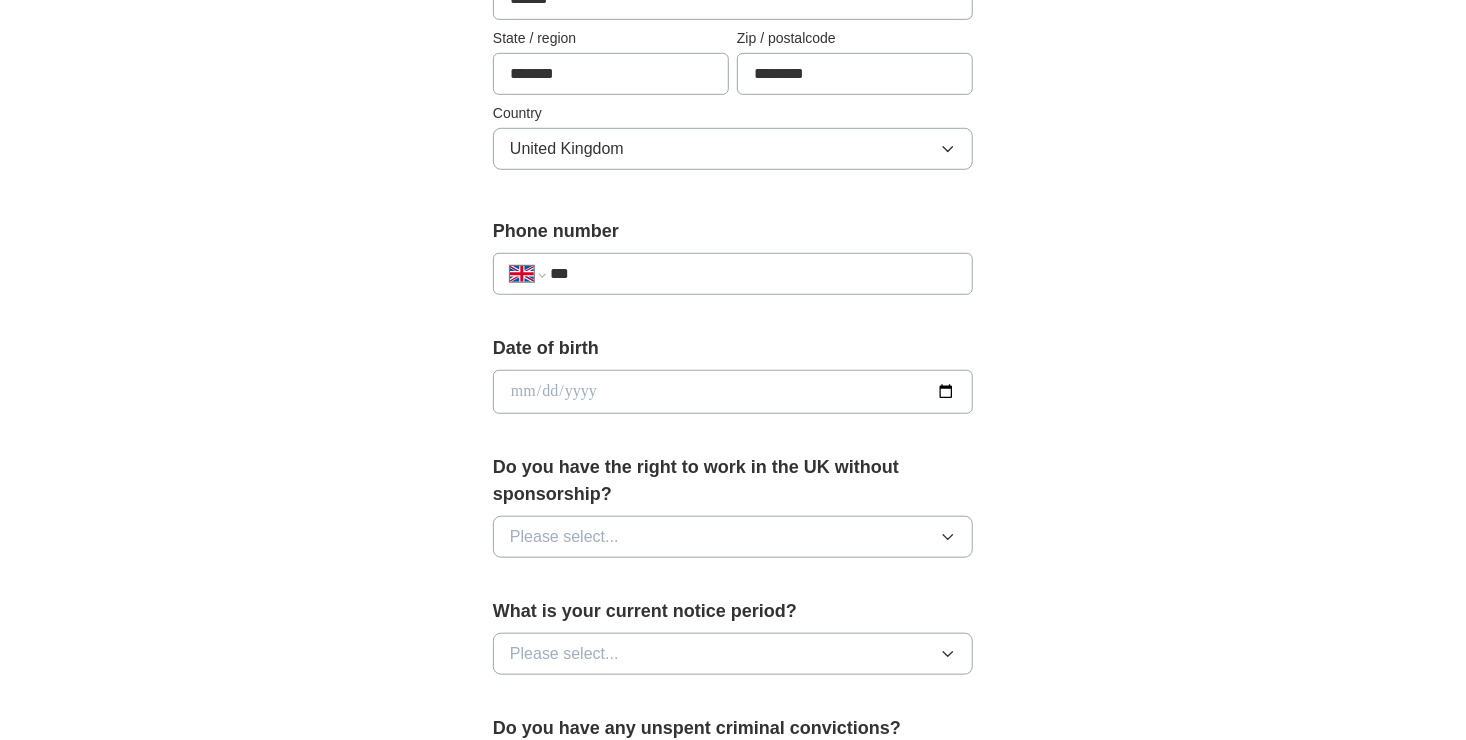 scroll, scrollTop: 600, scrollLeft: 0, axis: vertical 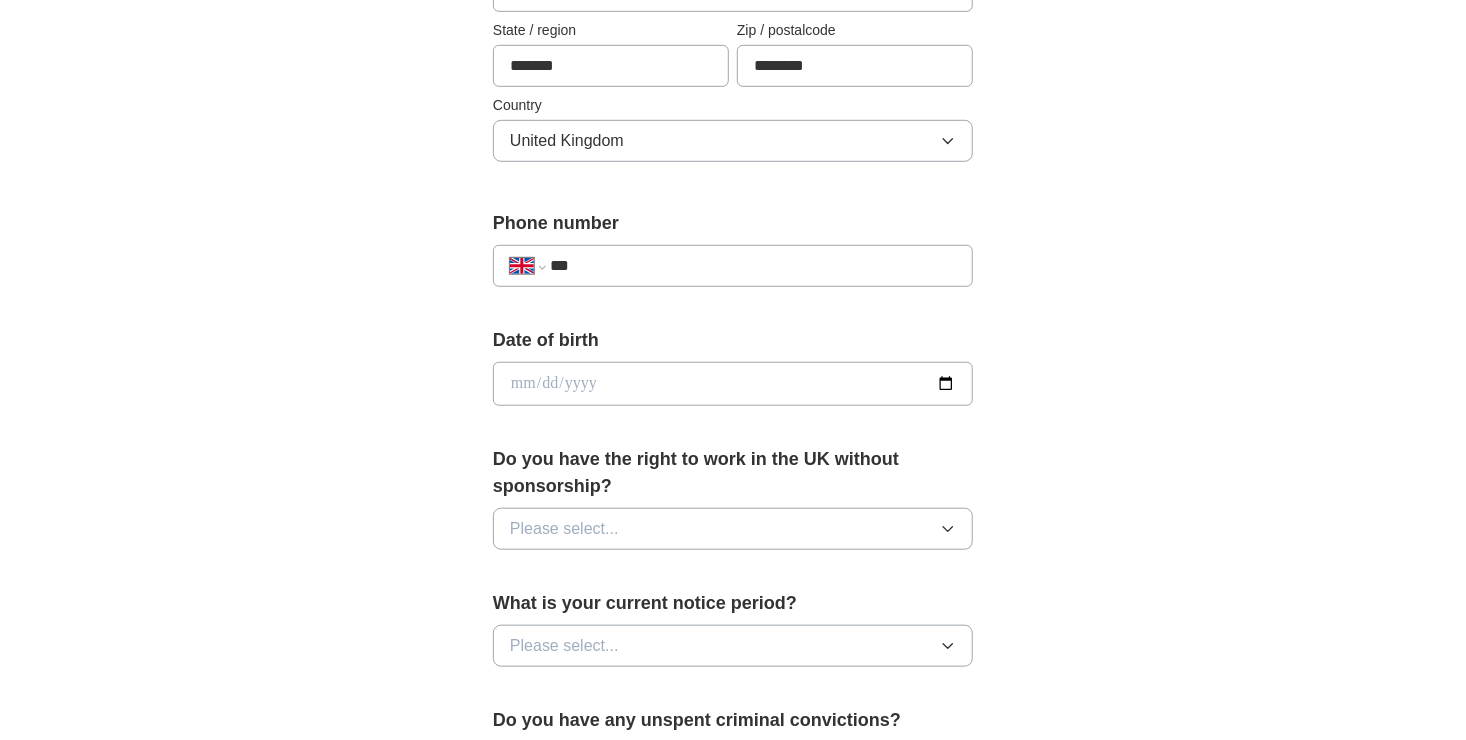 click on "***" at bounding box center (753, 266) 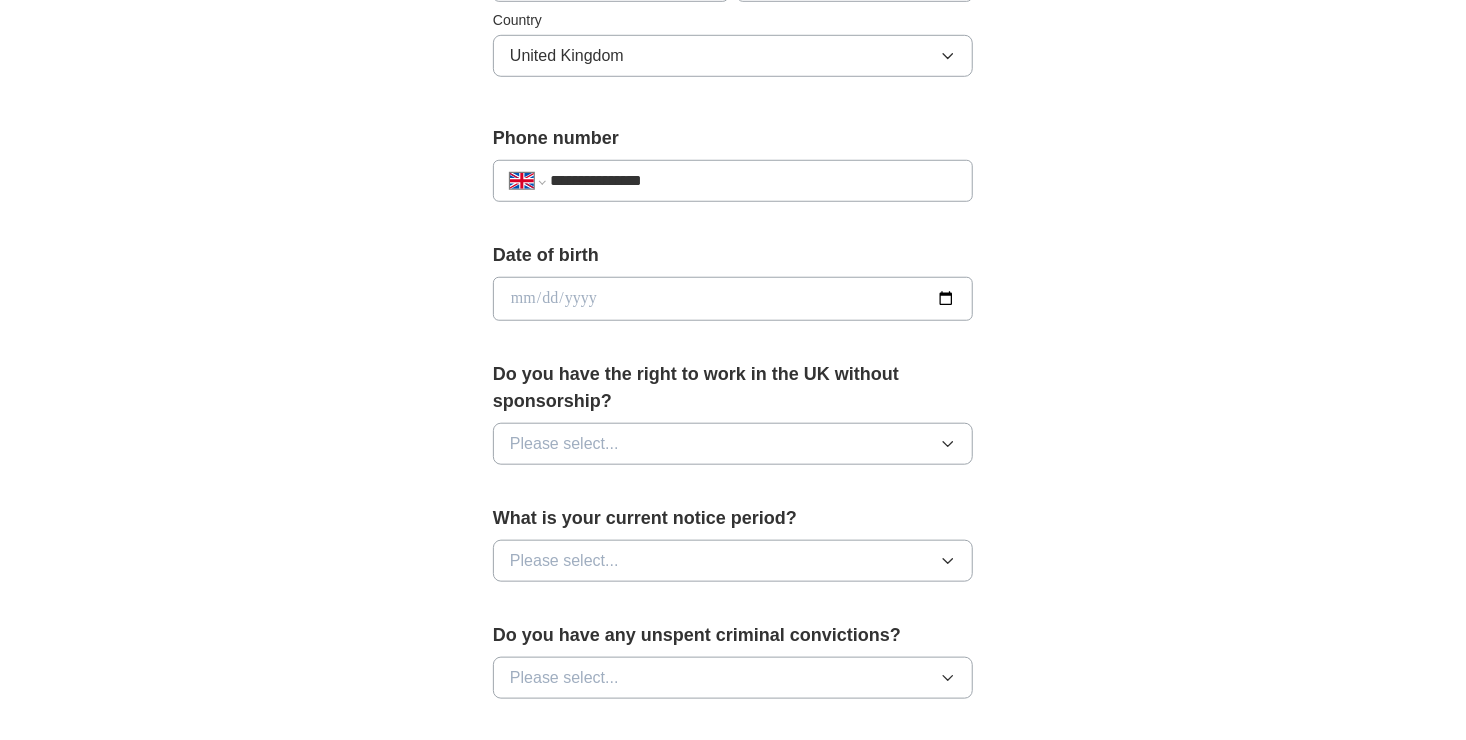 scroll, scrollTop: 700, scrollLeft: 0, axis: vertical 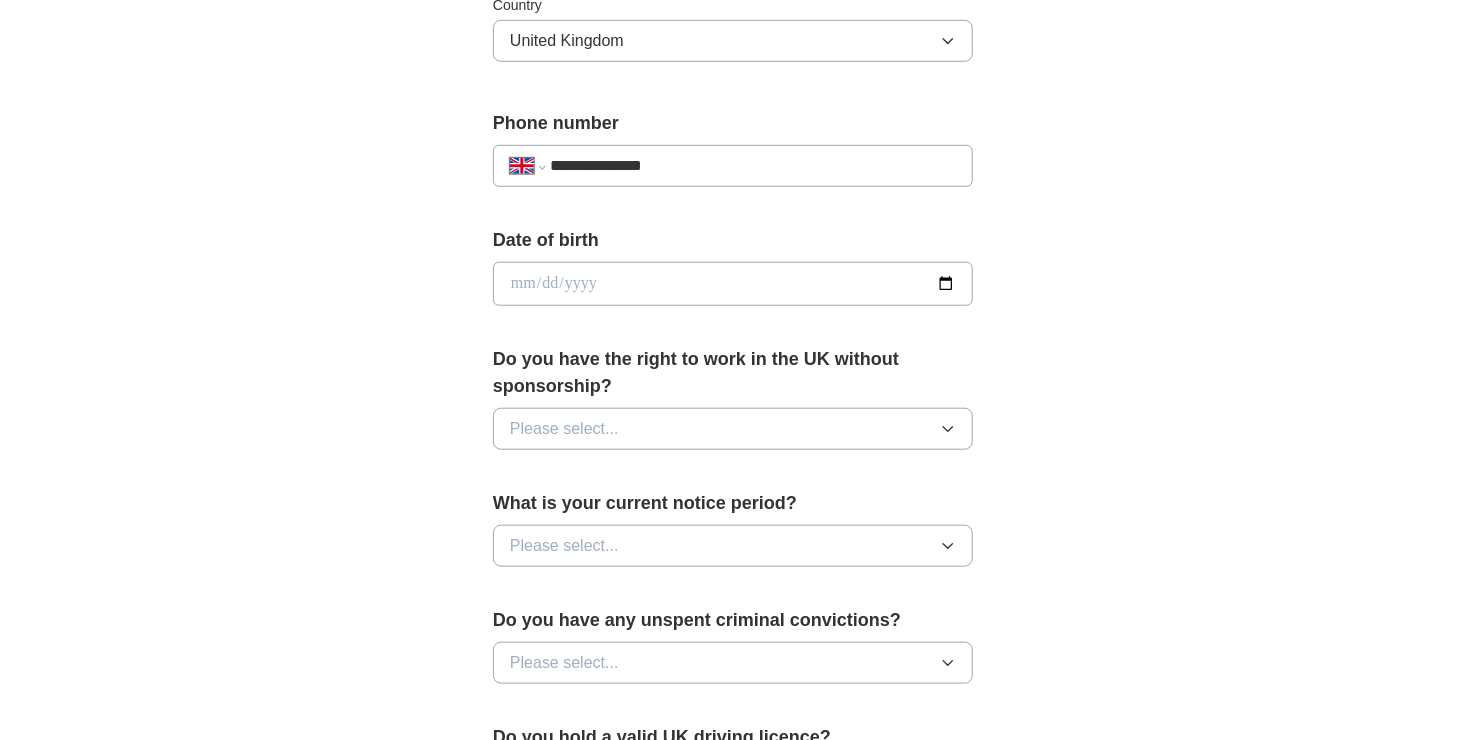 click at bounding box center [733, 284] 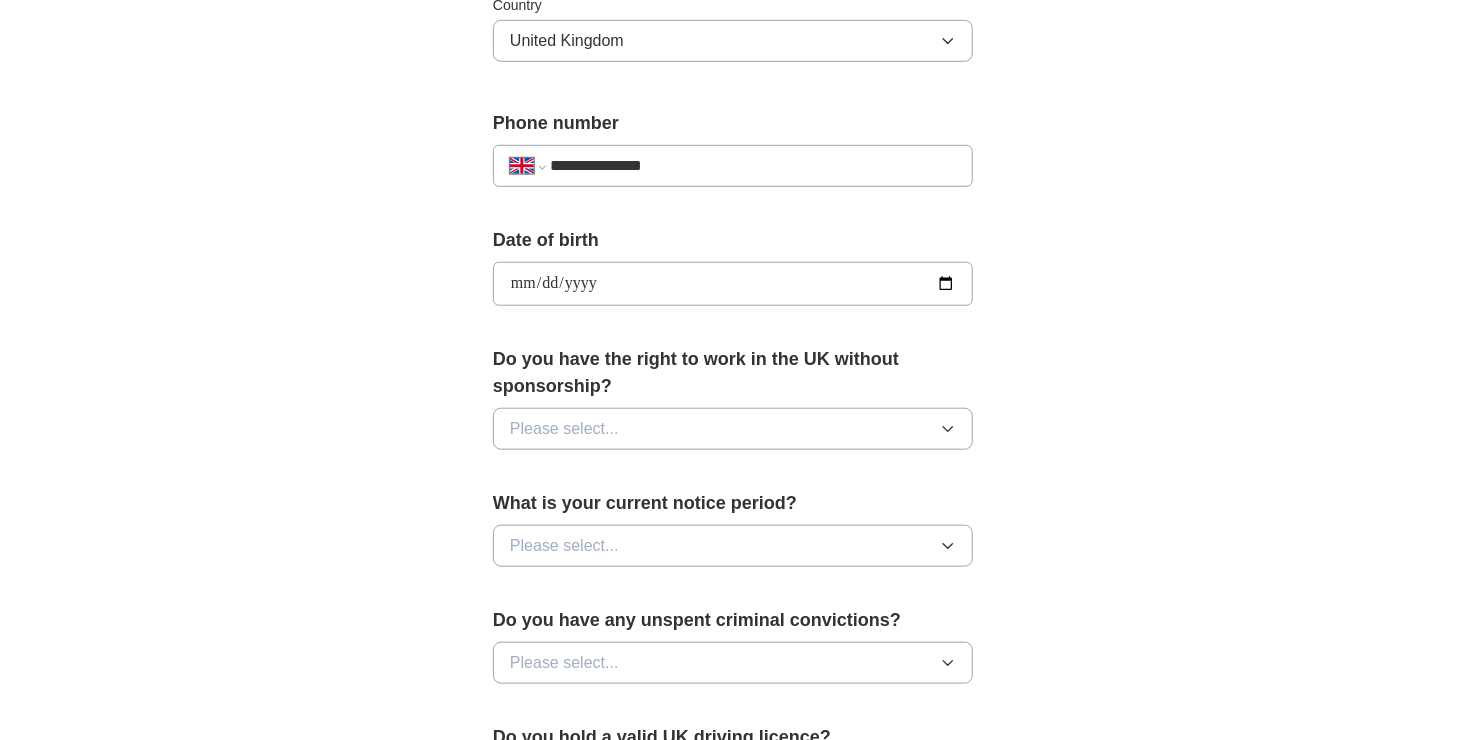 type on "**********" 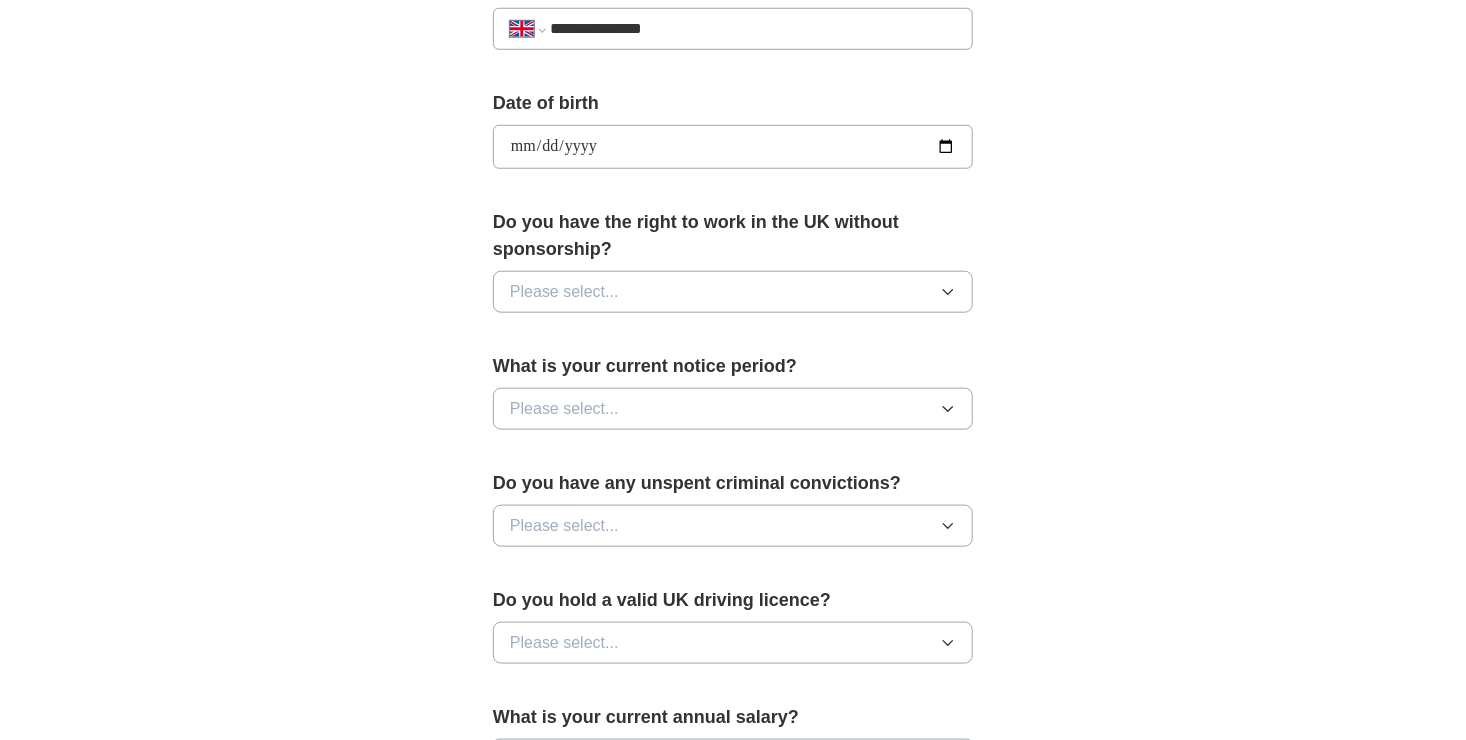 scroll, scrollTop: 900, scrollLeft: 0, axis: vertical 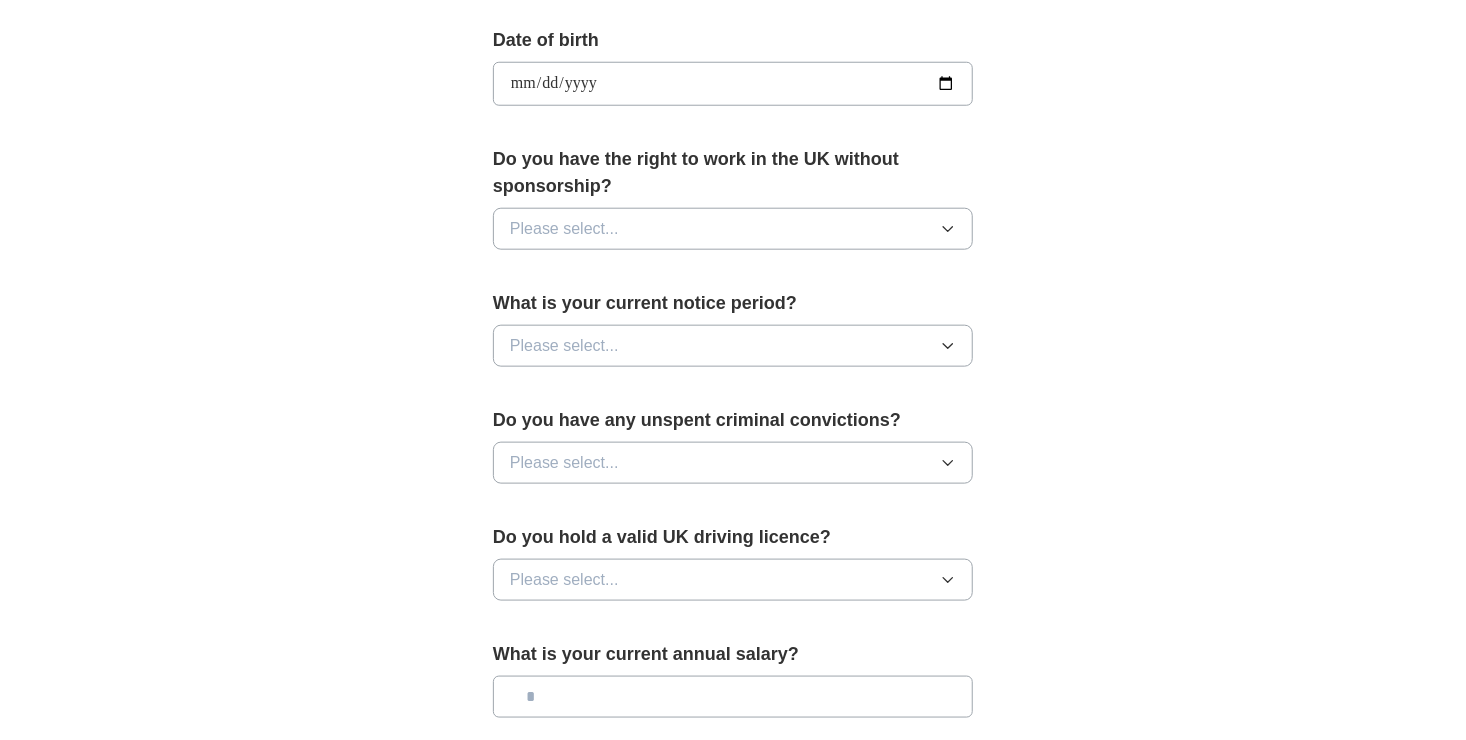 drag, startPoint x: 612, startPoint y: 232, endPoint x: 581, endPoint y: 249, distance: 35.35534 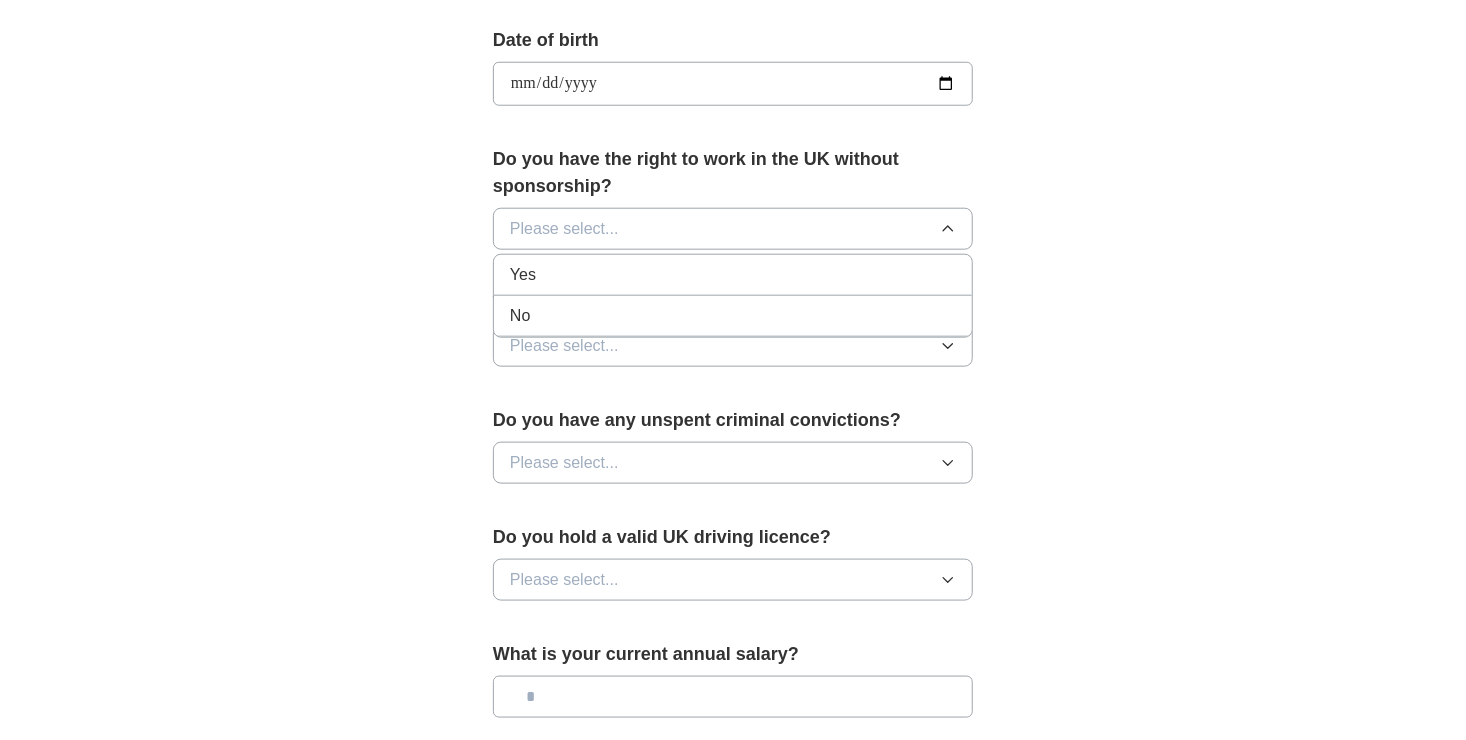 click on "No" at bounding box center (733, 316) 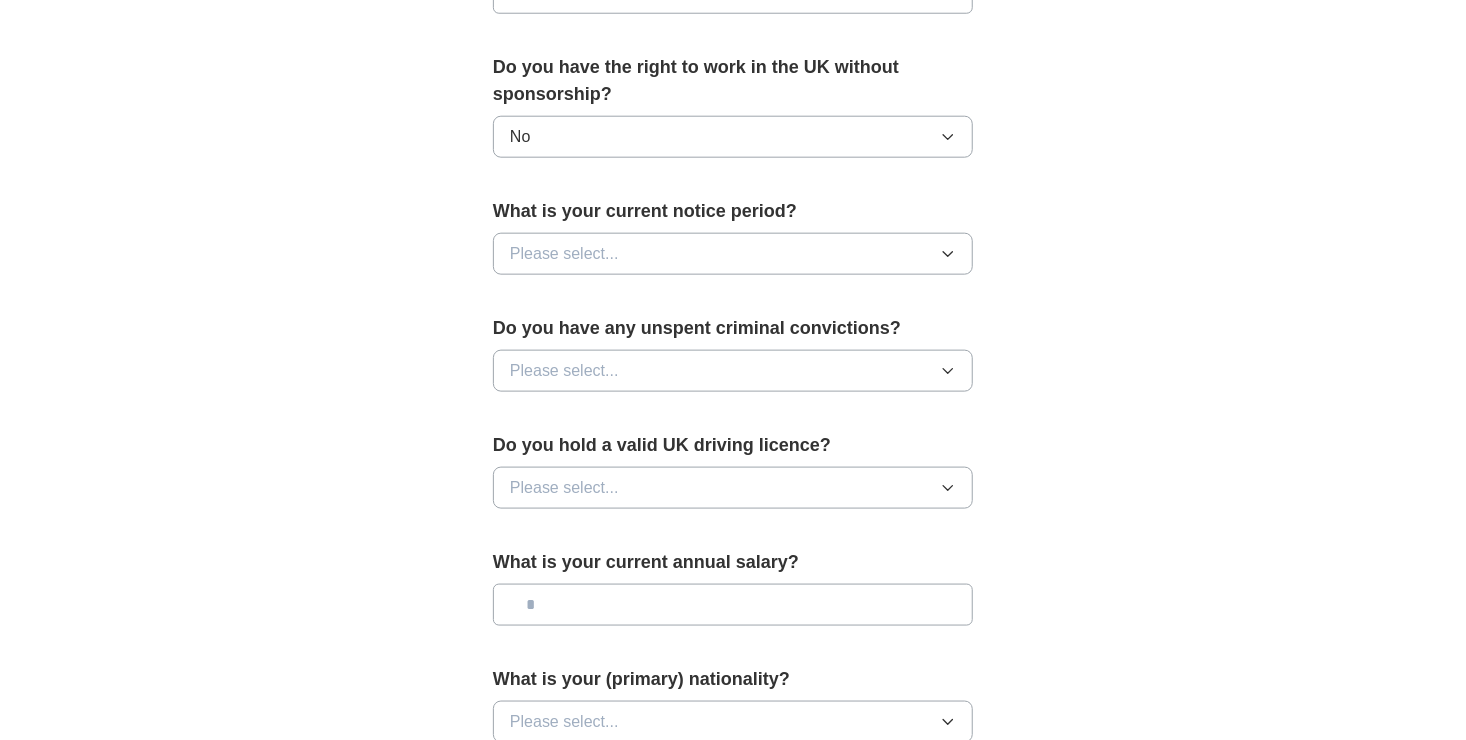scroll, scrollTop: 1000, scrollLeft: 0, axis: vertical 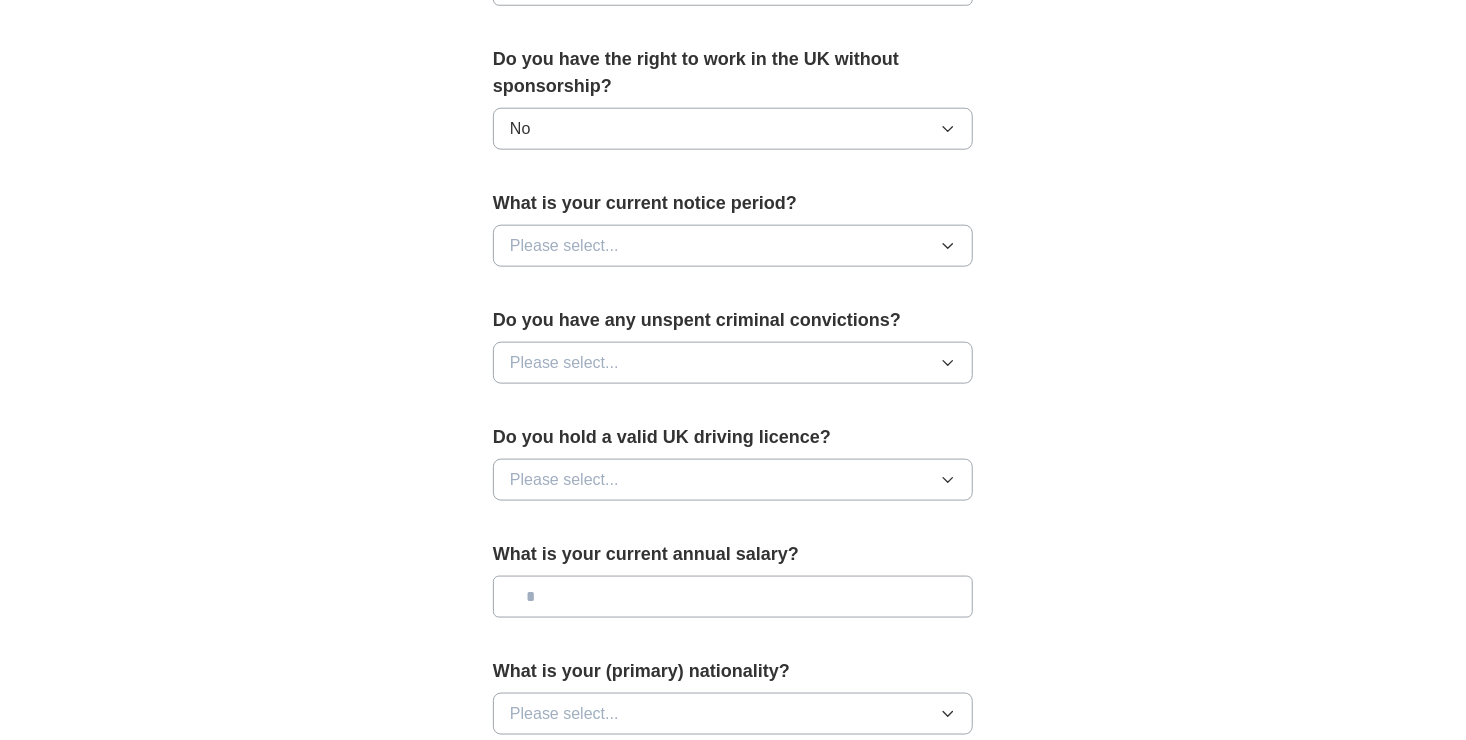 click on "Please select..." at bounding box center [564, 246] 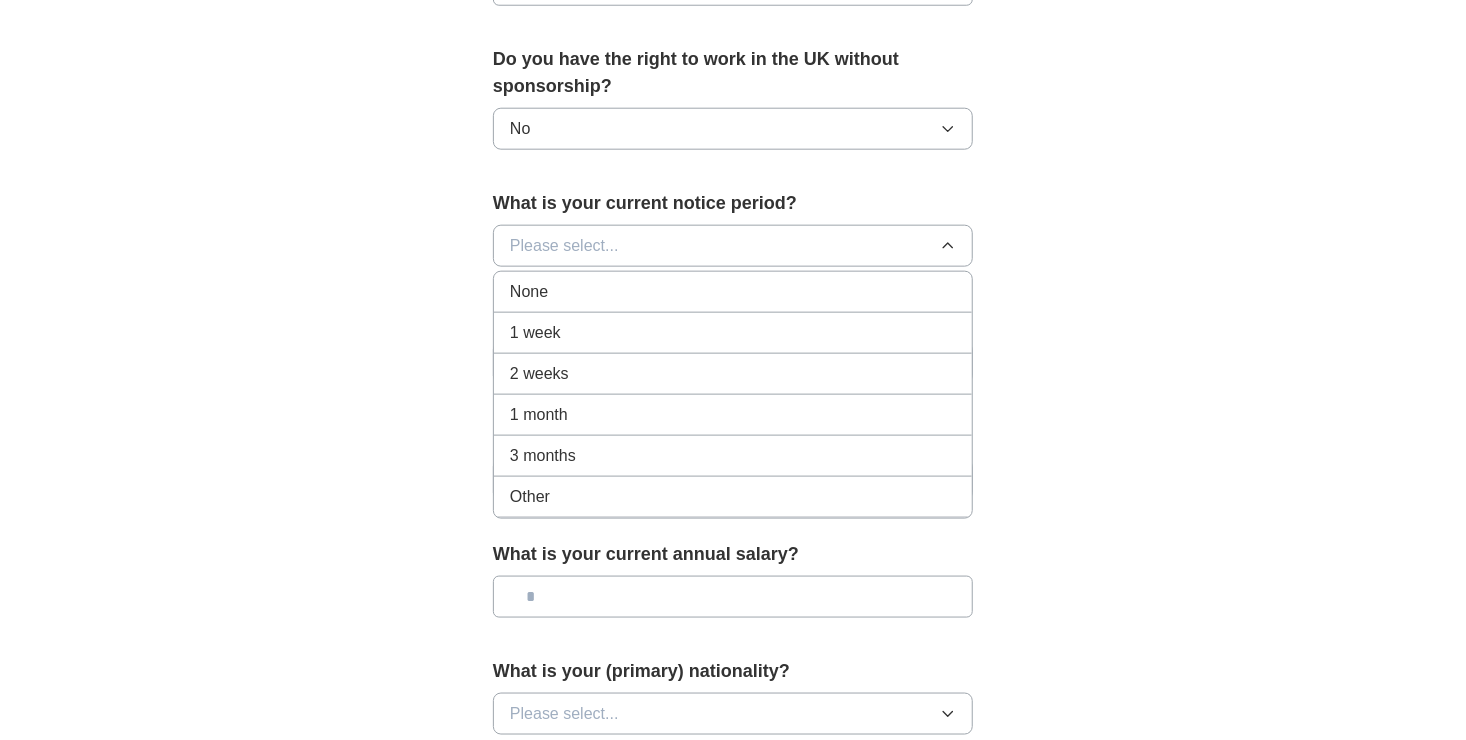 click on "1 week" at bounding box center [733, 333] 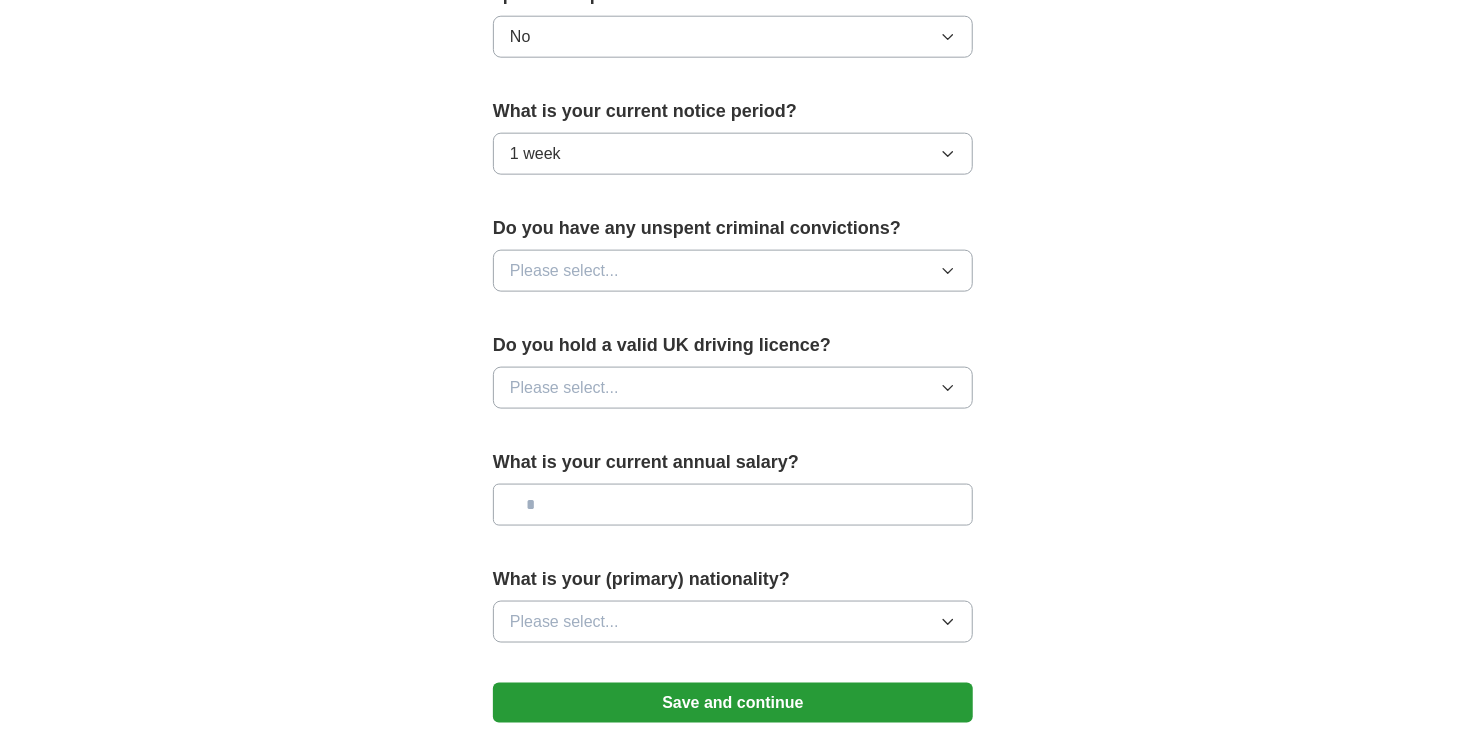 scroll, scrollTop: 1100, scrollLeft: 0, axis: vertical 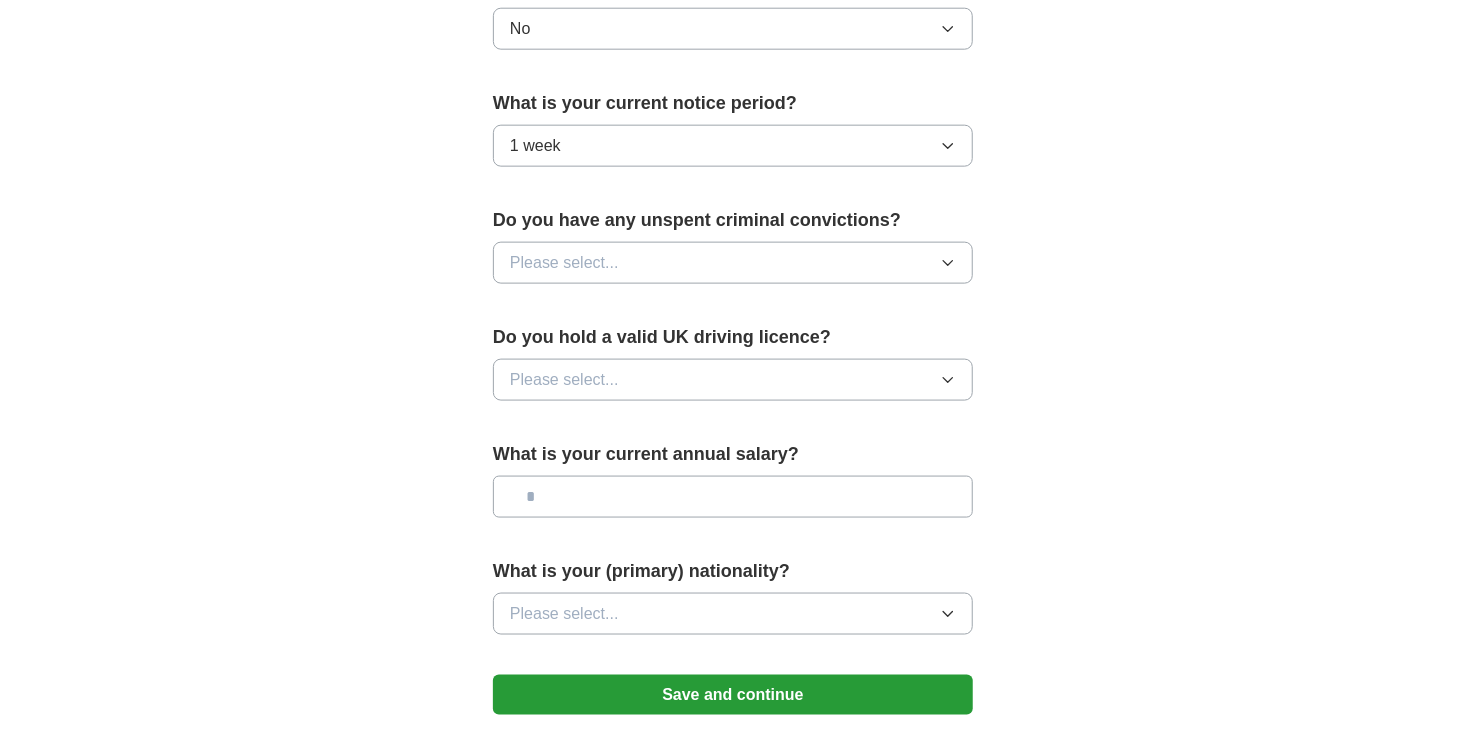 click on "Do you have any unspent criminal convictions? Please select..." at bounding box center (733, 253) 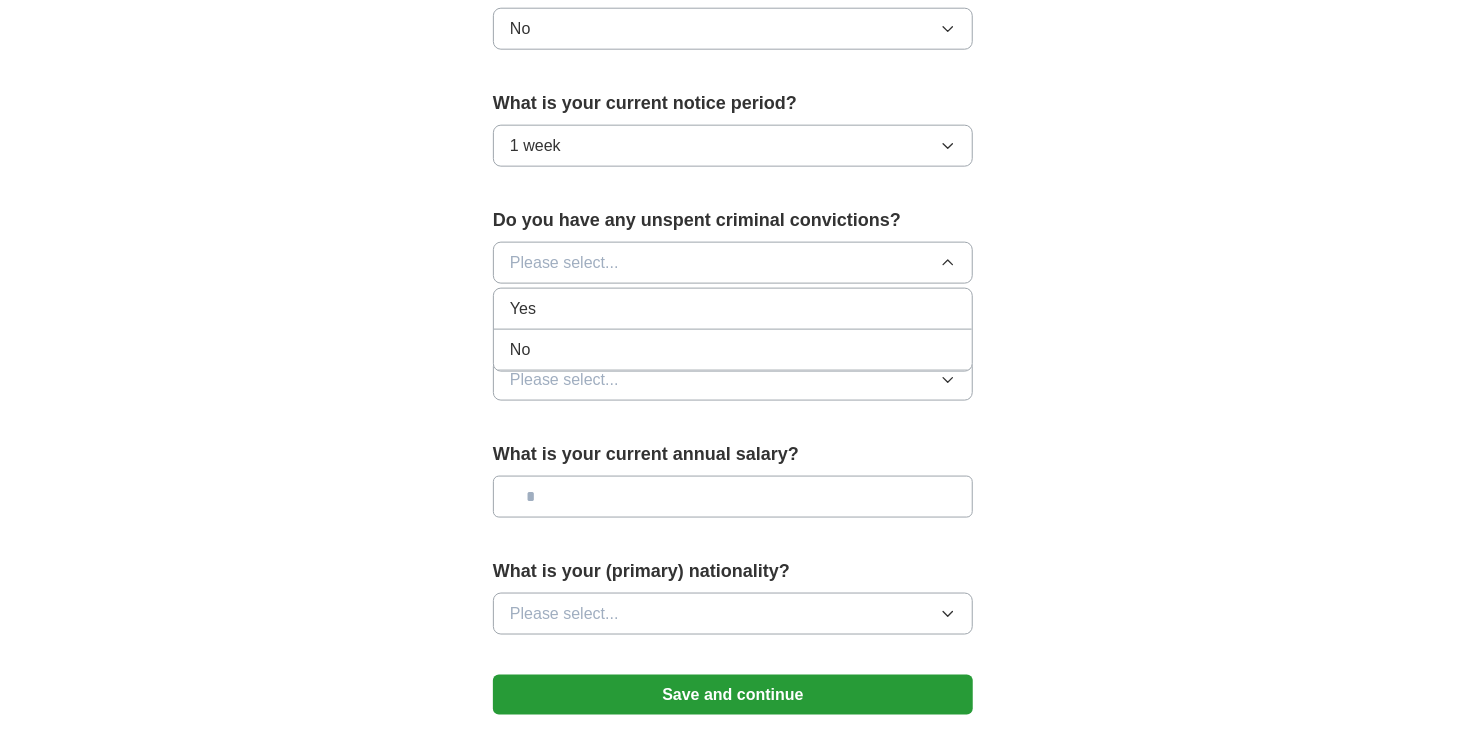 click on "No" at bounding box center (733, 350) 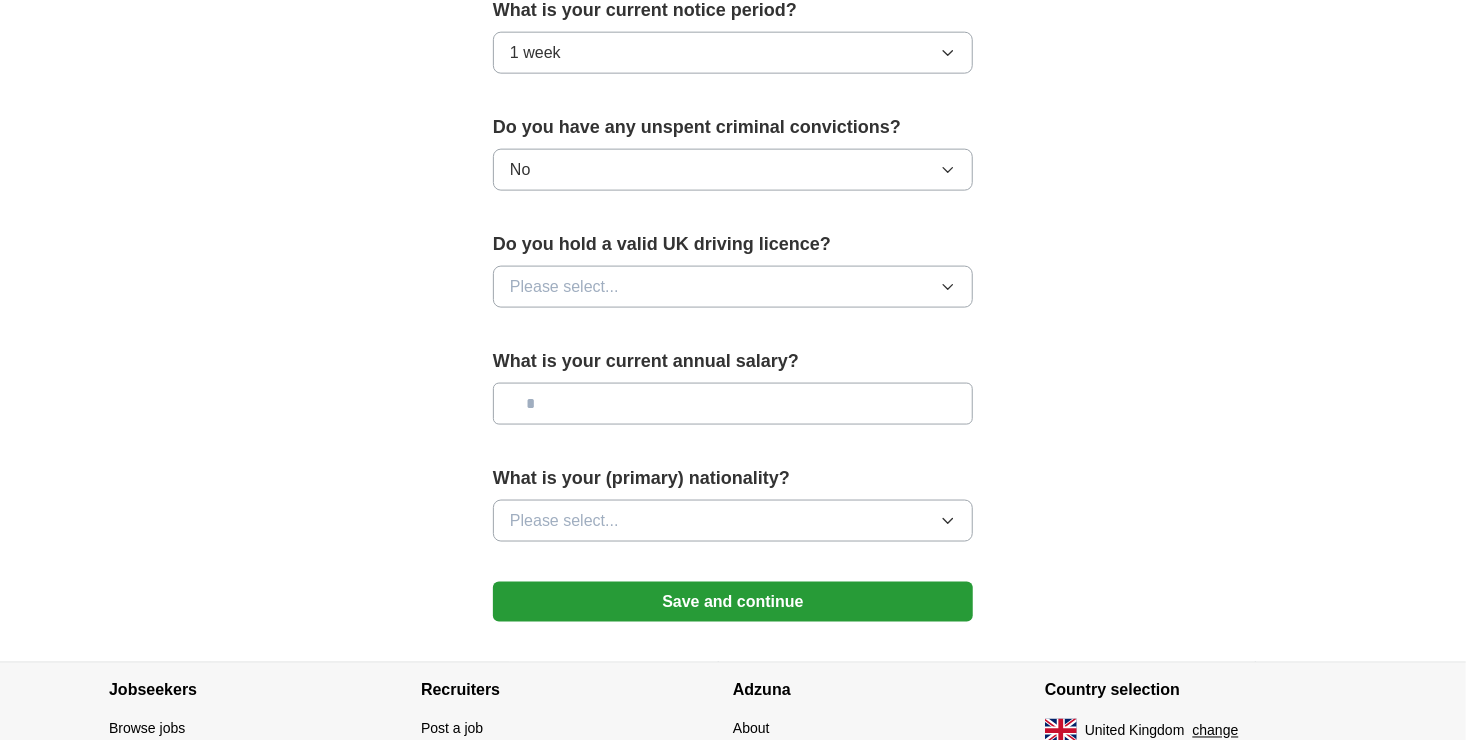 scroll, scrollTop: 1200, scrollLeft: 0, axis: vertical 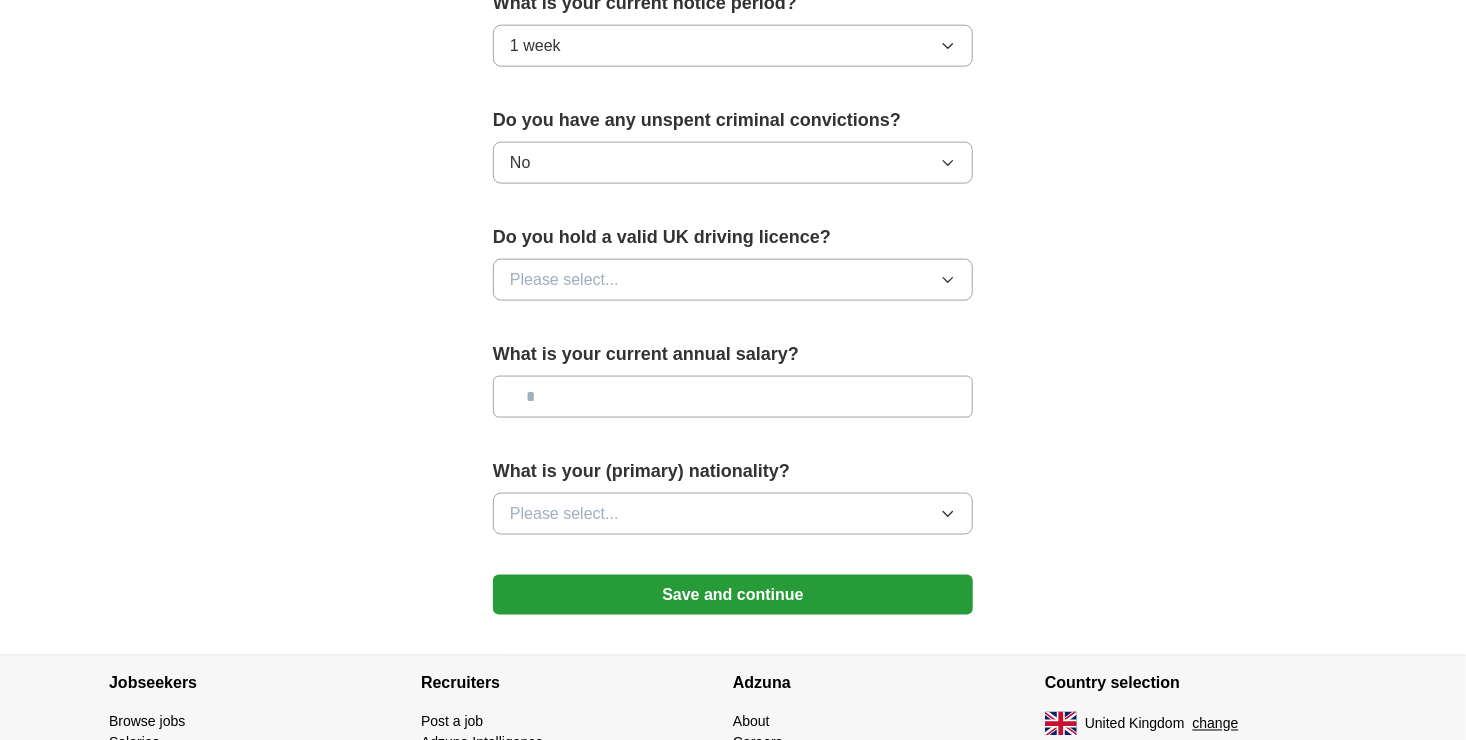 click on "Please select..." at bounding box center [564, 280] 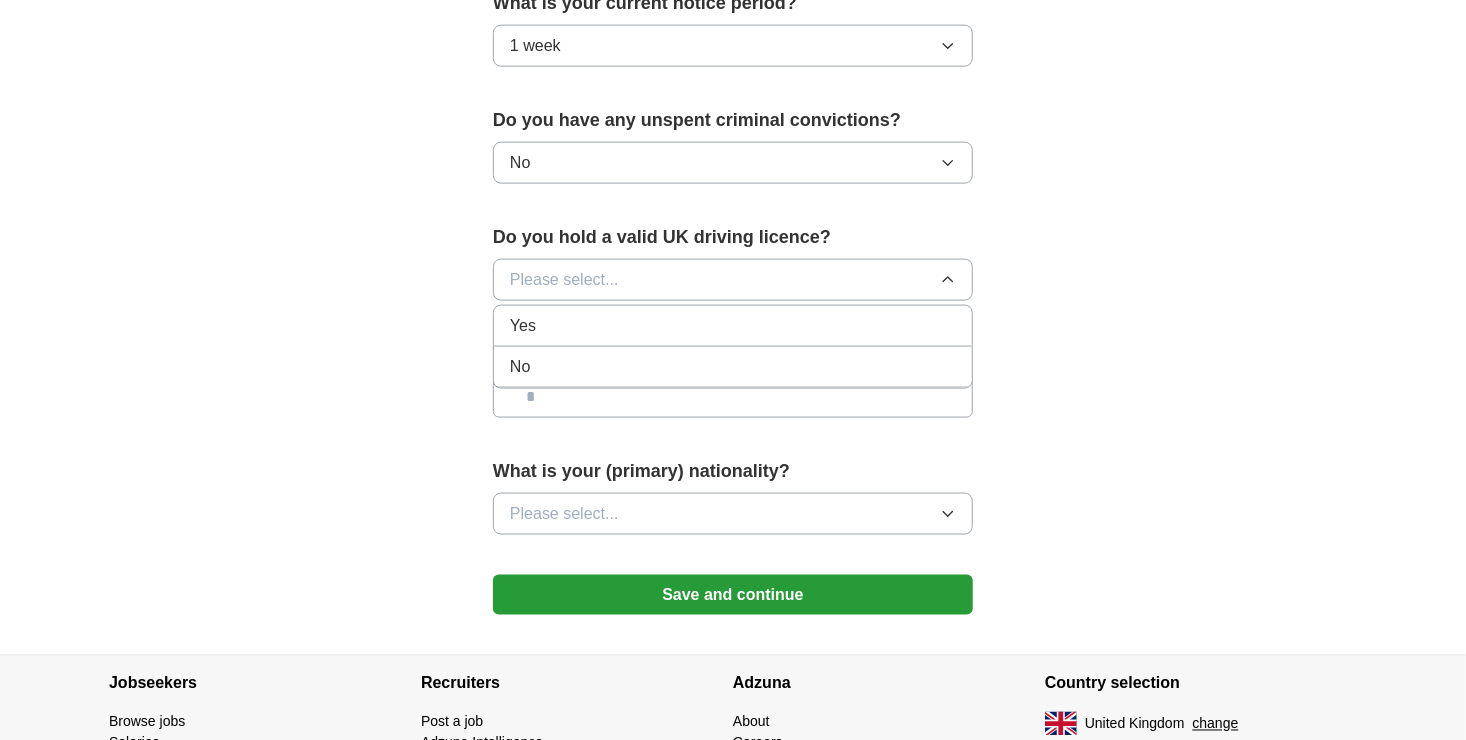 click on "Yes" at bounding box center [733, 326] 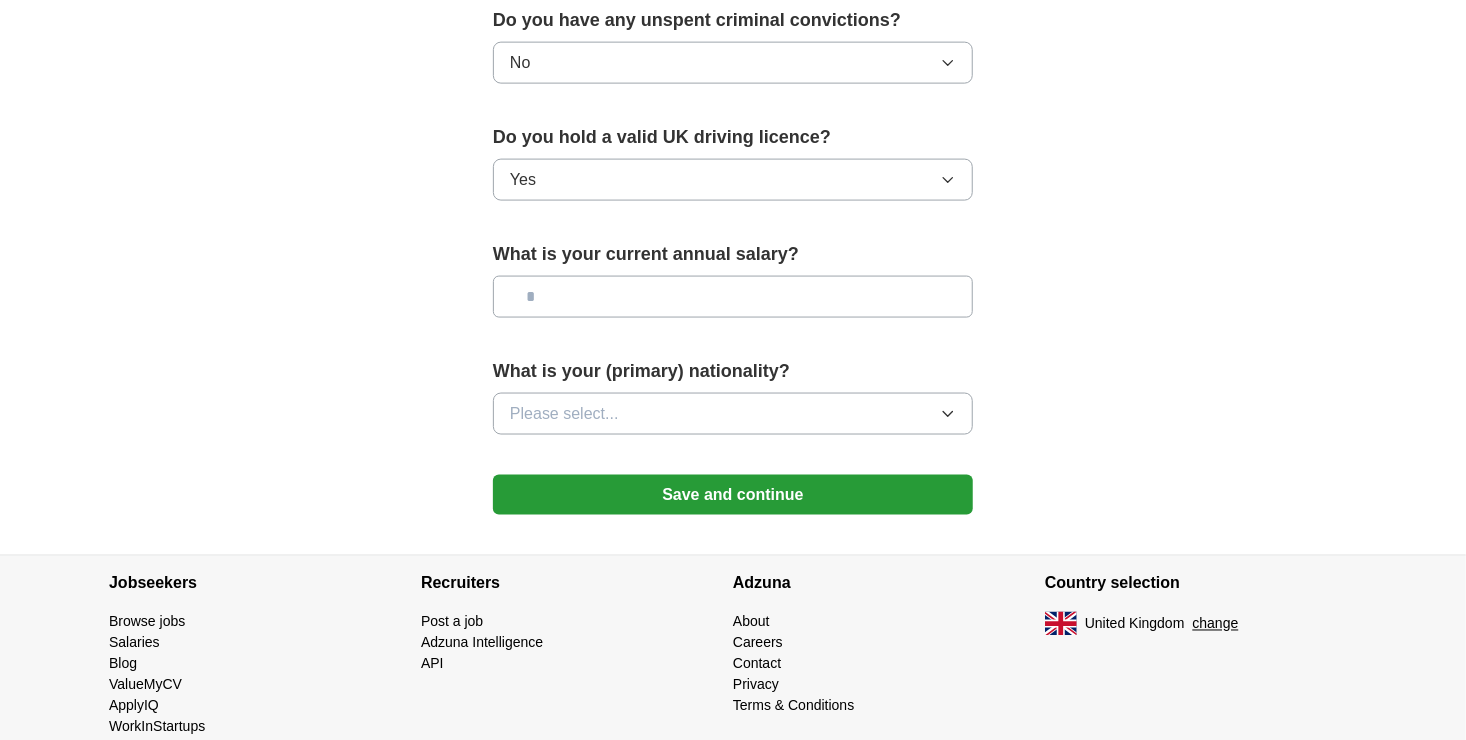 scroll, scrollTop: 1332, scrollLeft: 0, axis: vertical 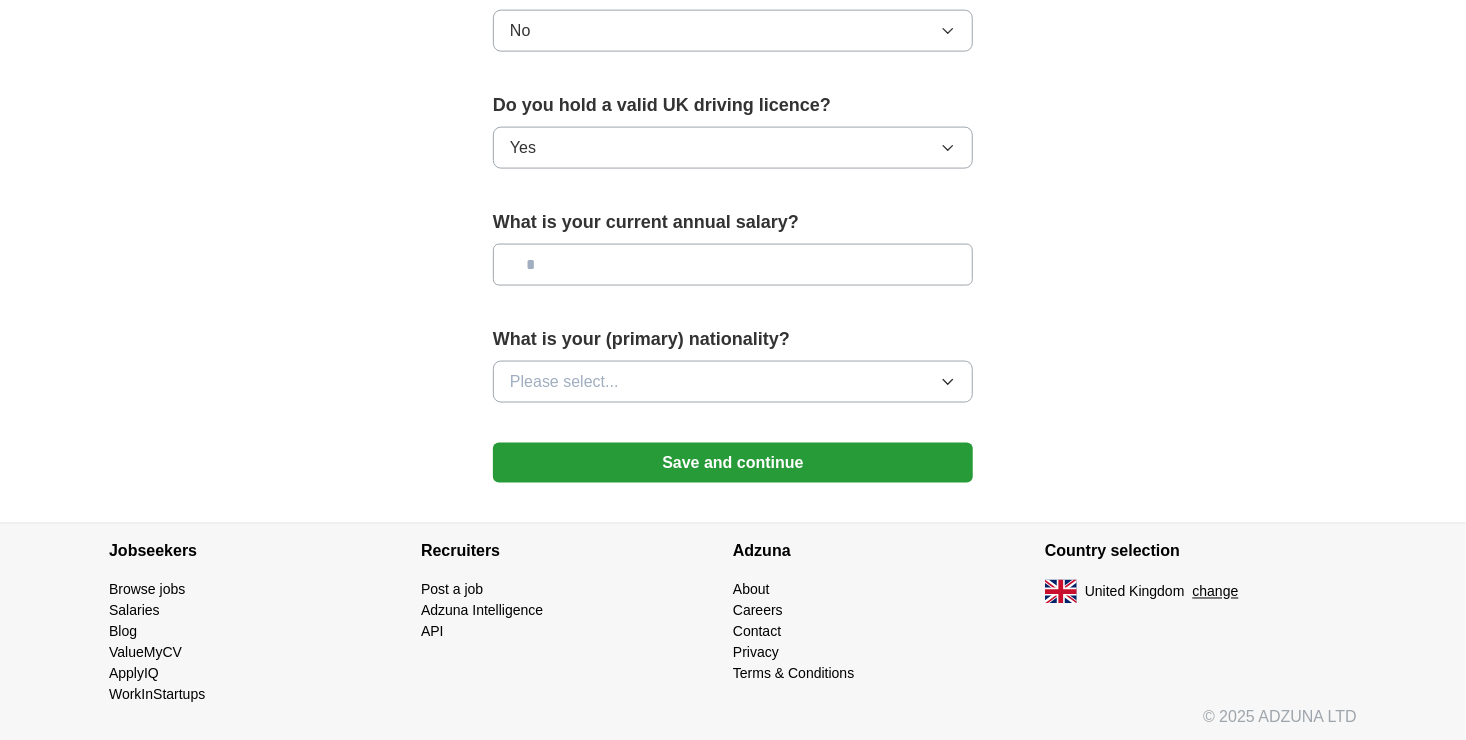 click on "Yes" at bounding box center [733, 148] 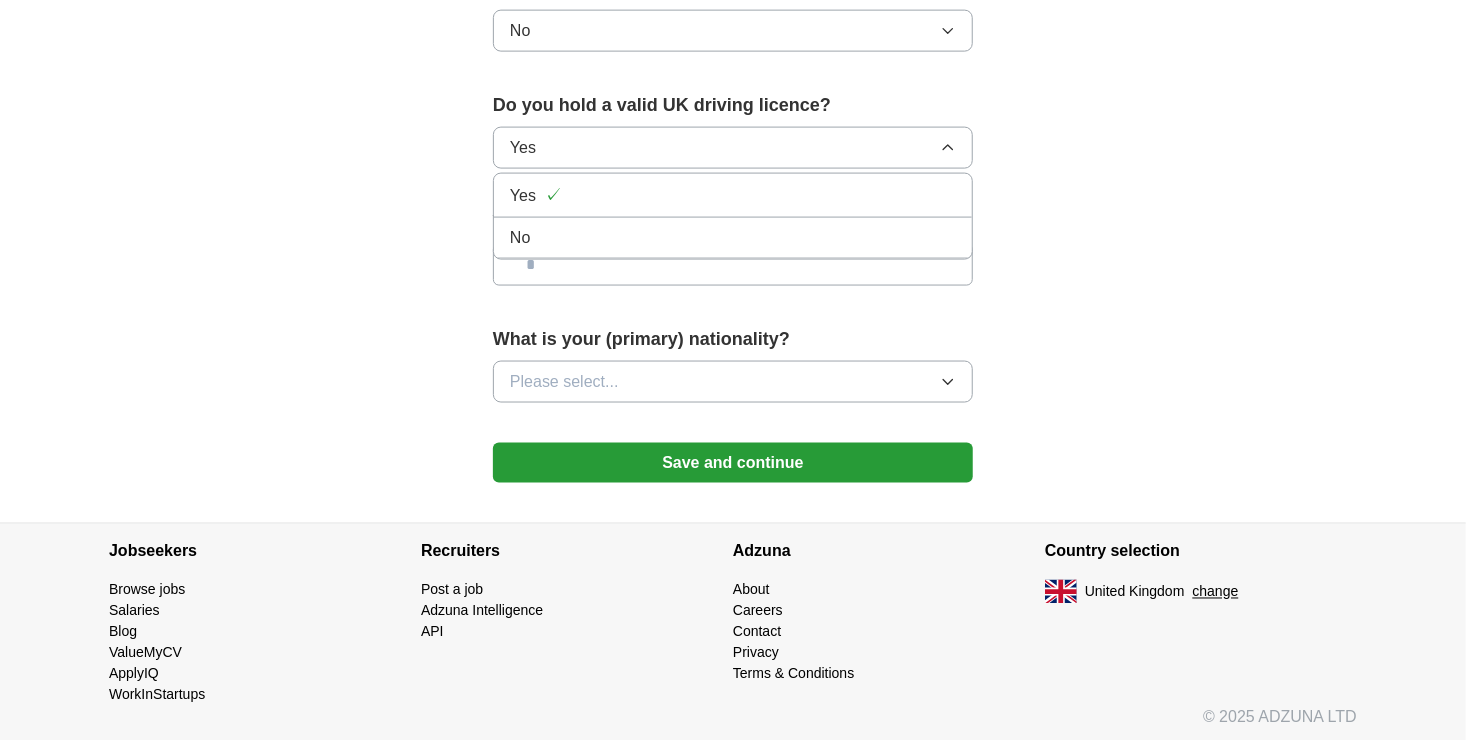 click on "No" at bounding box center (733, 238) 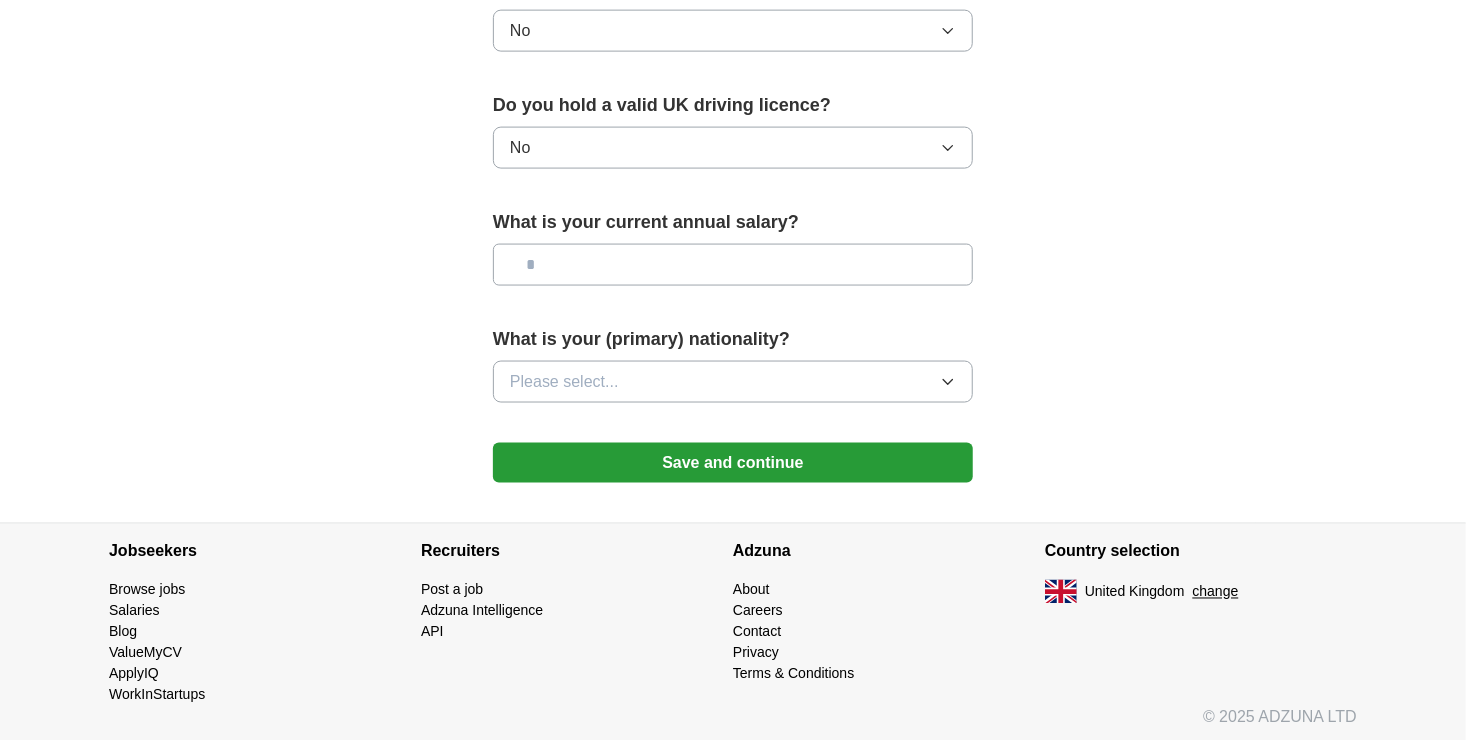 click at bounding box center [733, 265] 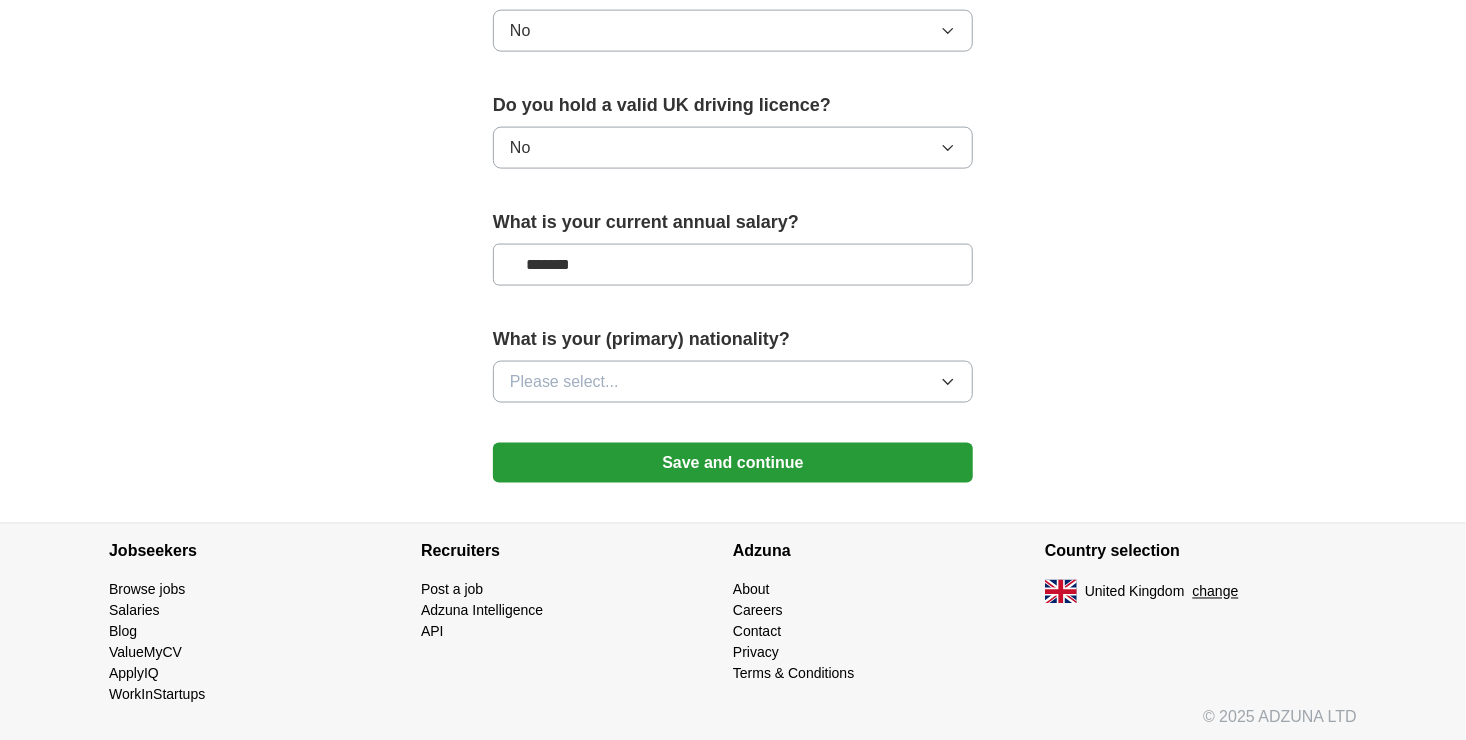 type on "*******" 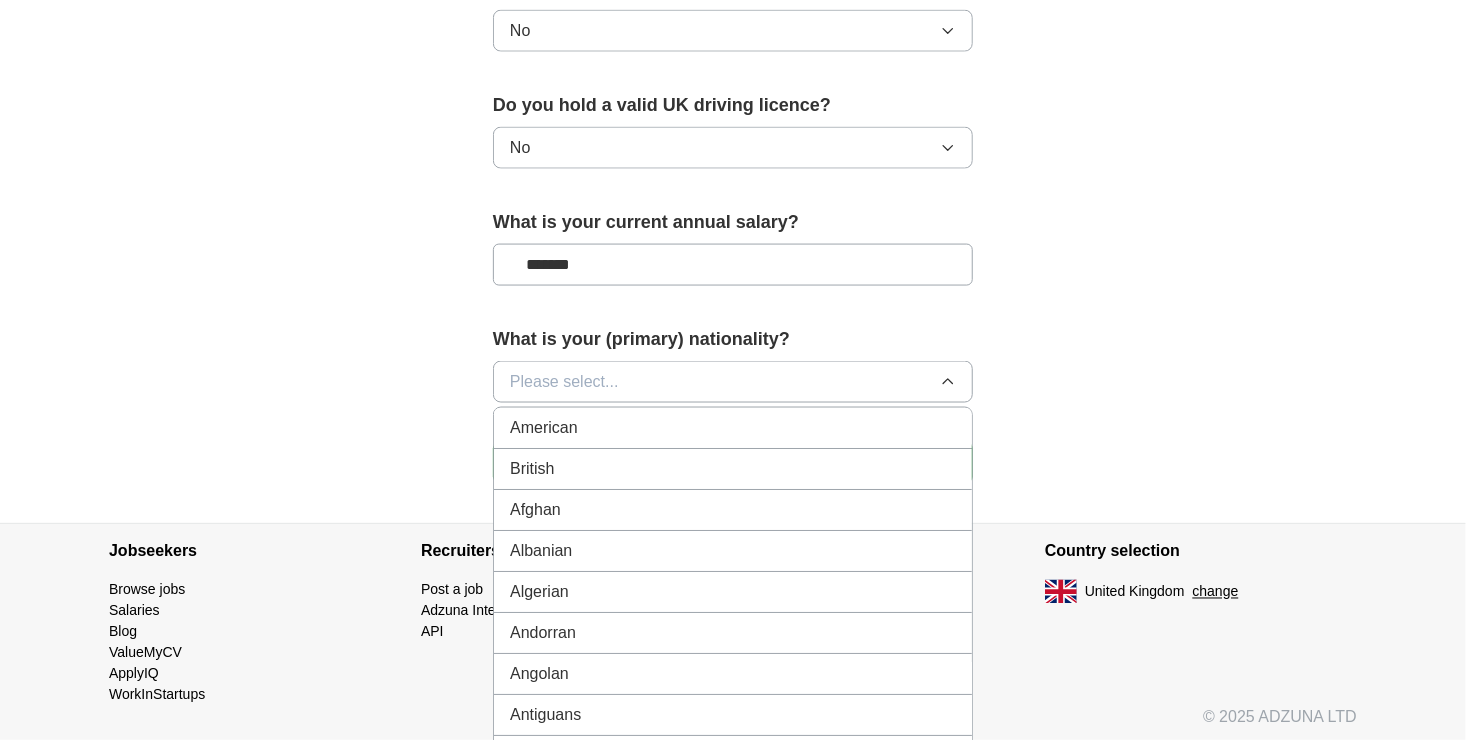 type 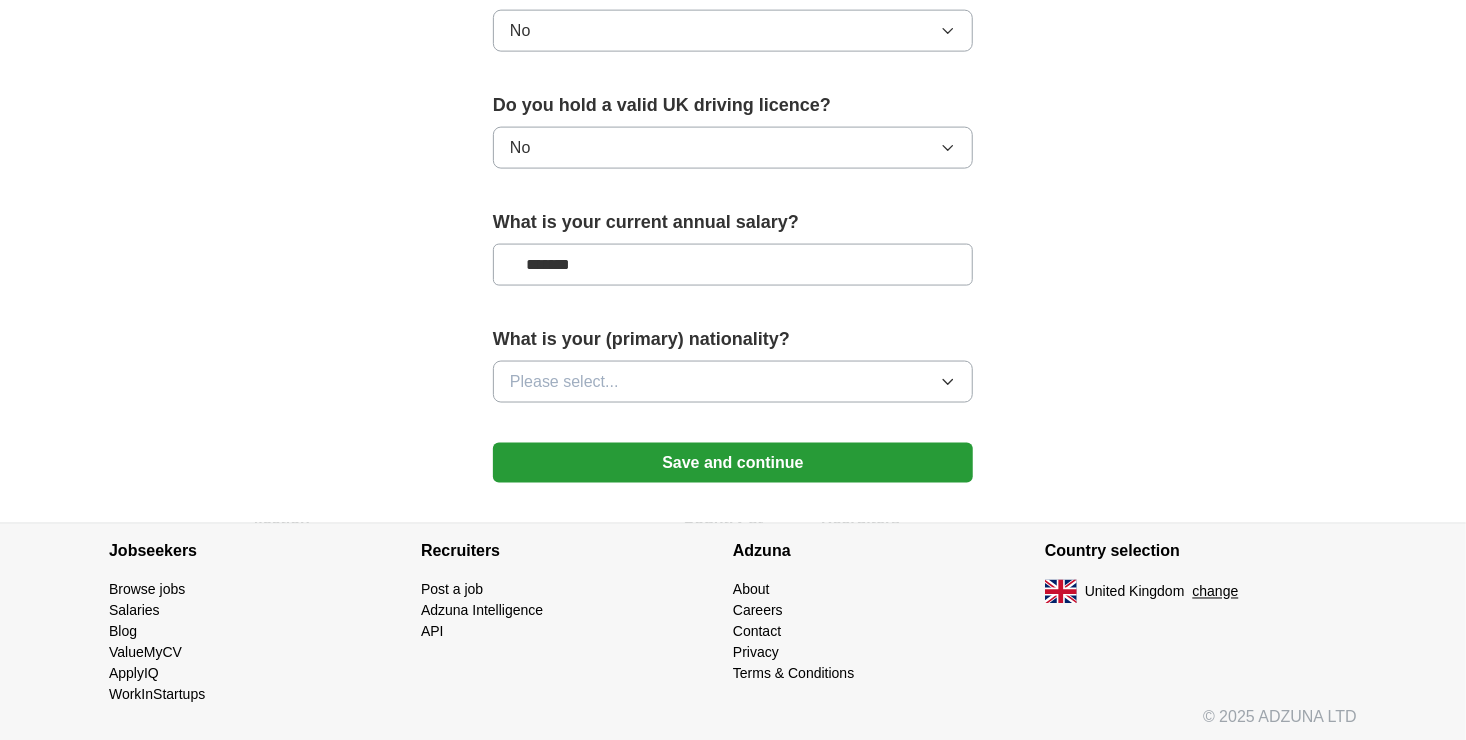 click on "Please select..." at bounding box center [733, 382] 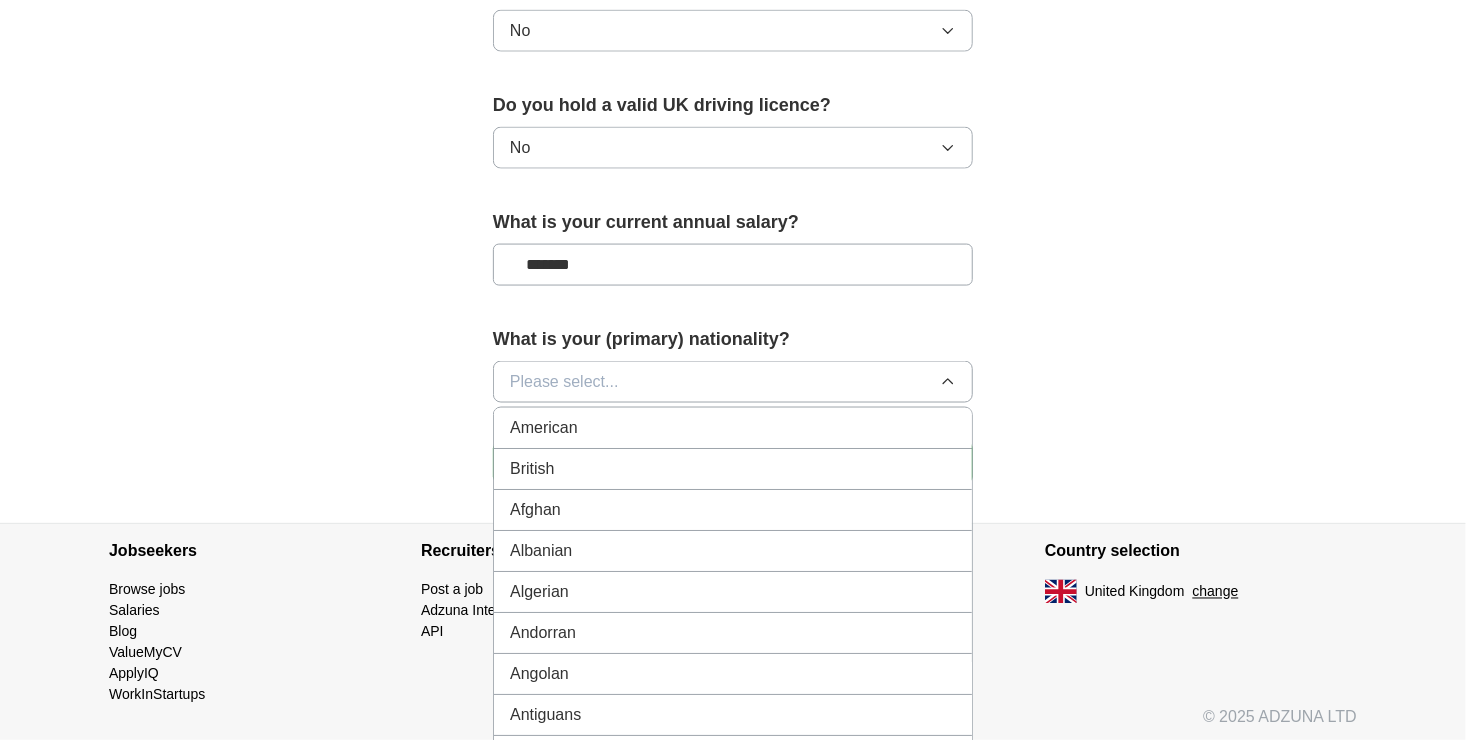 click on "Please select..." at bounding box center (733, 382) 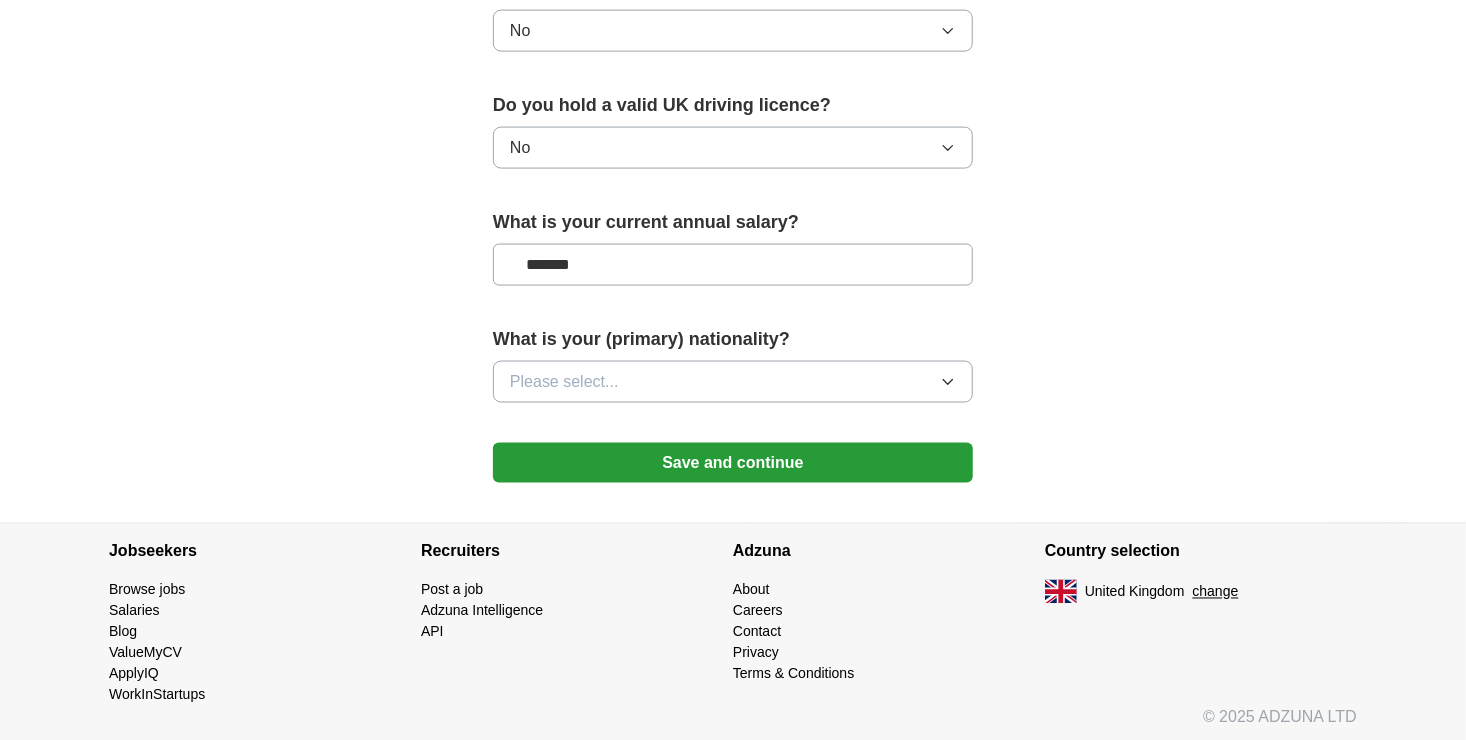 click on "Please select..." at bounding box center [564, 382] 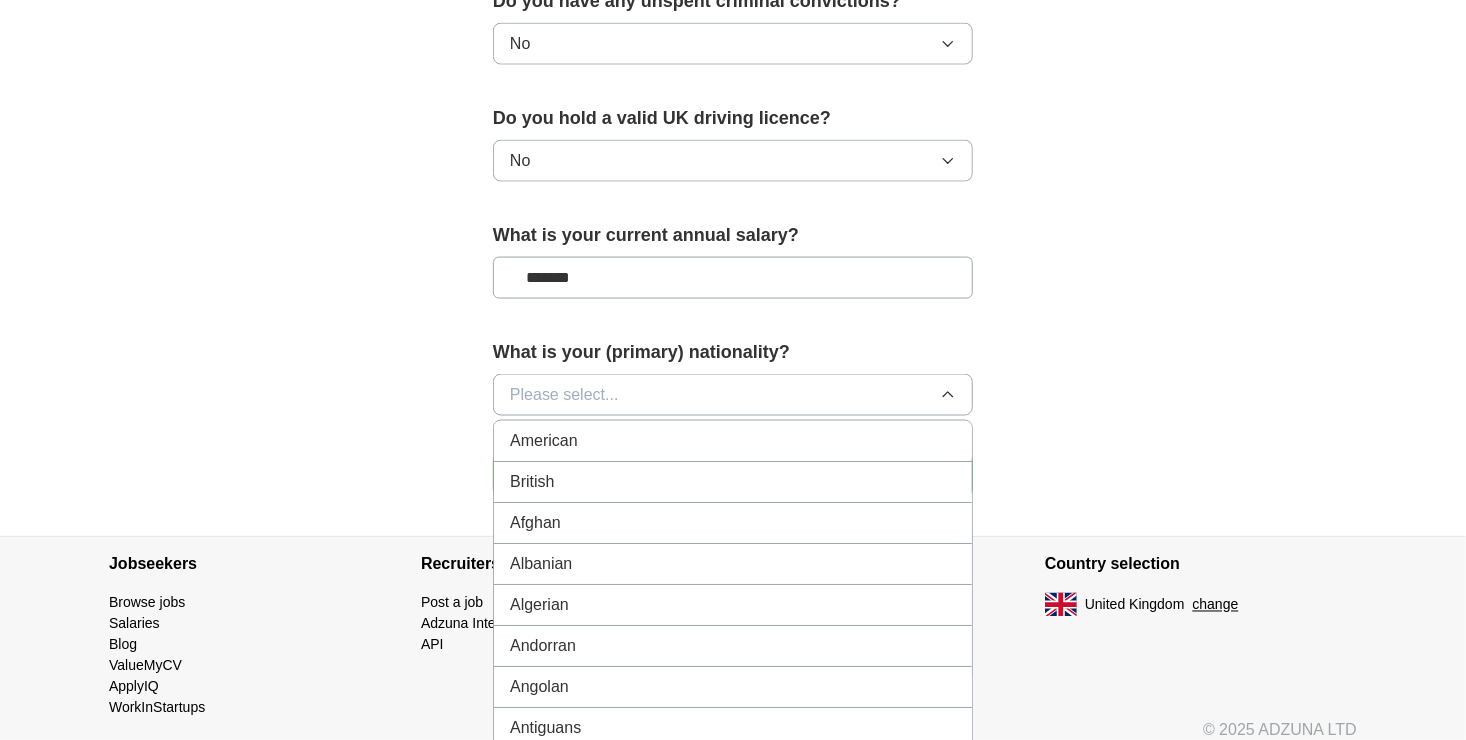 scroll, scrollTop: 1393, scrollLeft: 0, axis: vertical 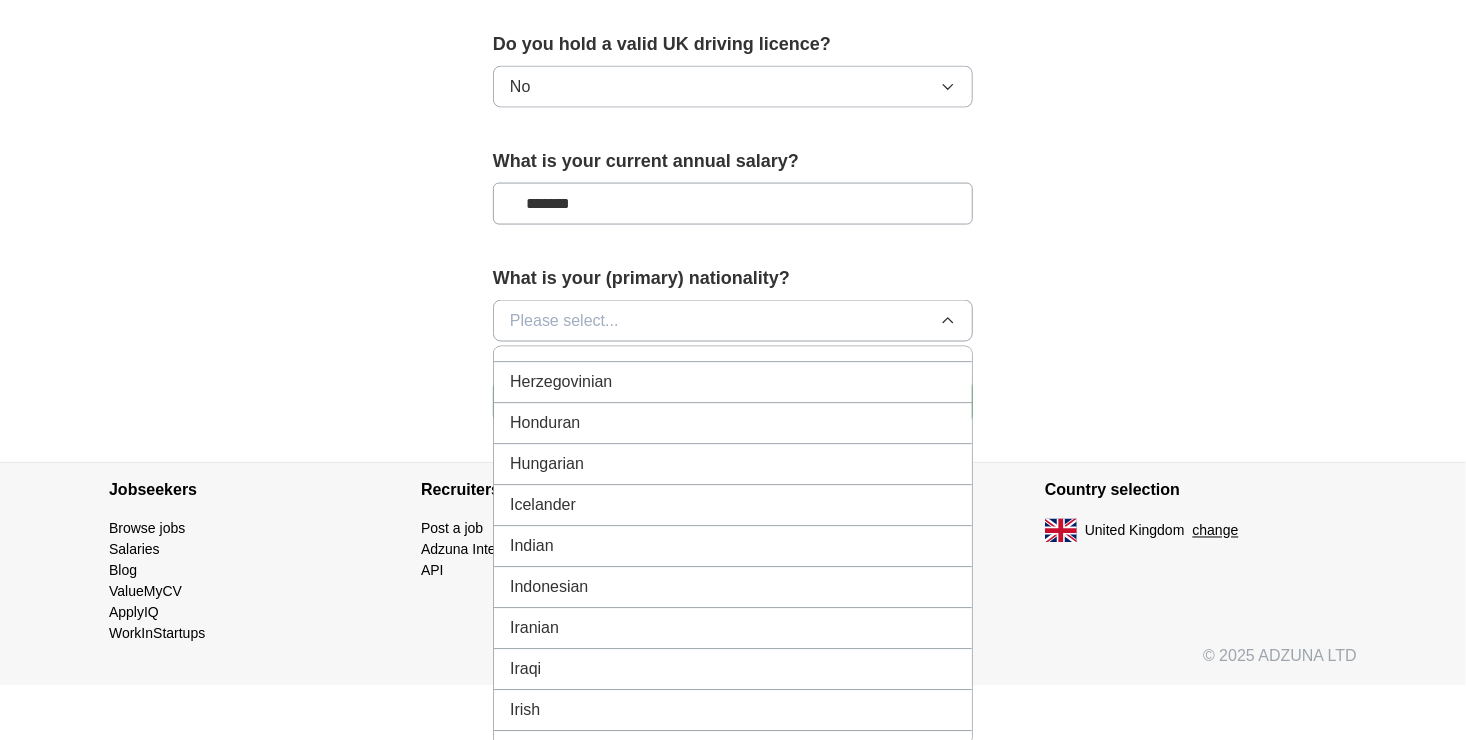 drag, startPoint x: 598, startPoint y: 518, endPoint x: 747, endPoint y: 460, distance: 159.8906 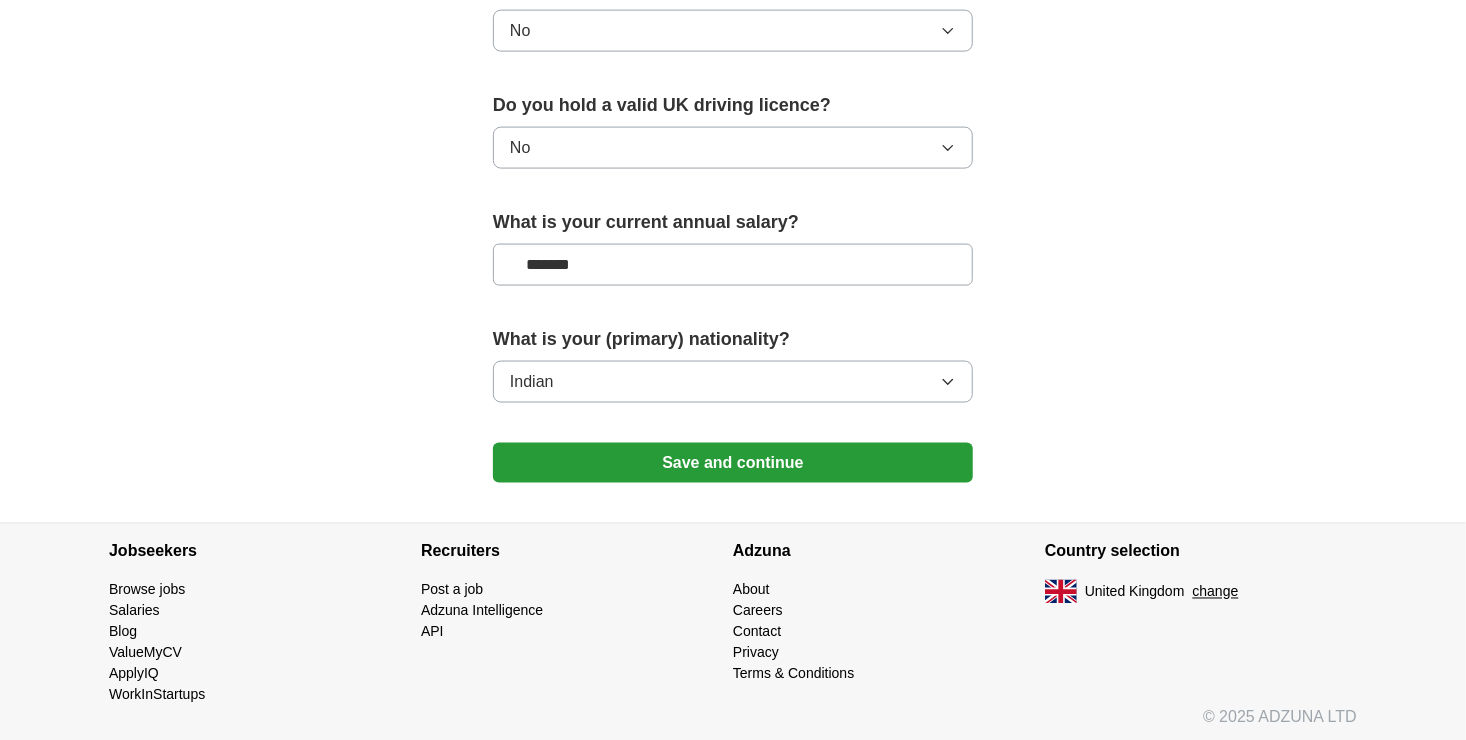 click on "Save and continue" at bounding box center (733, 463) 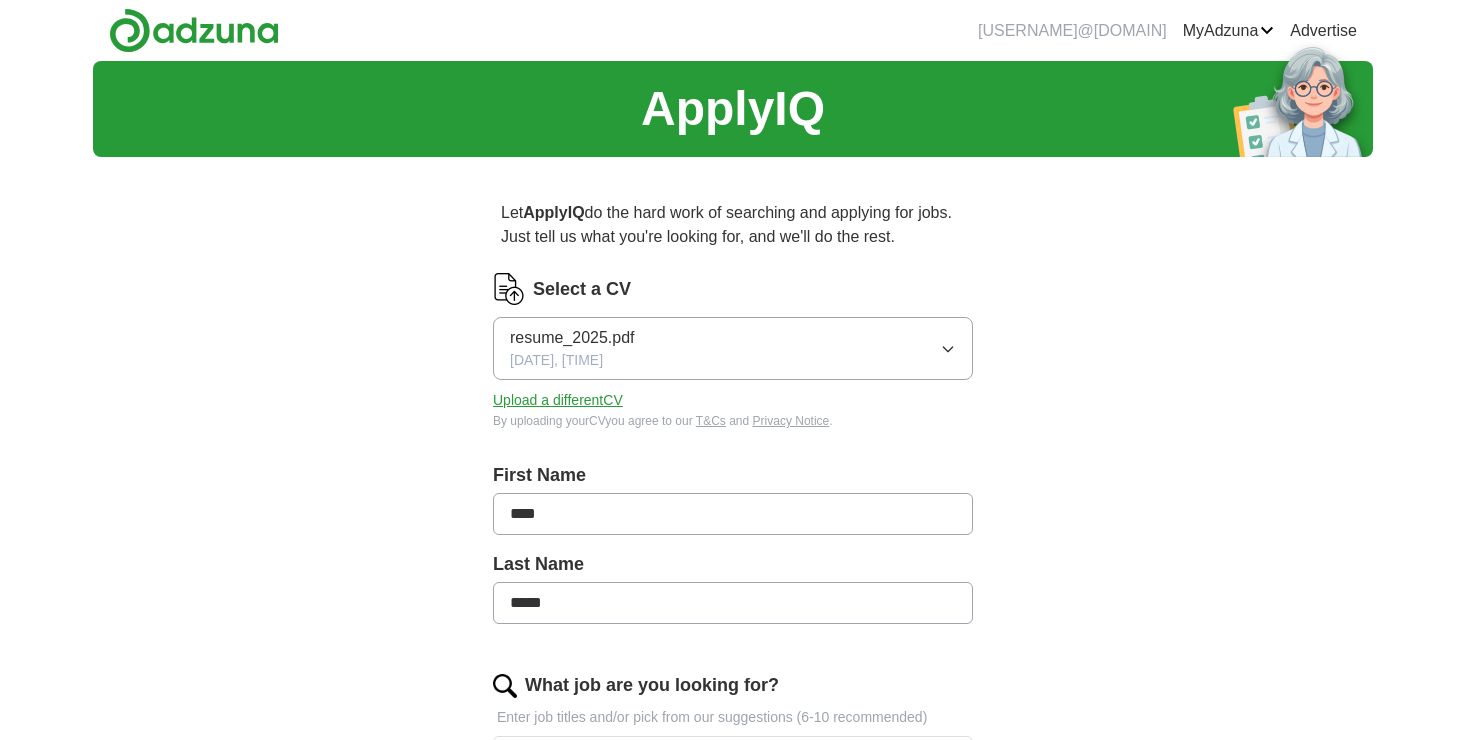 scroll, scrollTop: 0, scrollLeft: 0, axis: both 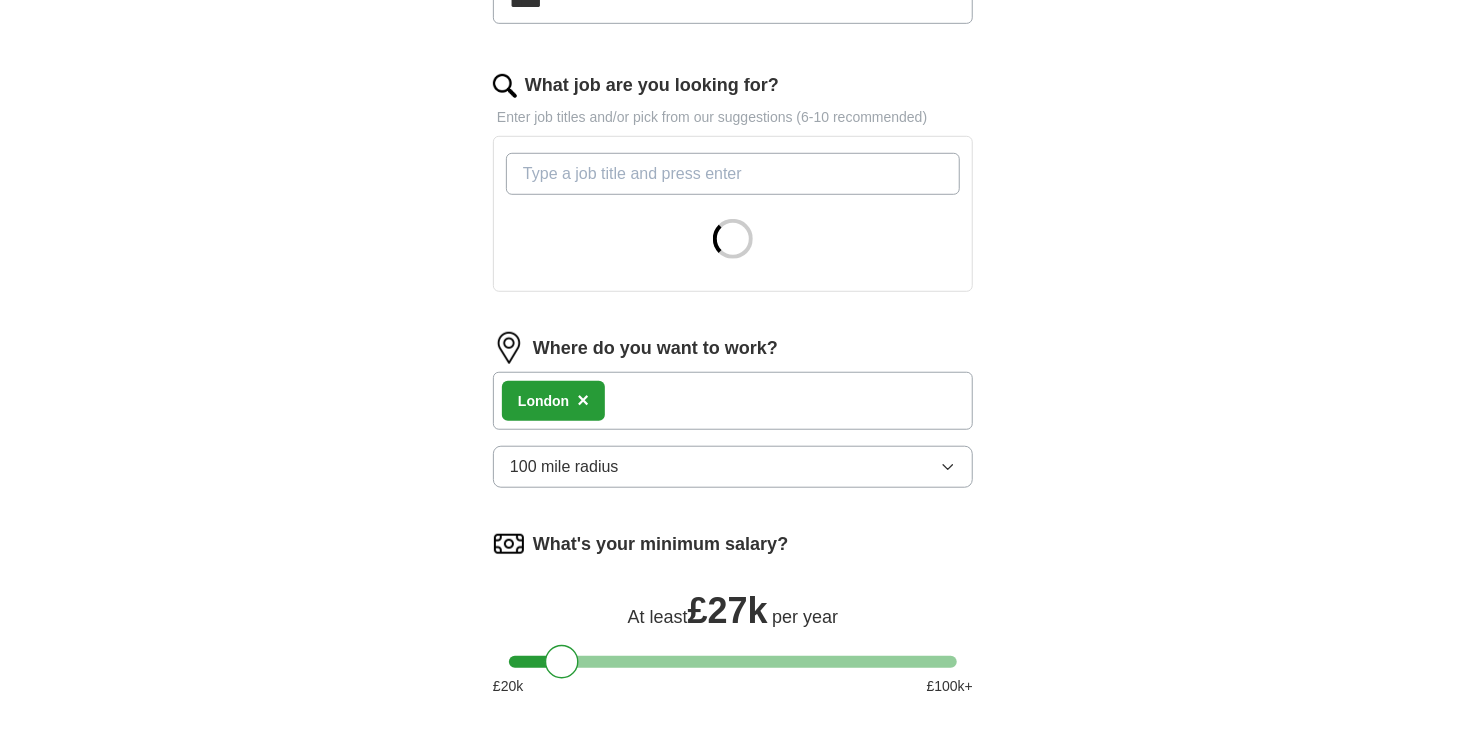 click on "What job are you looking for?" at bounding box center [733, 174] 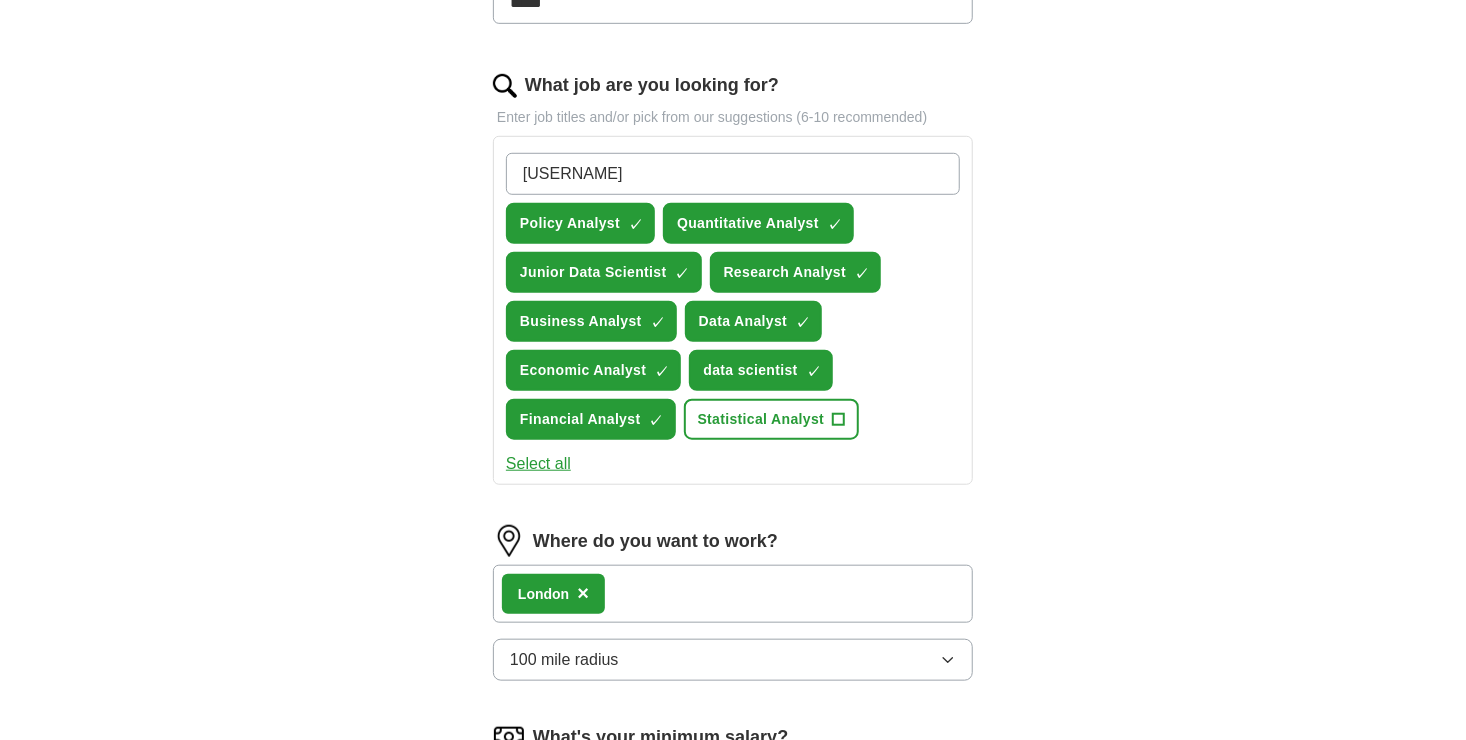 type on "G" 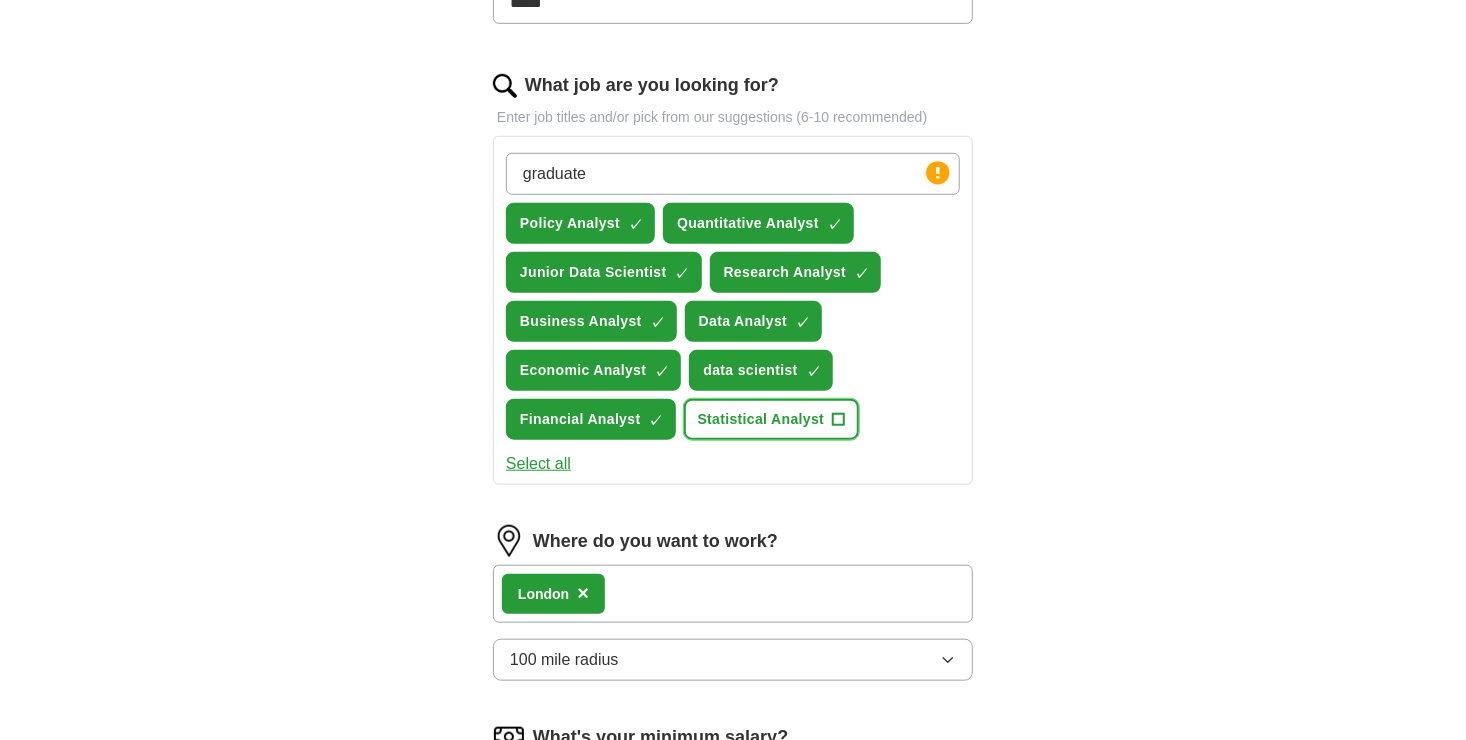click on "+" at bounding box center (839, 420) 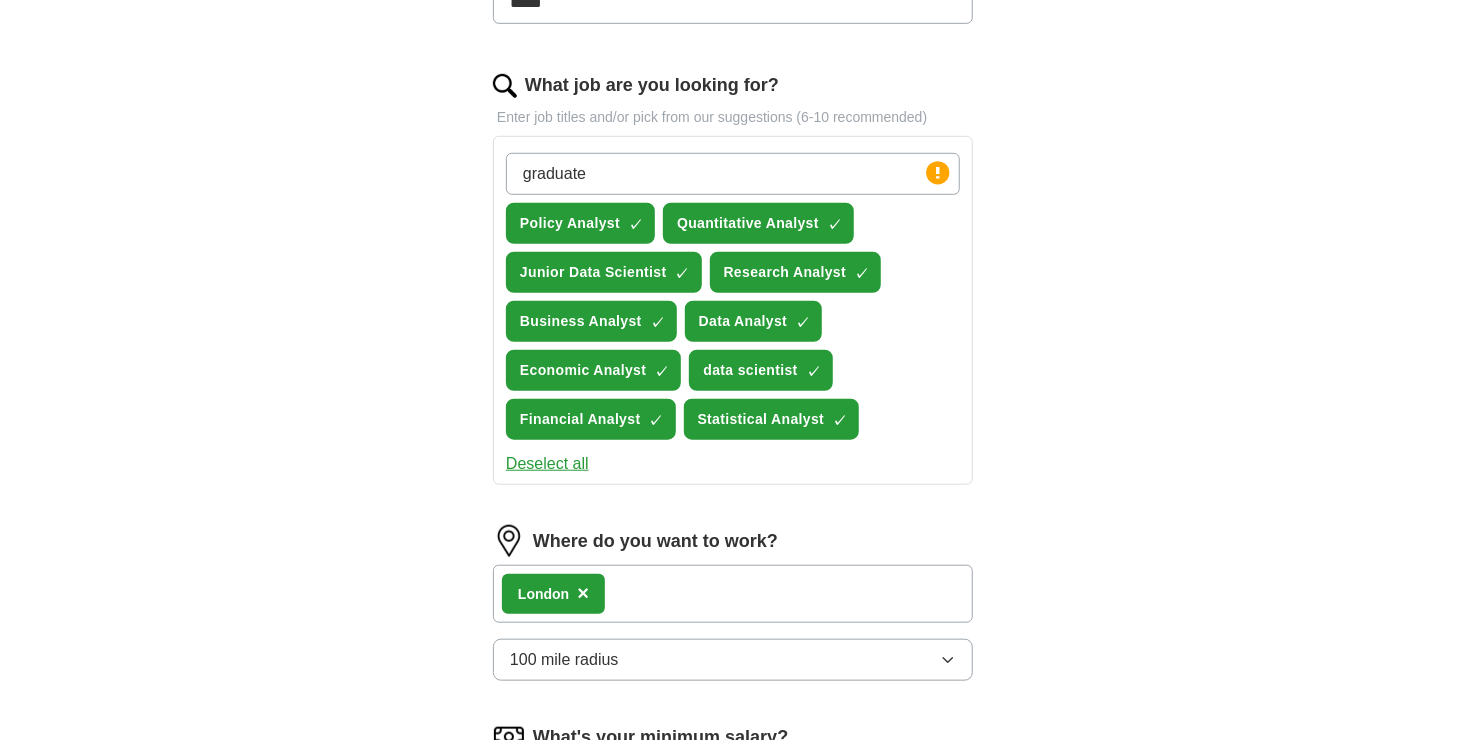 click on "graduate" at bounding box center [733, 174] 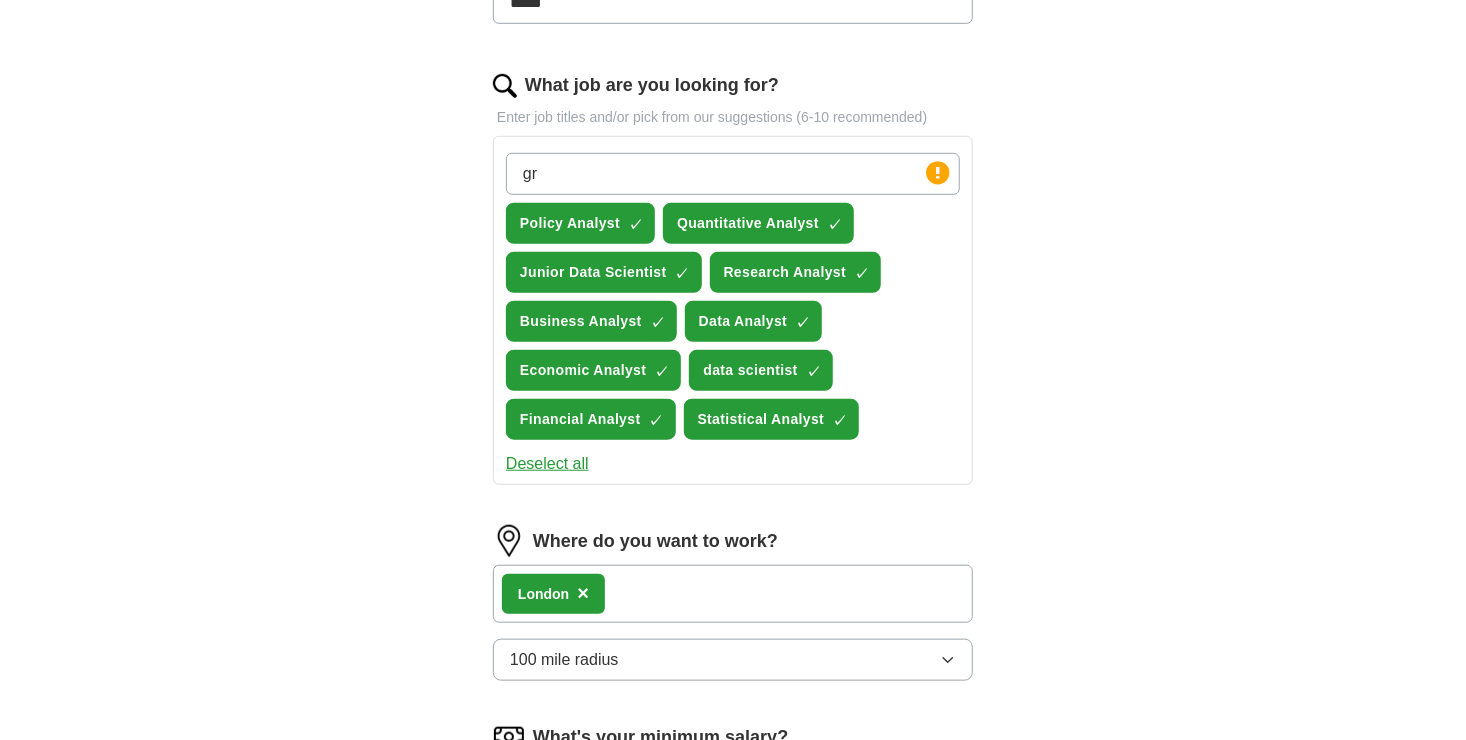 type on "g" 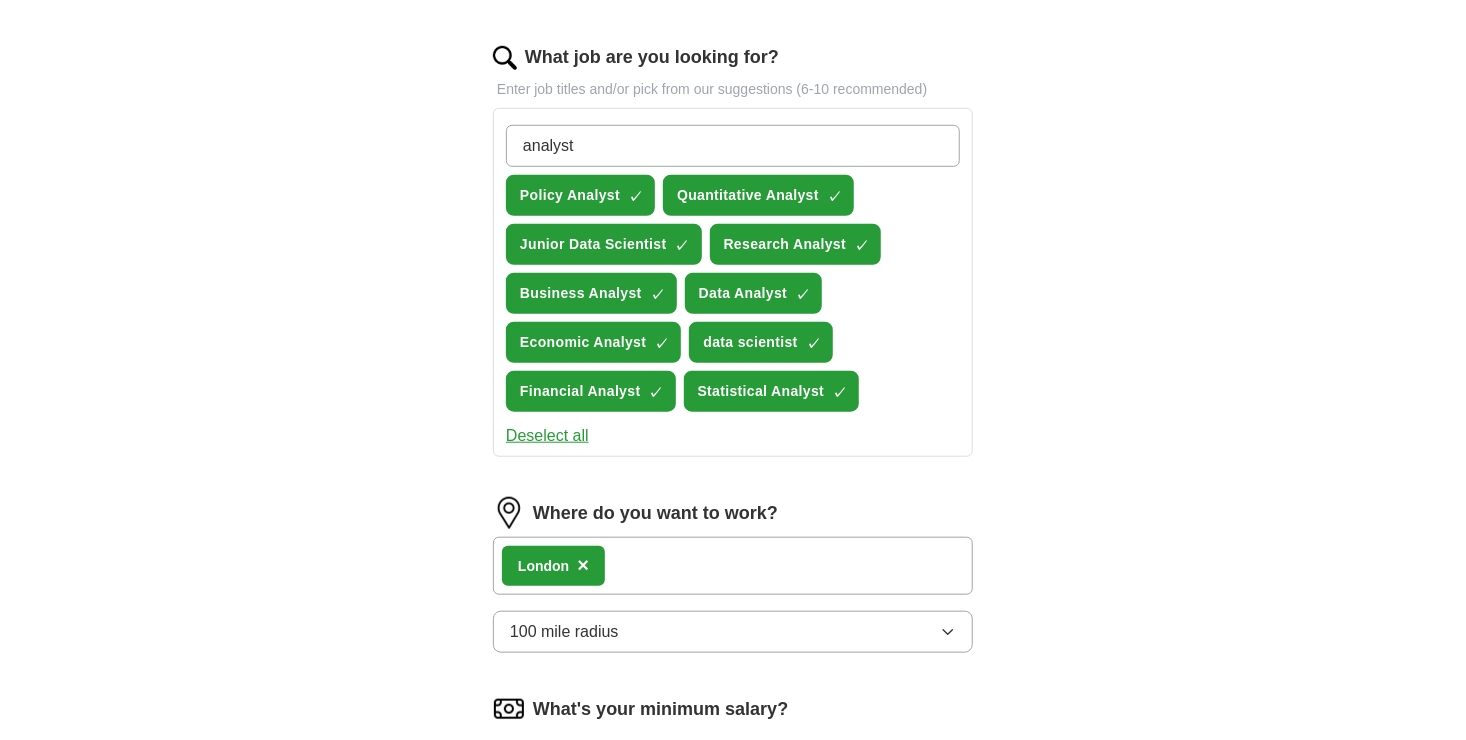 scroll, scrollTop: 600, scrollLeft: 0, axis: vertical 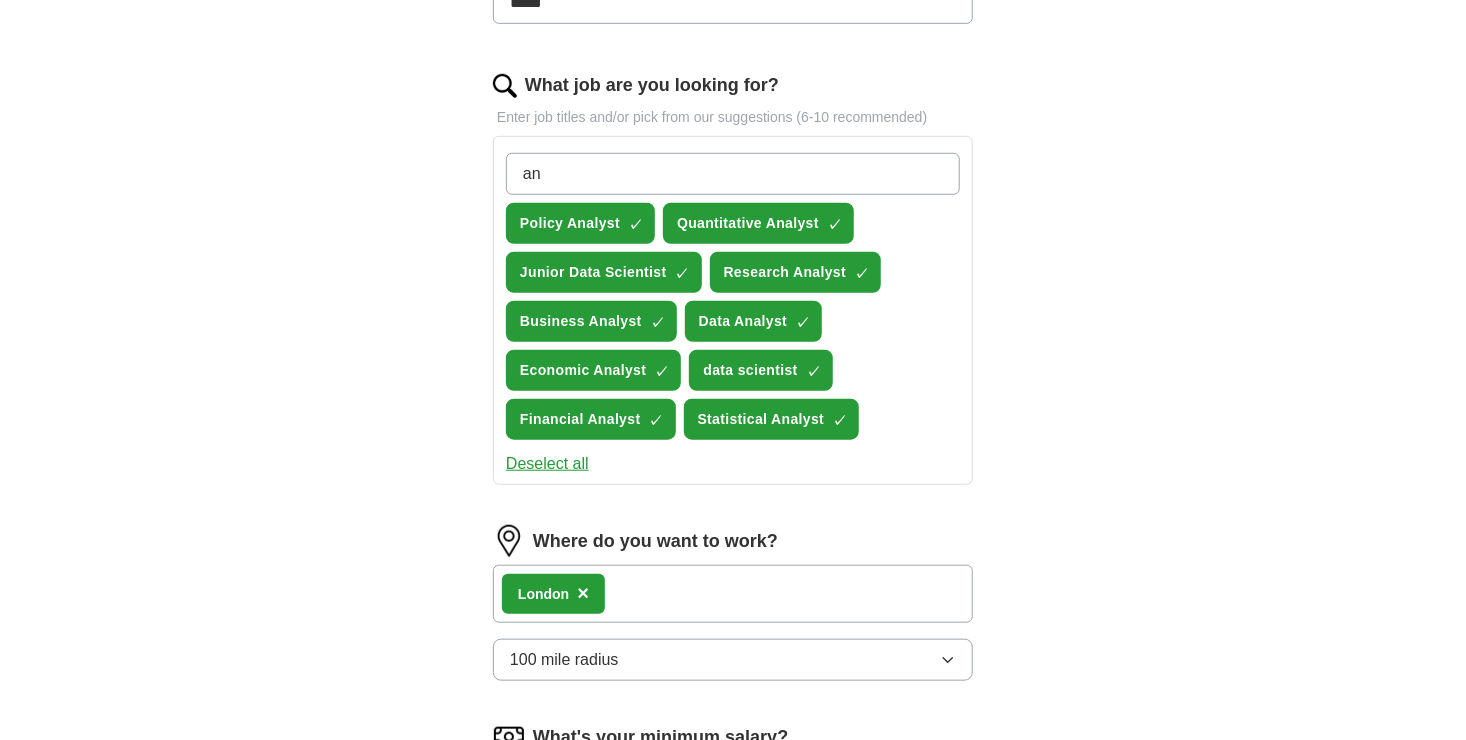 type on "a" 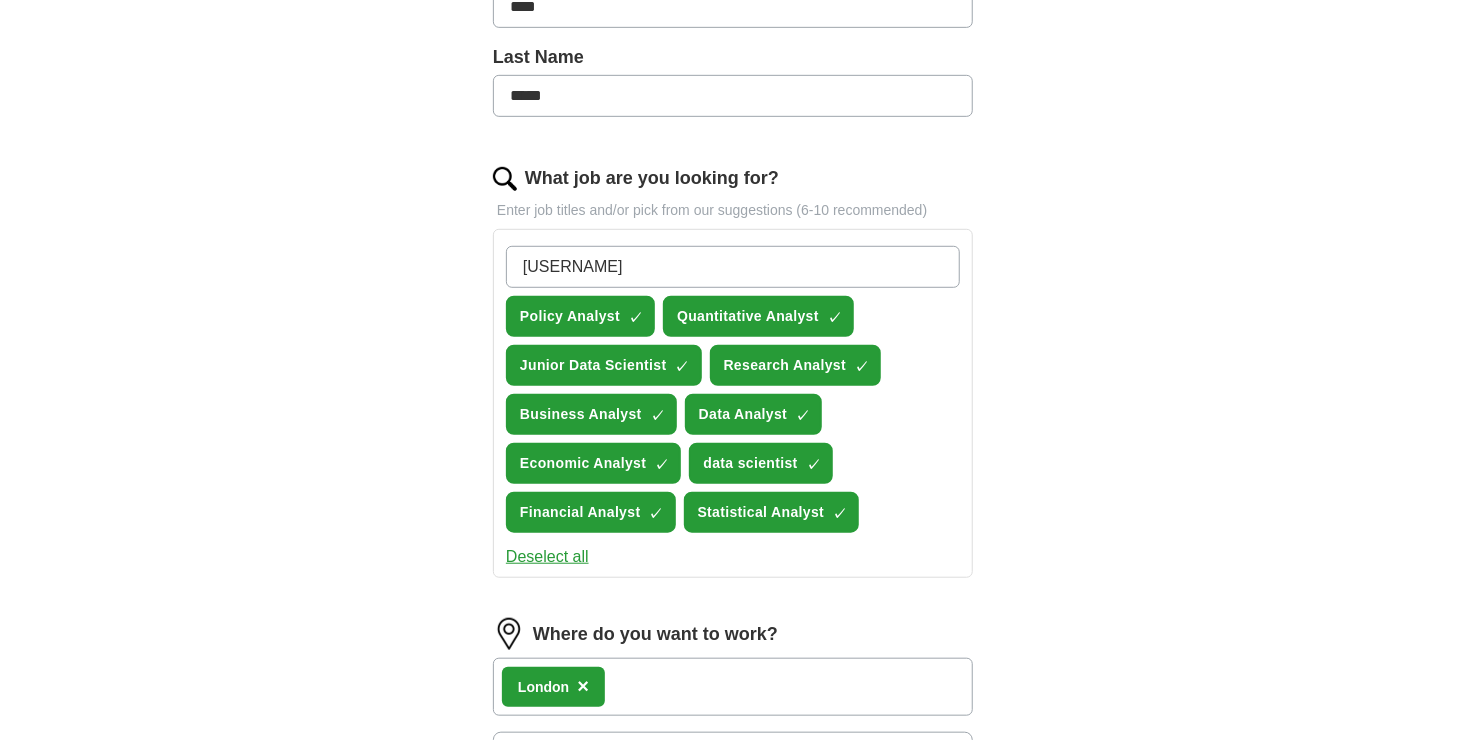 scroll, scrollTop: 500, scrollLeft: 0, axis: vertical 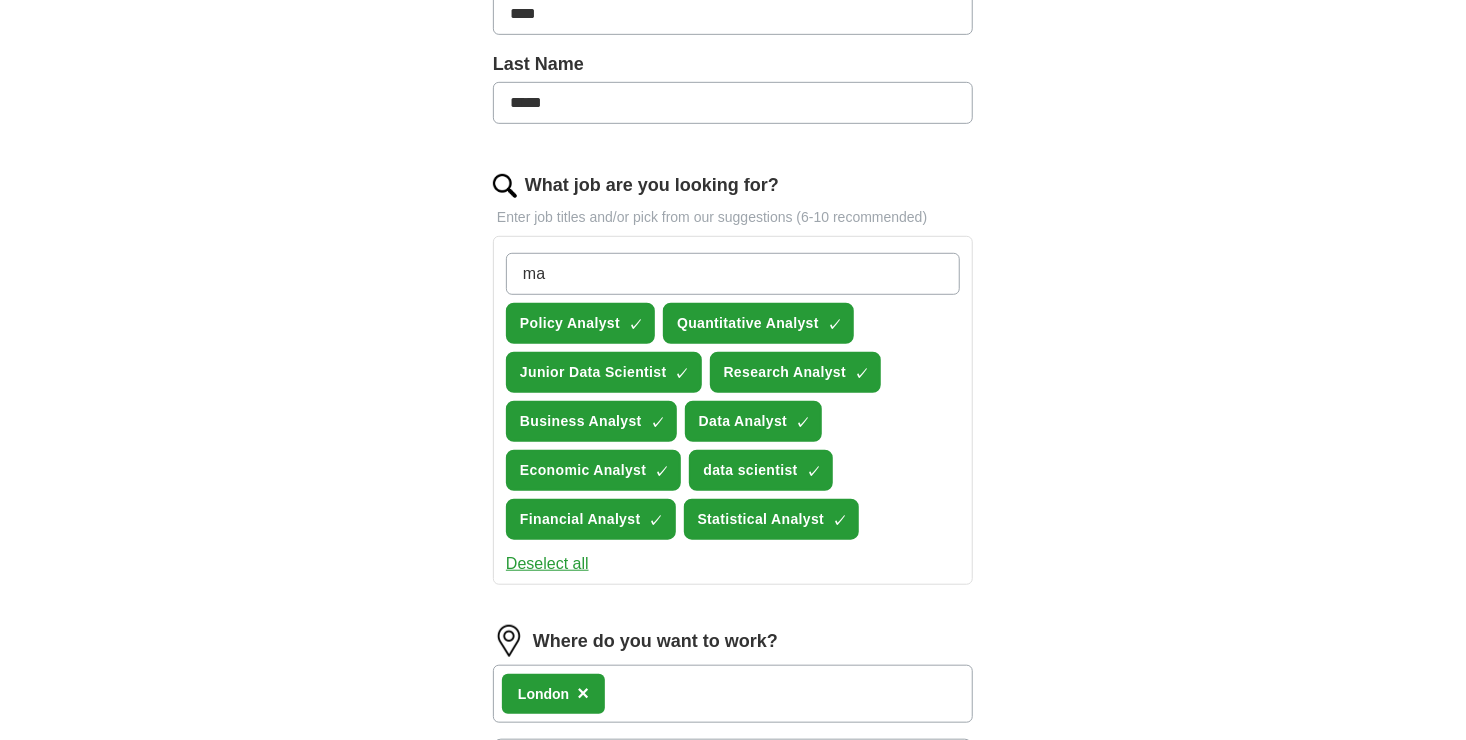 type on "m" 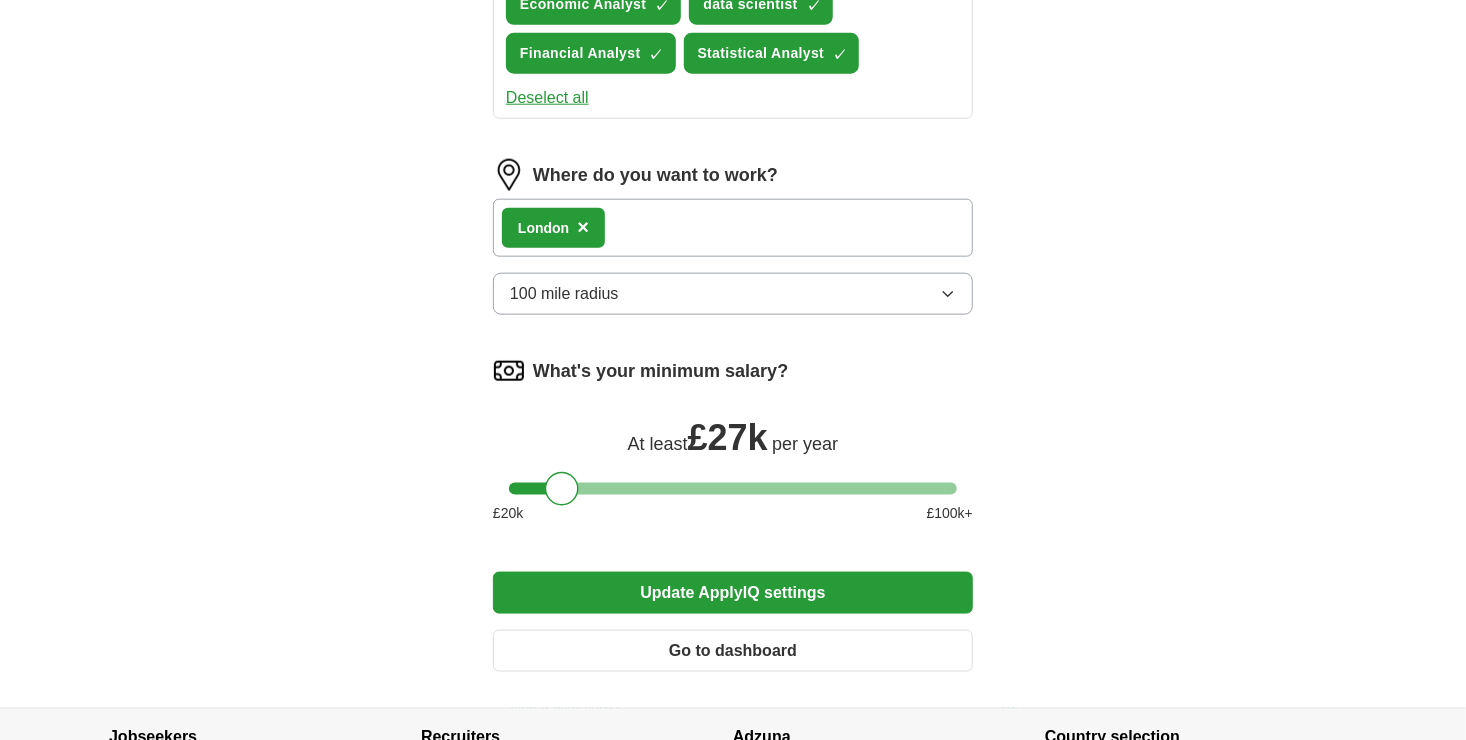 scroll, scrollTop: 1149, scrollLeft: 0, axis: vertical 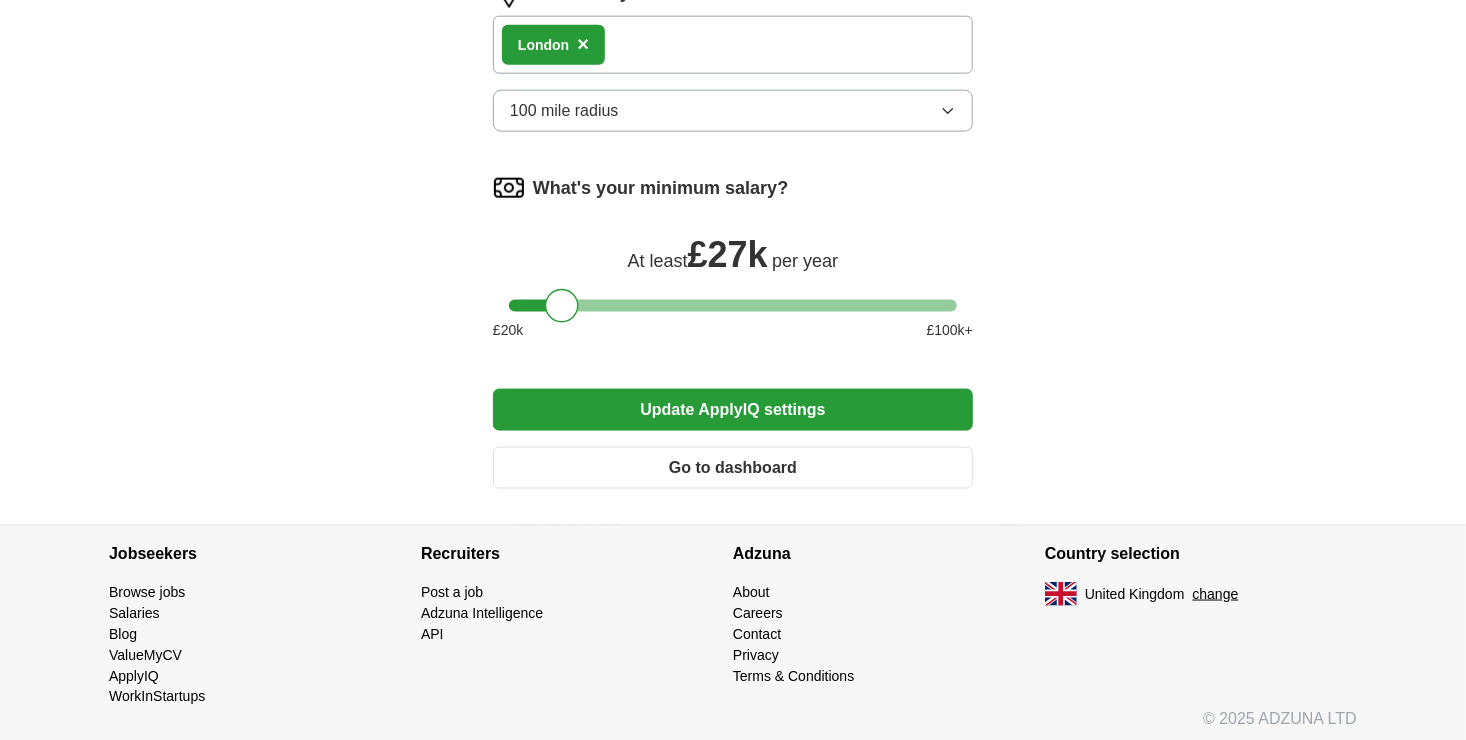 type 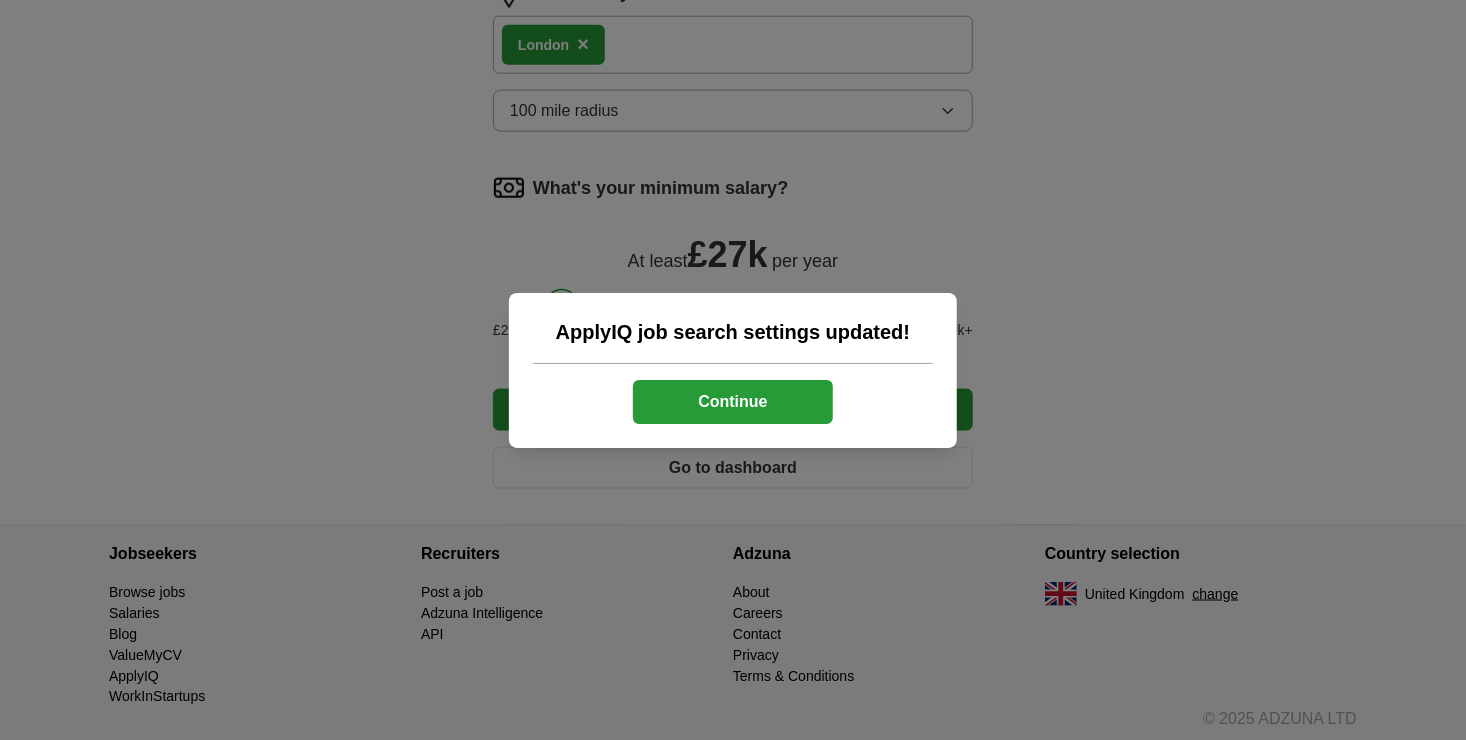 click on "Continue" at bounding box center (733, 402) 